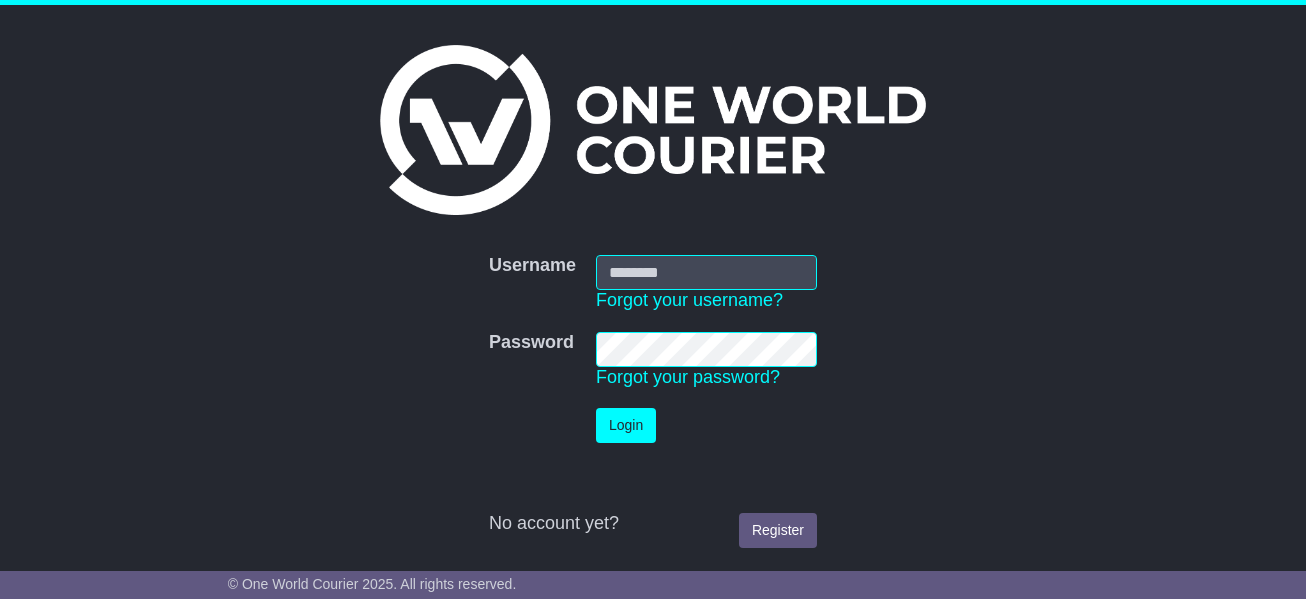 scroll, scrollTop: 0, scrollLeft: 0, axis: both 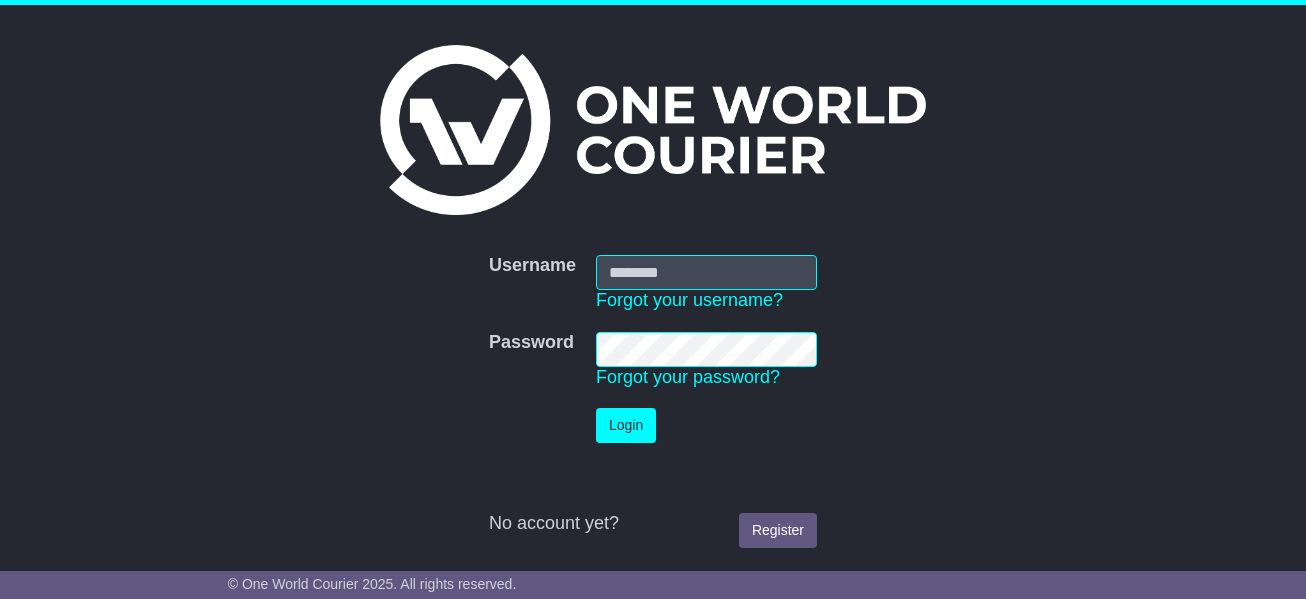 type on "**********" 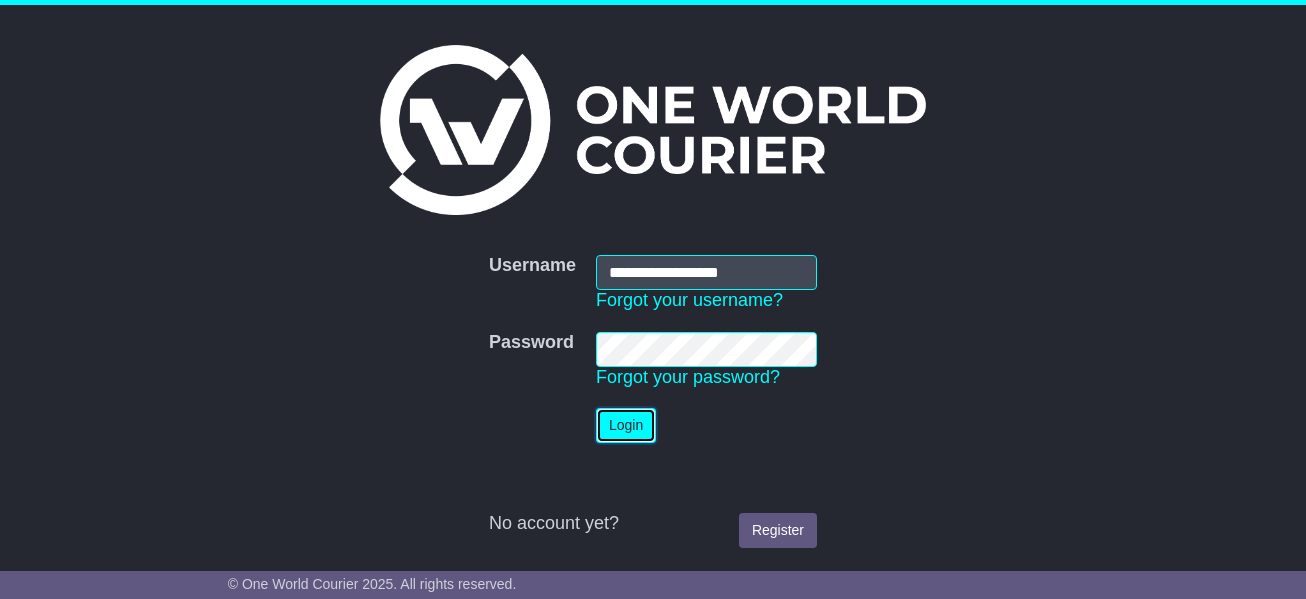 click on "Login" at bounding box center (626, 425) 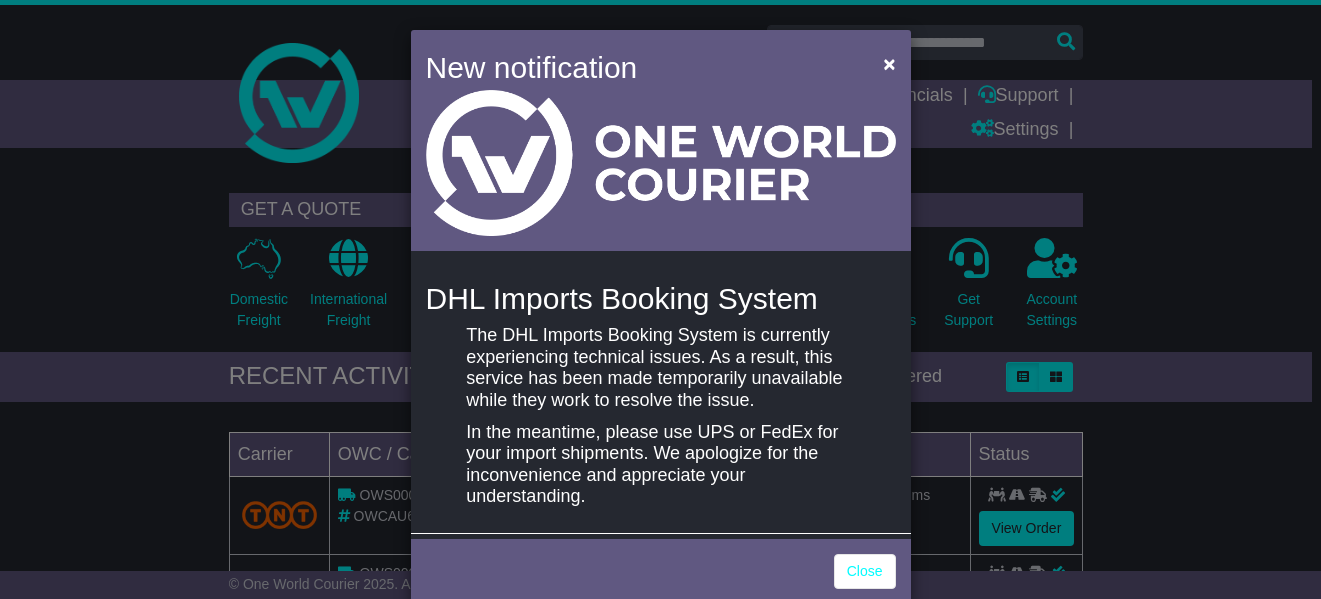 scroll, scrollTop: 0, scrollLeft: 0, axis: both 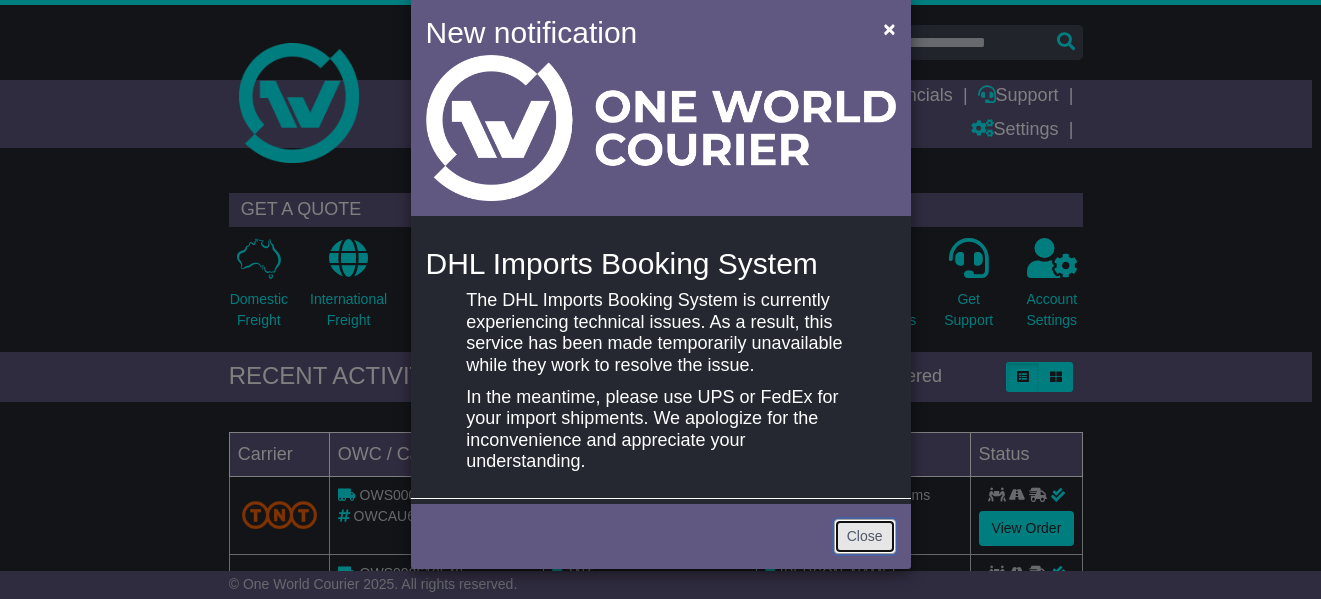 click on "Close" at bounding box center [865, 536] 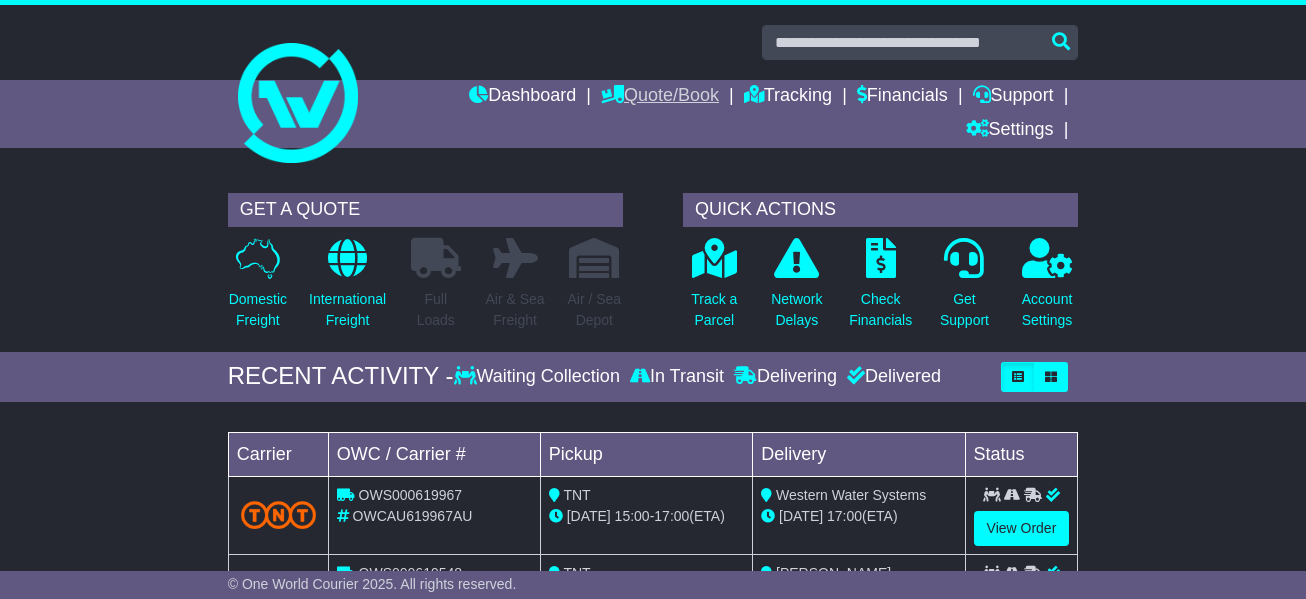 click on "Quote/Book" at bounding box center [660, 97] 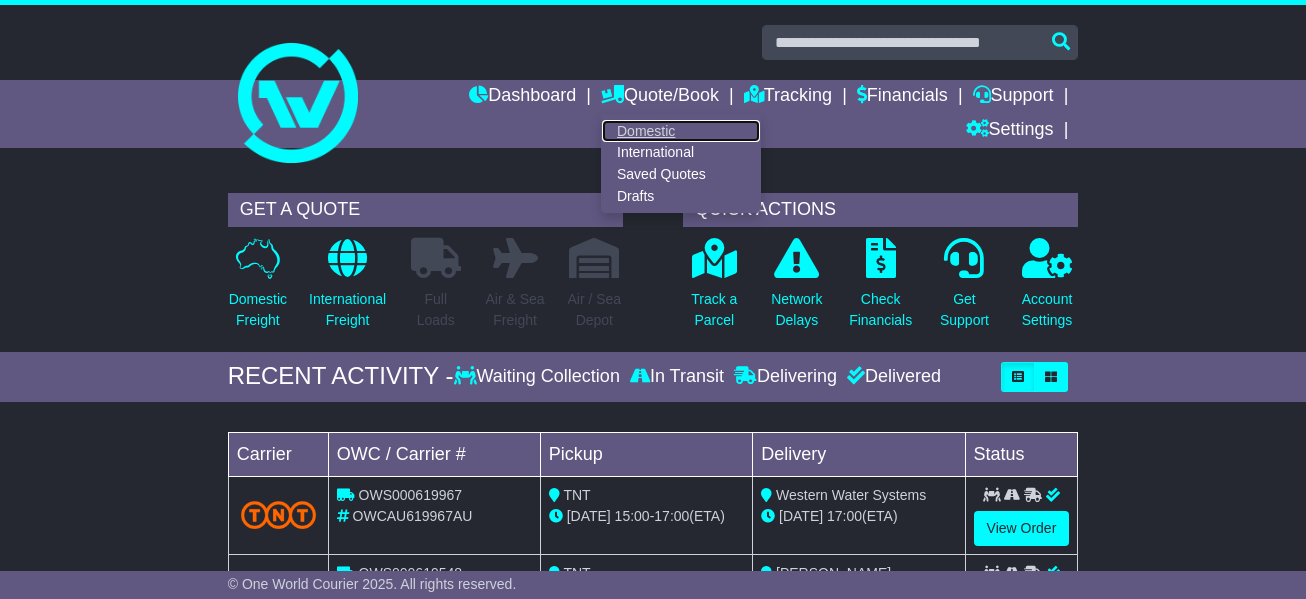 click on "Domestic" at bounding box center [681, 131] 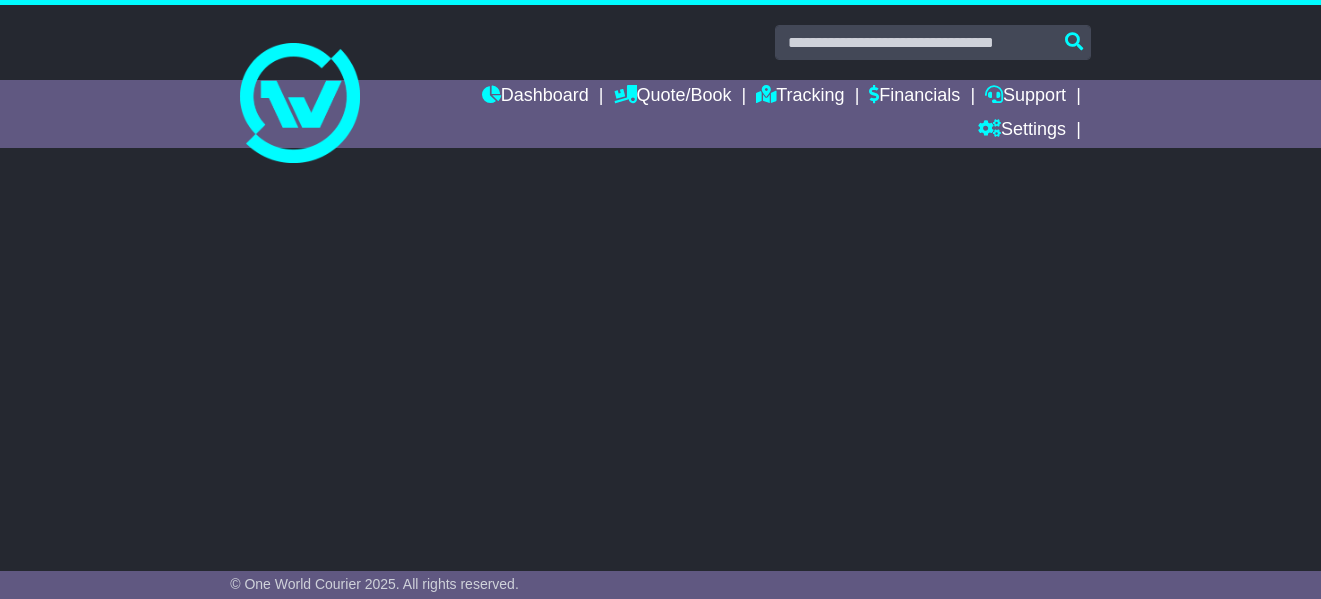 scroll, scrollTop: 0, scrollLeft: 0, axis: both 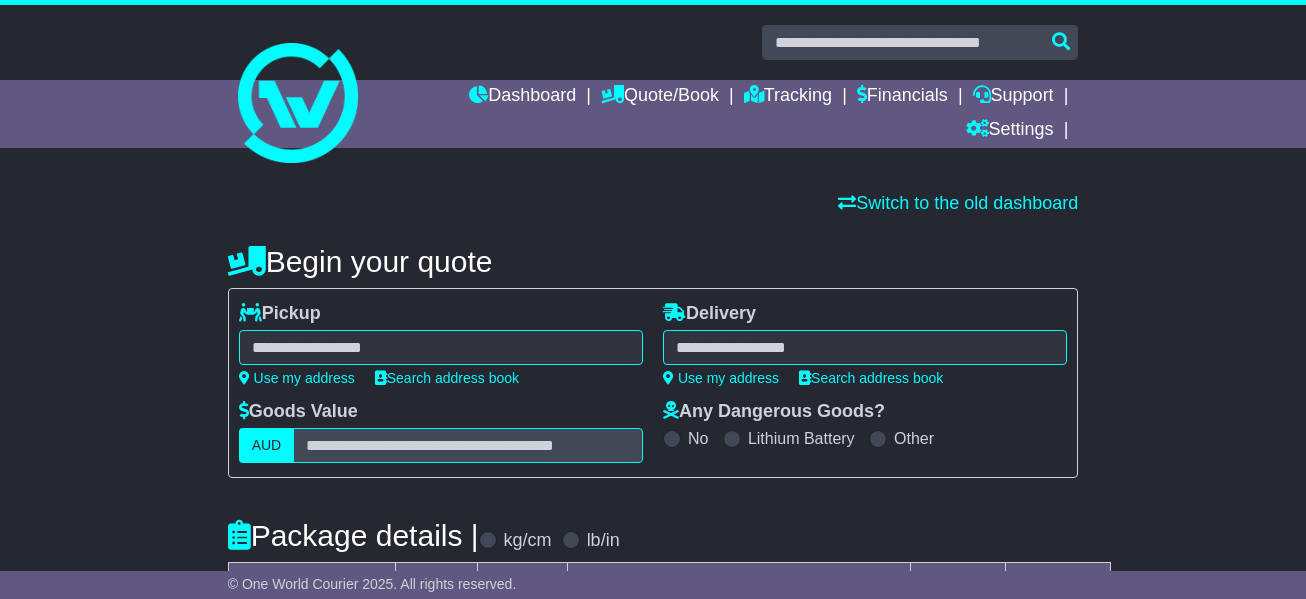 click at bounding box center (441, 347) 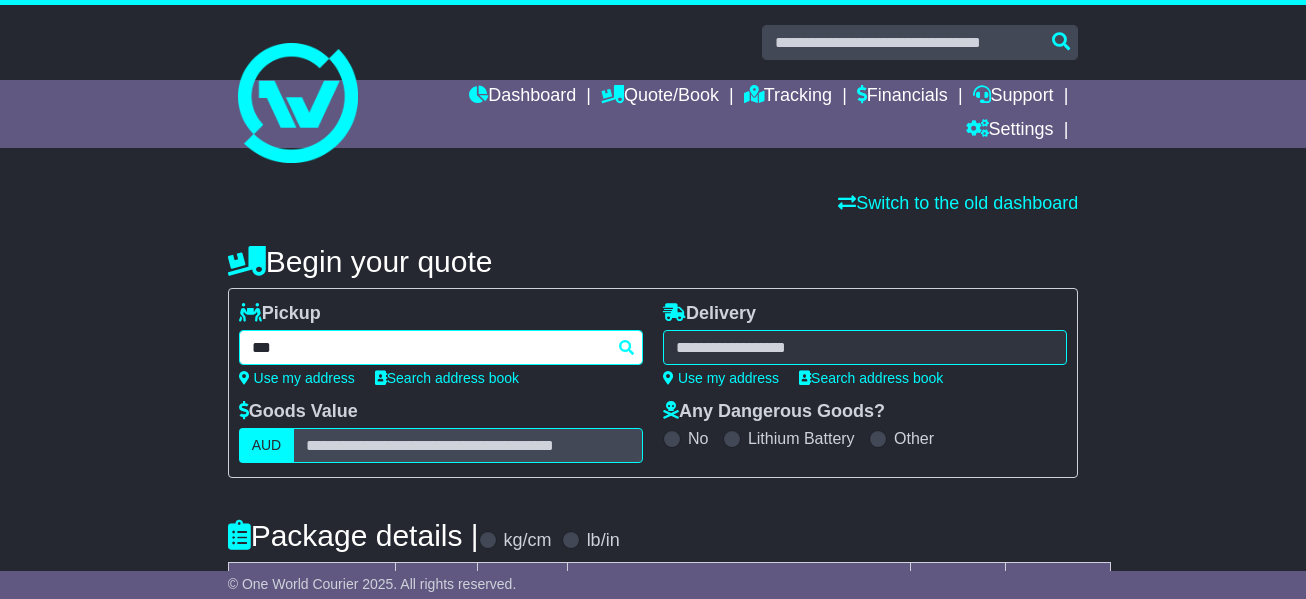 type on "****" 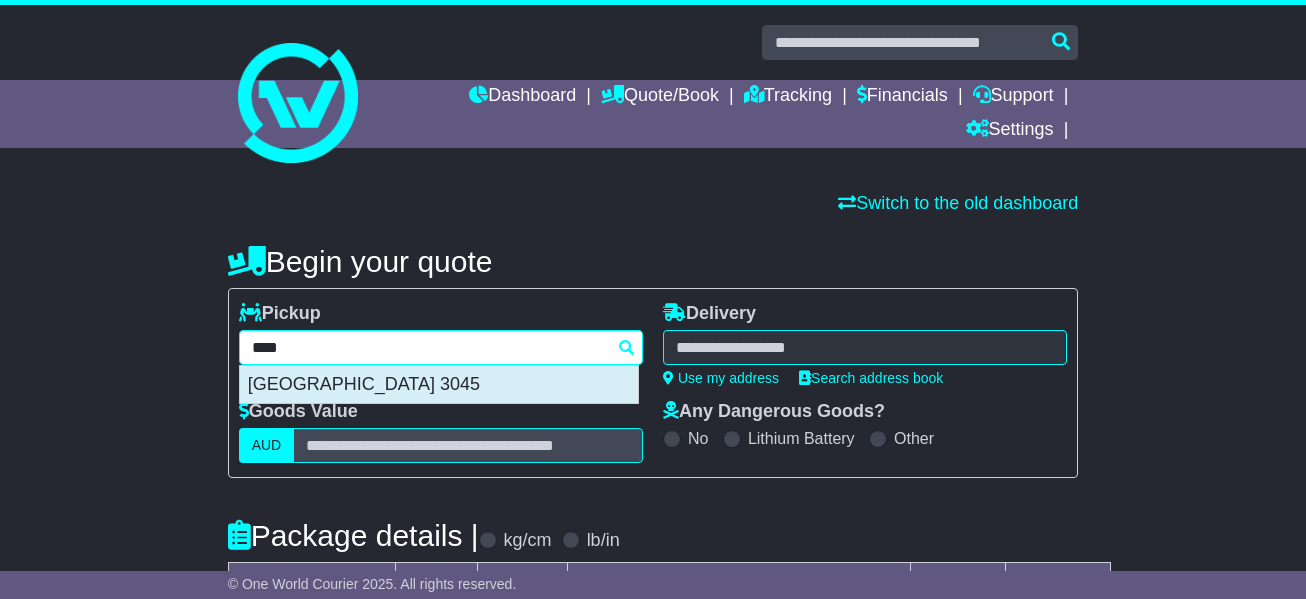 click on "[GEOGRAPHIC_DATA] 3045" at bounding box center (439, 385) 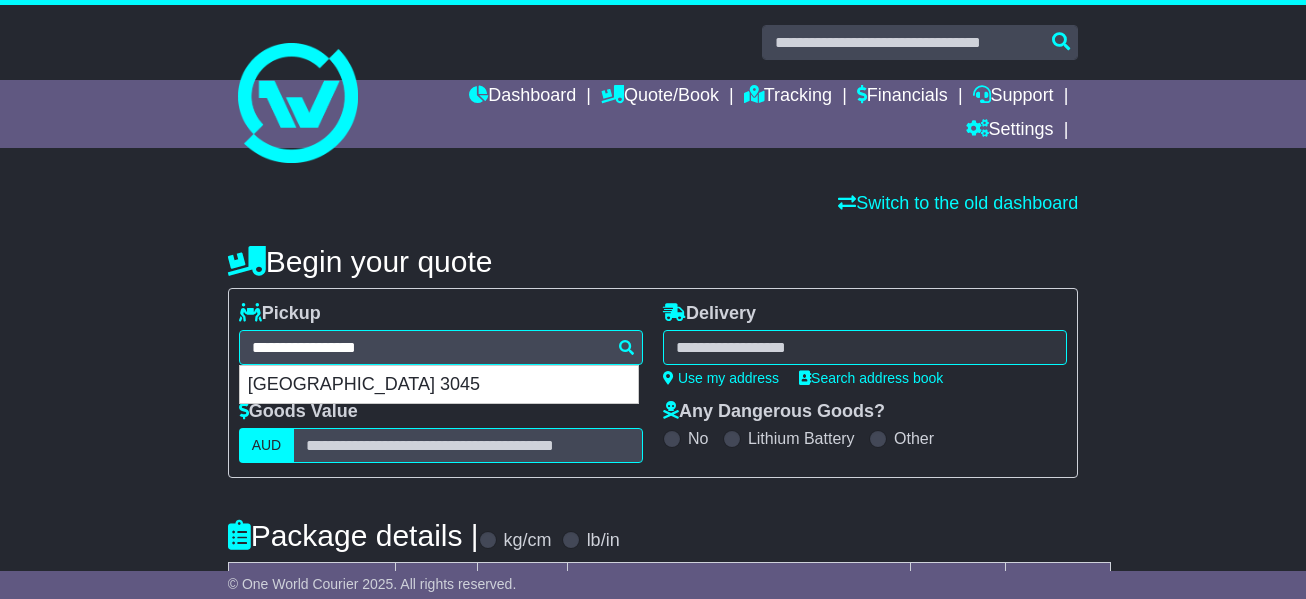 type on "**********" 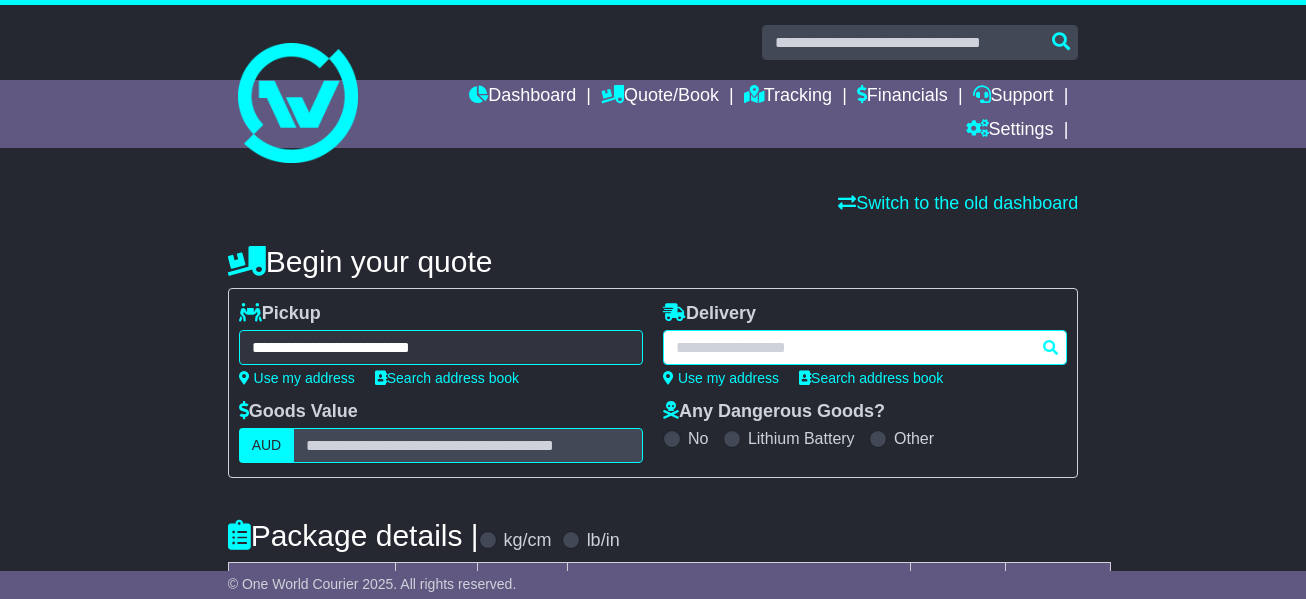 click at bounding box center (865, 347) 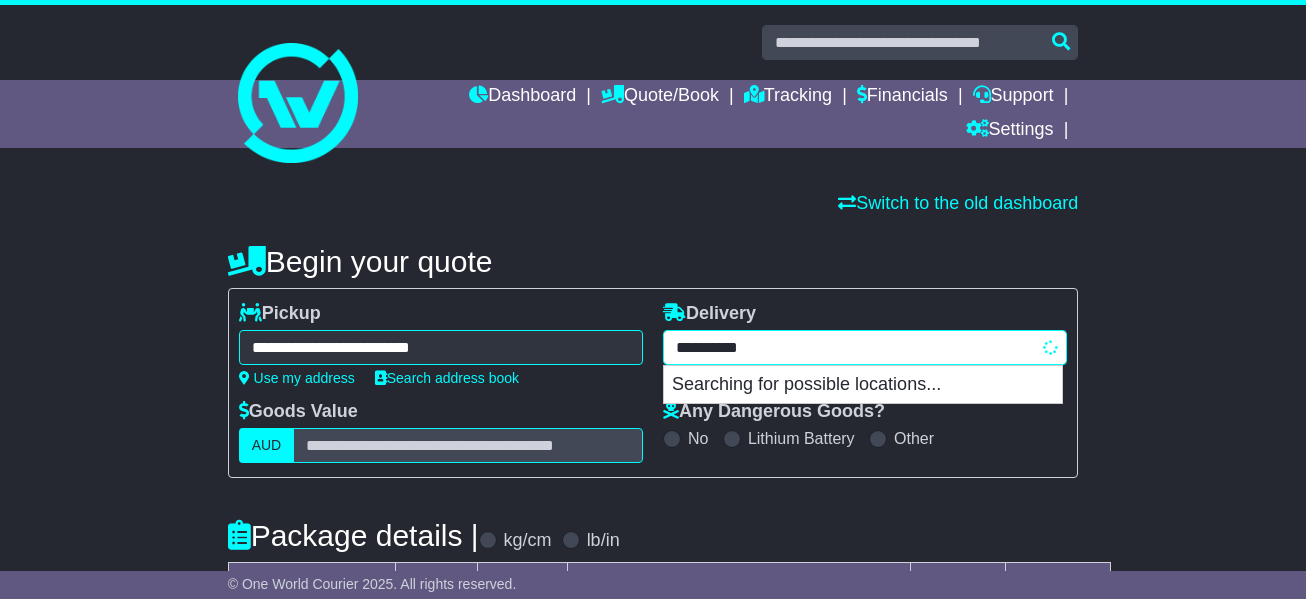 type on "**********" 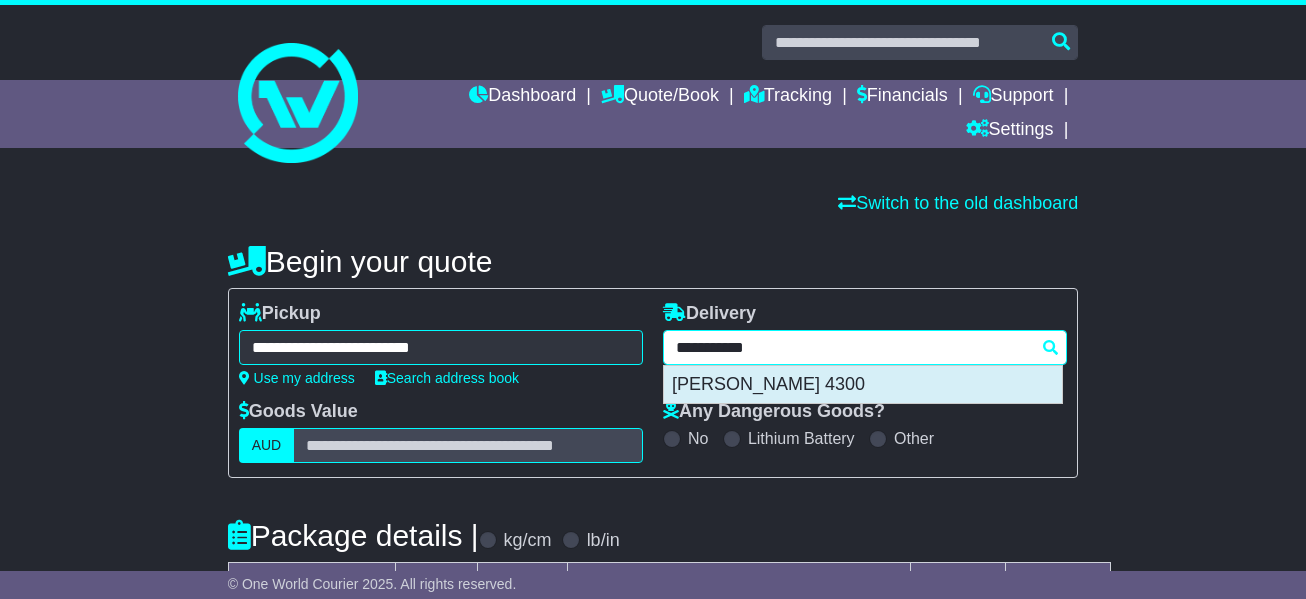 click on "CAROLE PARK 4300" at bounding box center [863, 385] 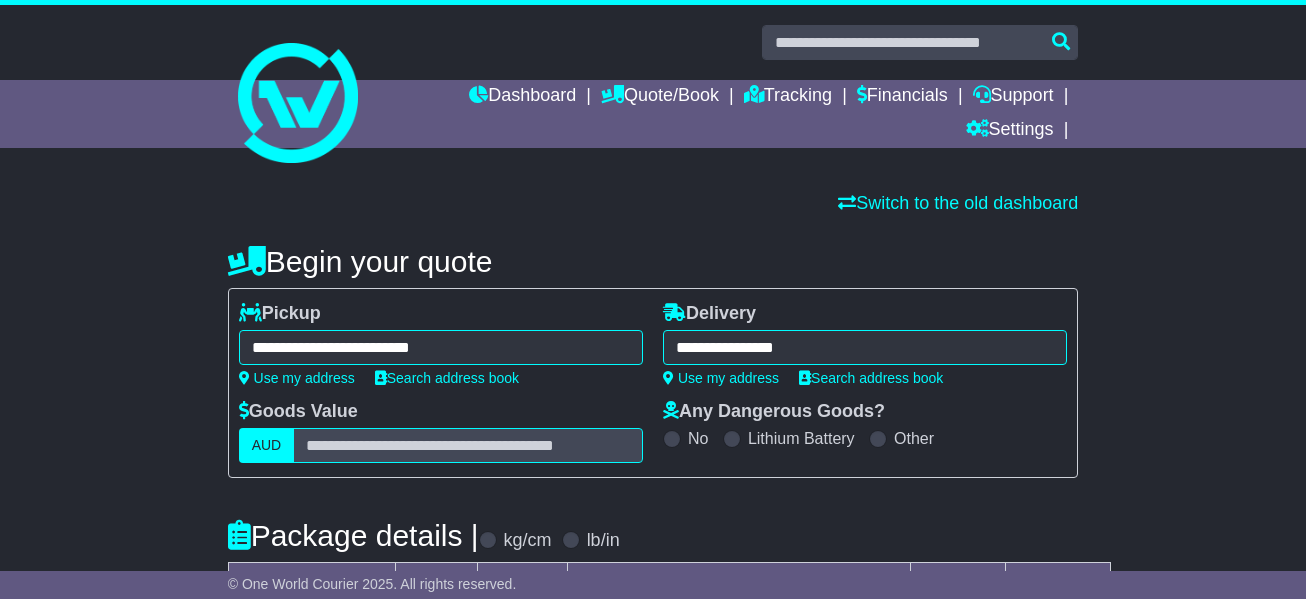 type on "**********" 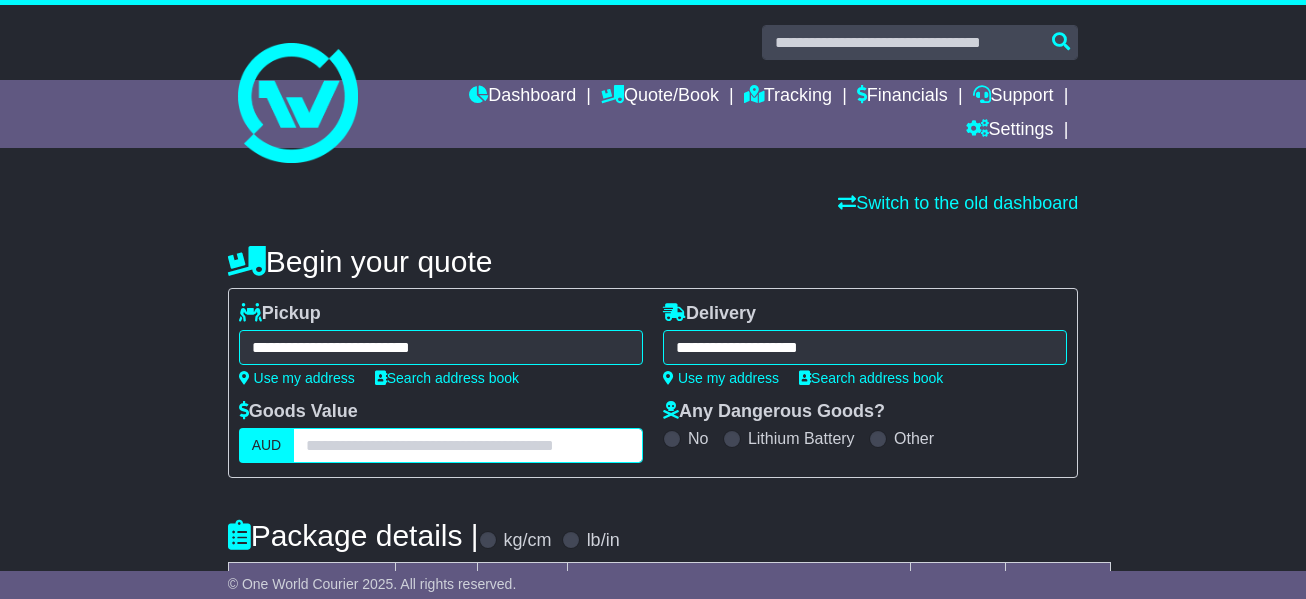 click at bounding box center [468, 445] 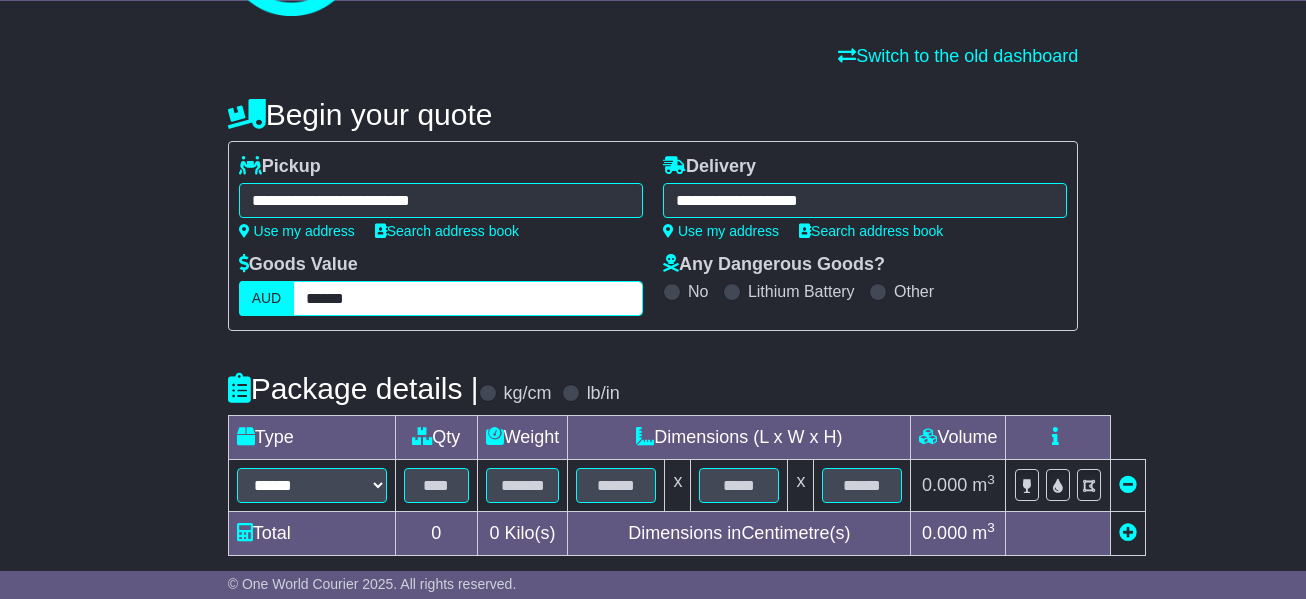 scroll, scrollTop: 200, scrollLeft: 0, axis: vertical 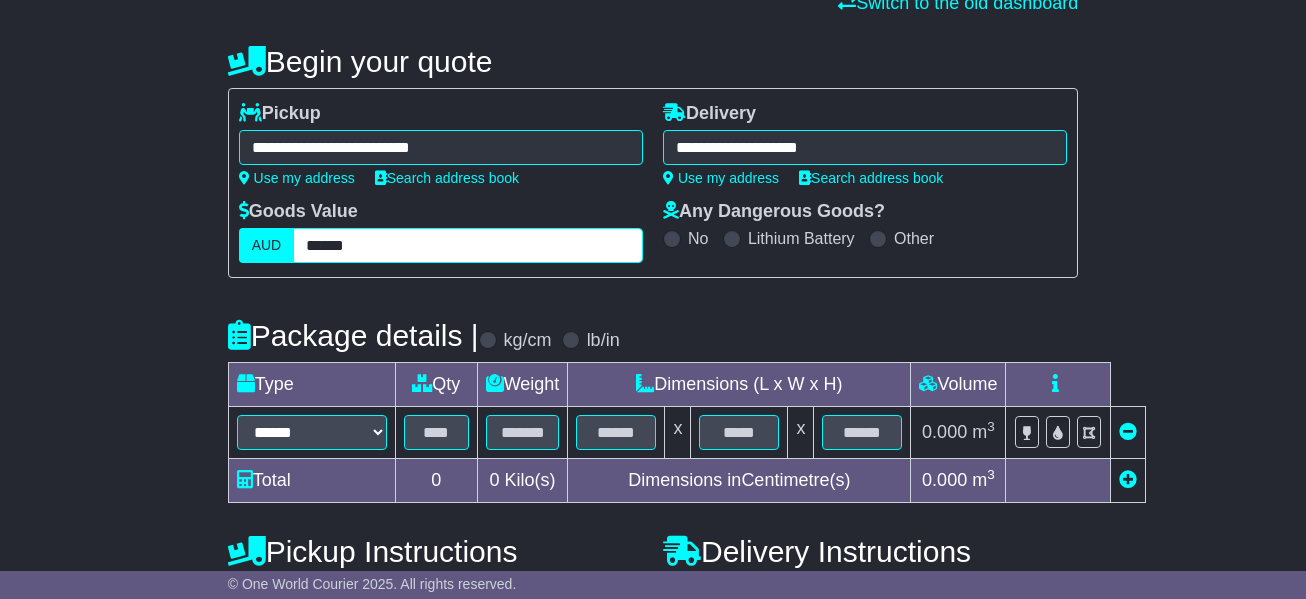 type on "******" 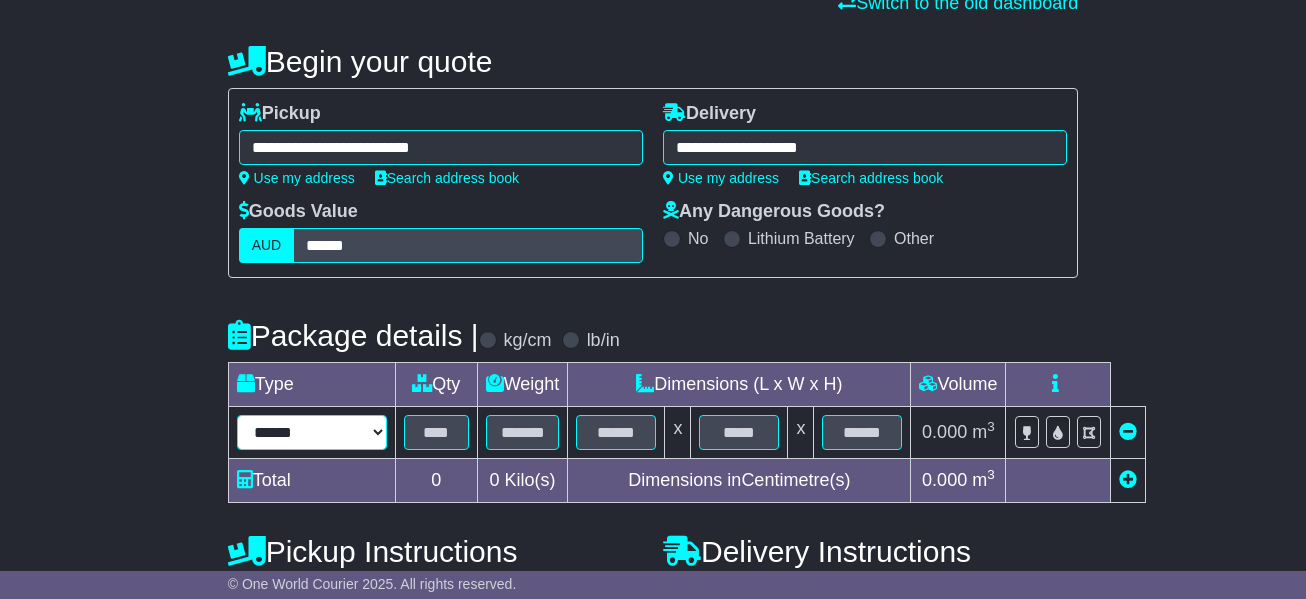 click on "****** ****** *** ******** ***** **** **** ****** *** *******" at bounding box center (312, 432) 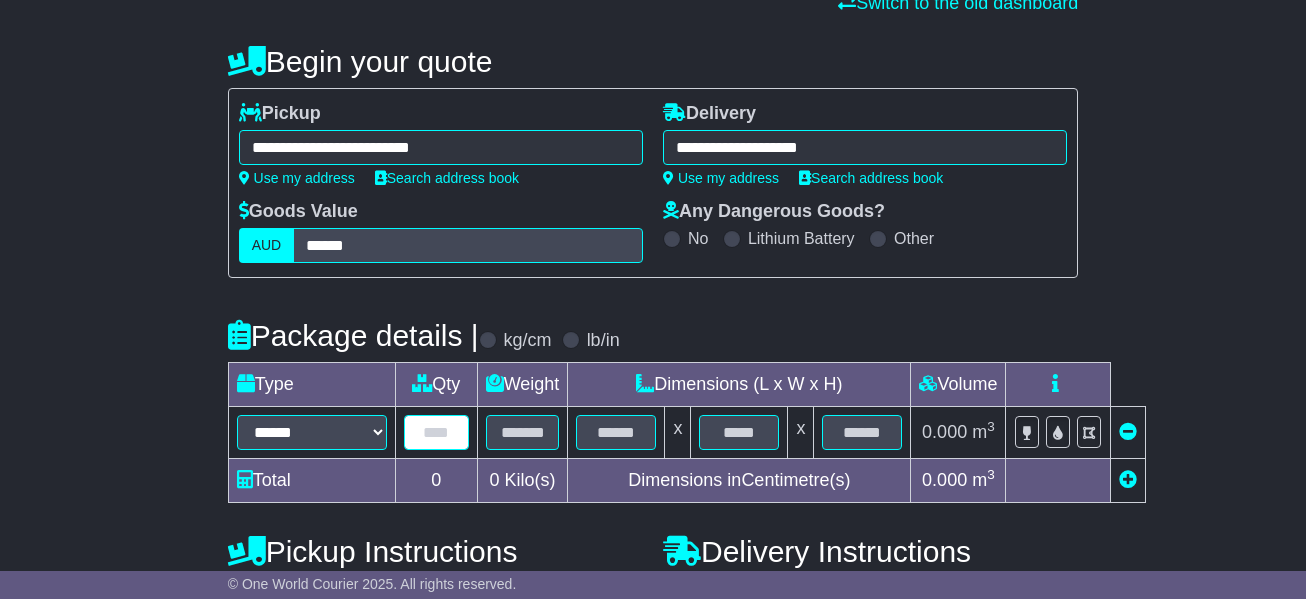 click at bounding box center (436, 432) 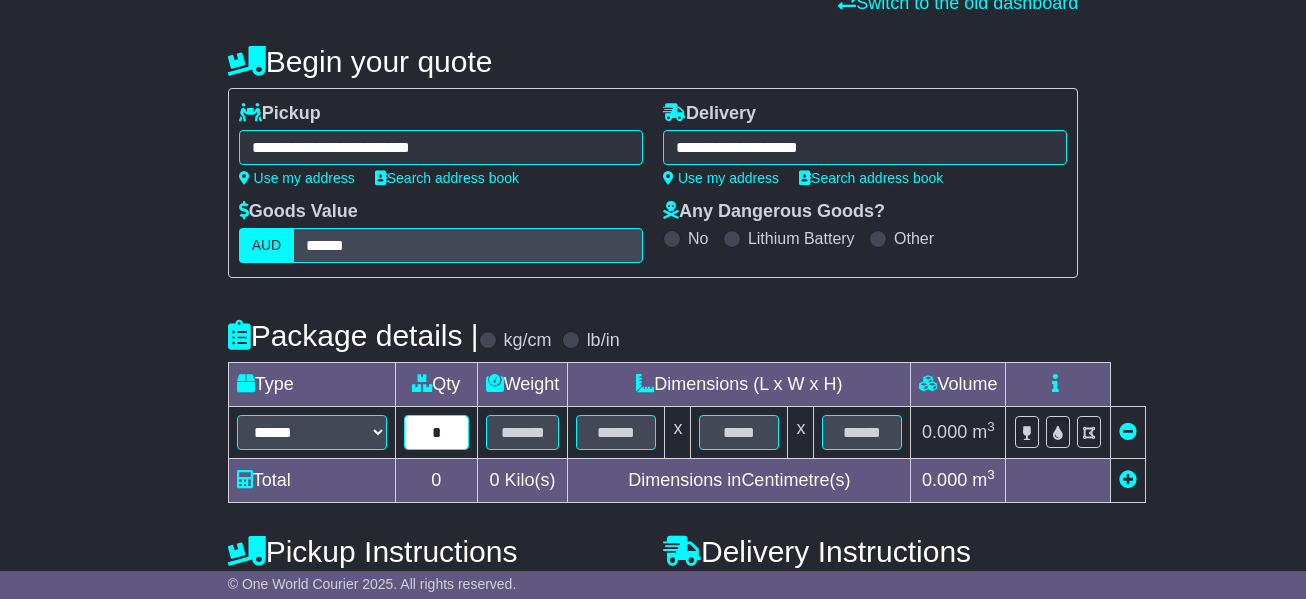 type on "*" 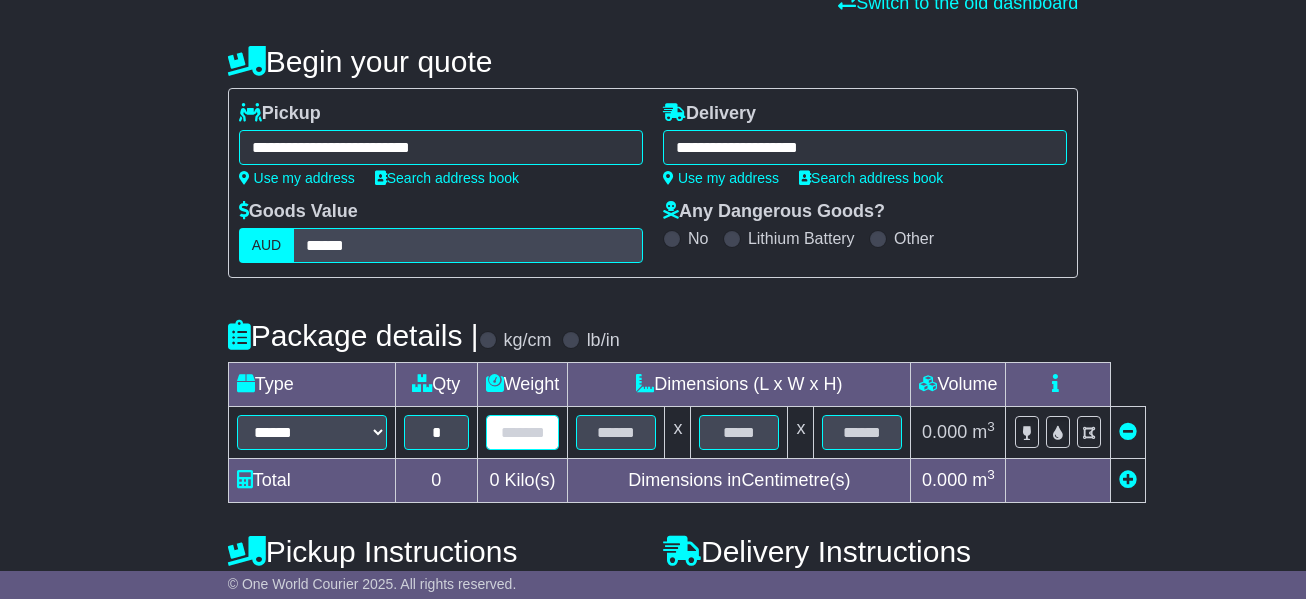click at bounding box center [523, 432] 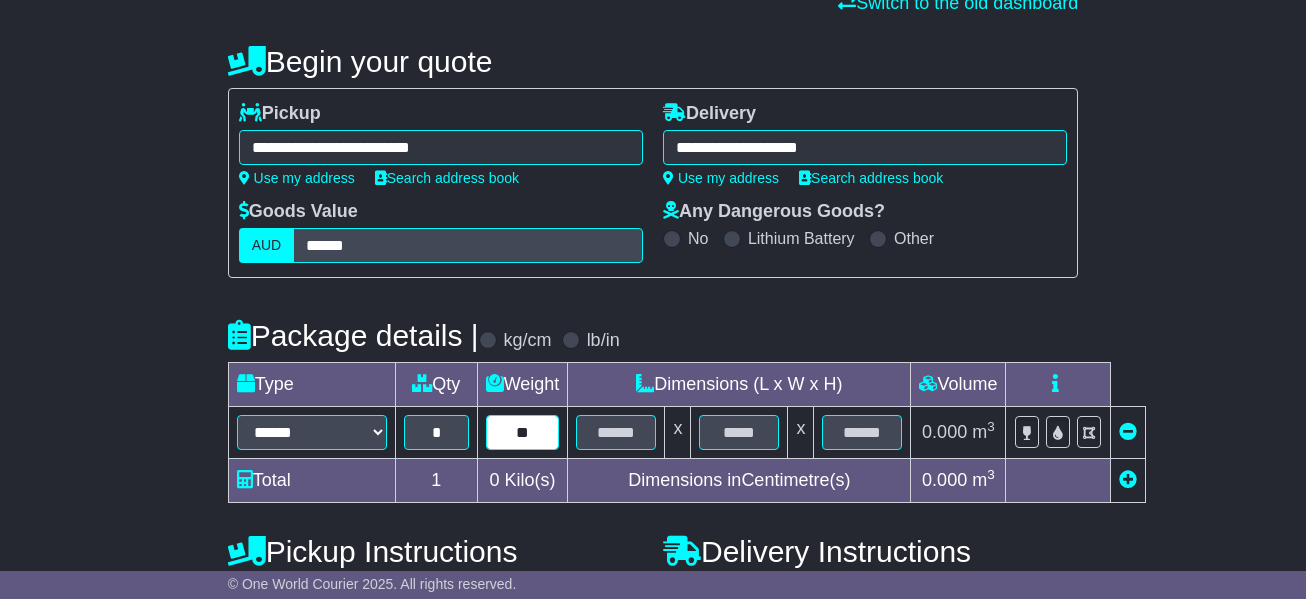 type on "**" 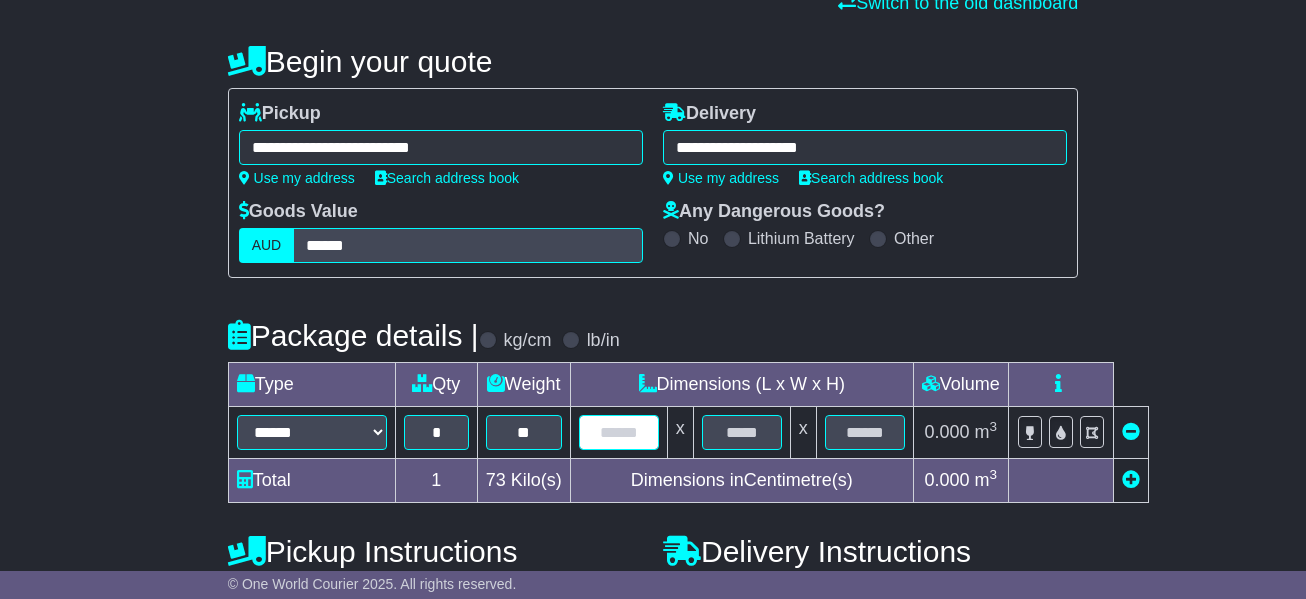 click at bounding box center [619, 432] 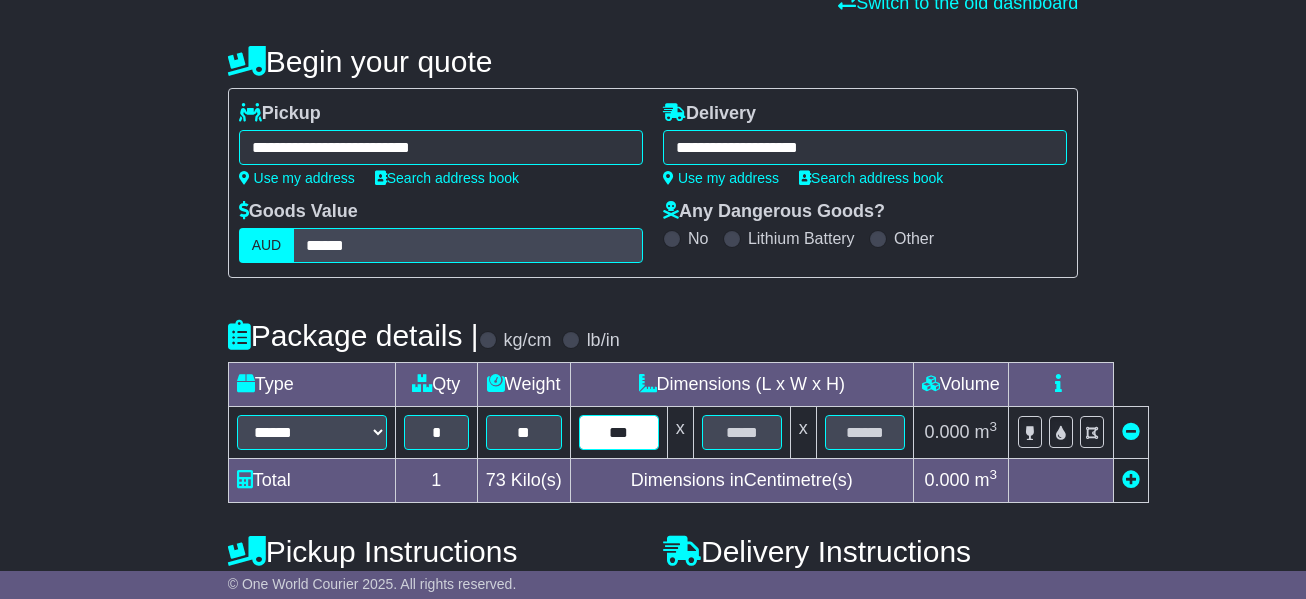 type on "***" 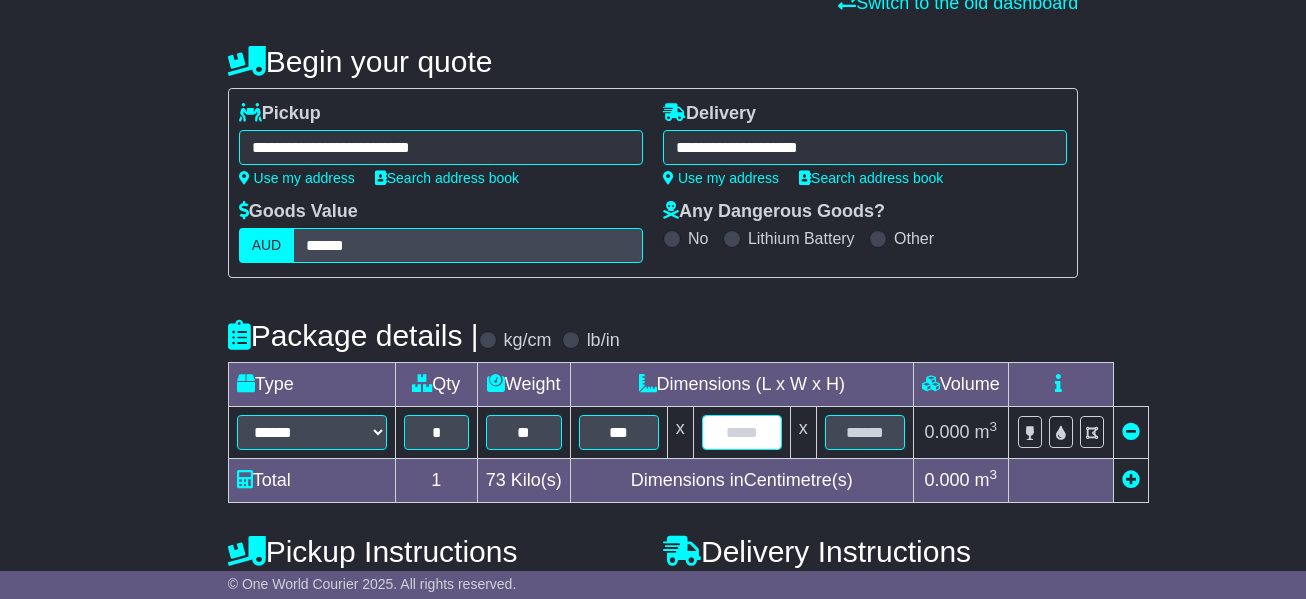 click at bounding box center [742, 432] 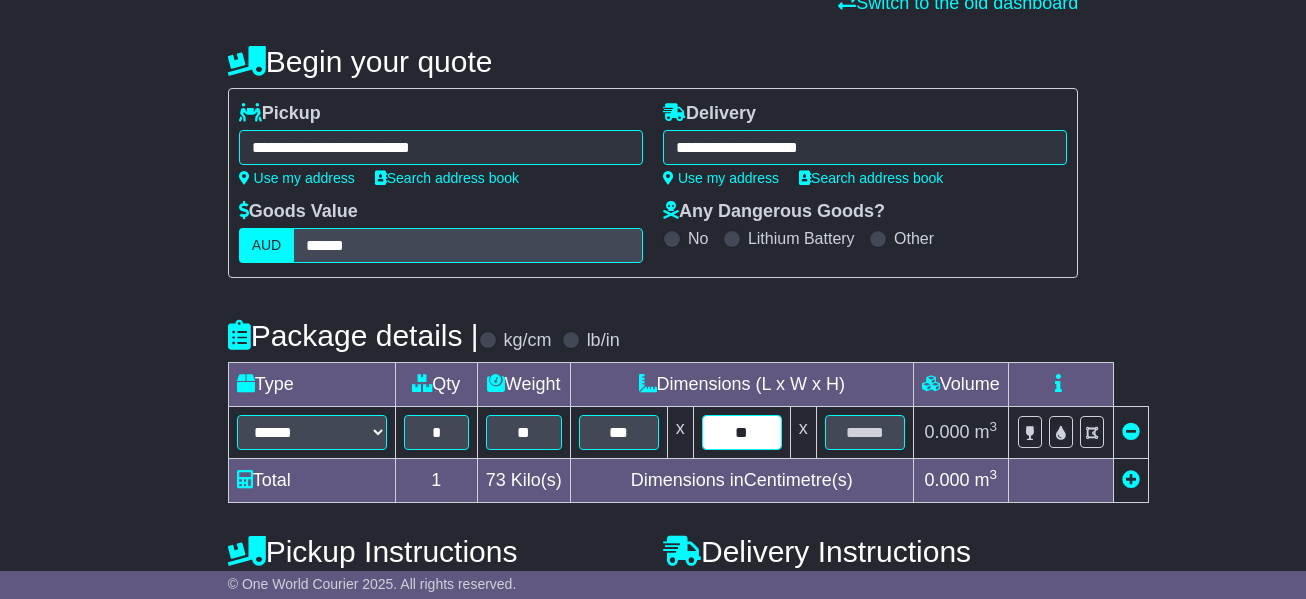 type on "**" 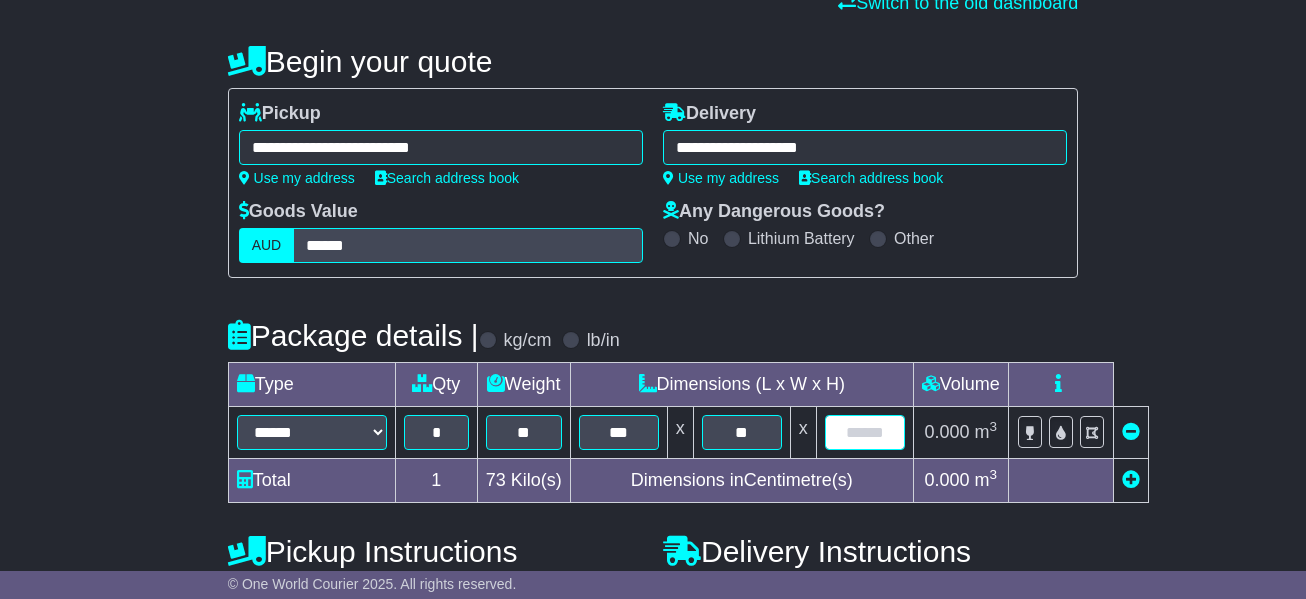 click at bounding box center [865, 432] 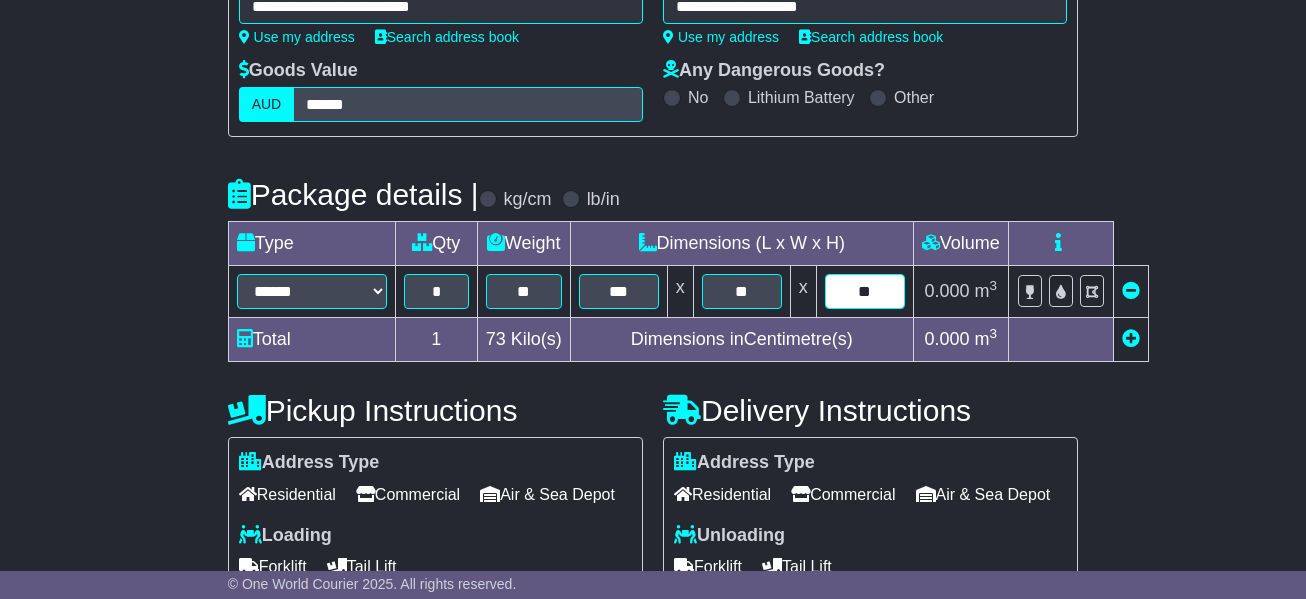 scroll, scrollTop: 400, scrollLeft: 0, axis: vertical 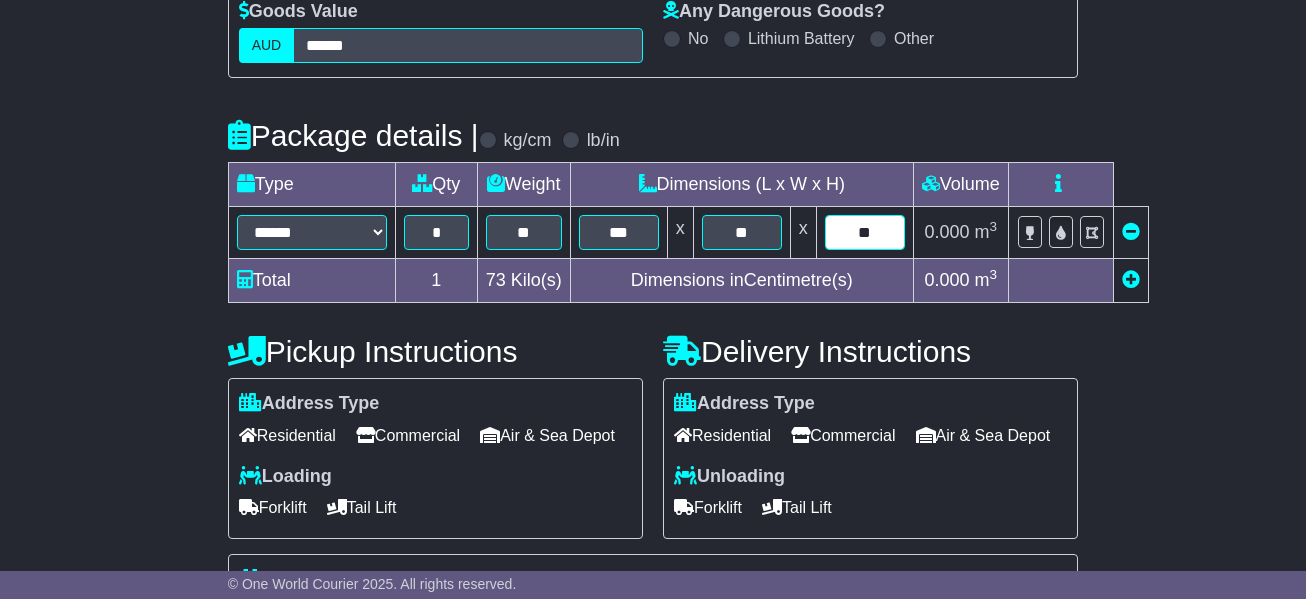 type on "**" 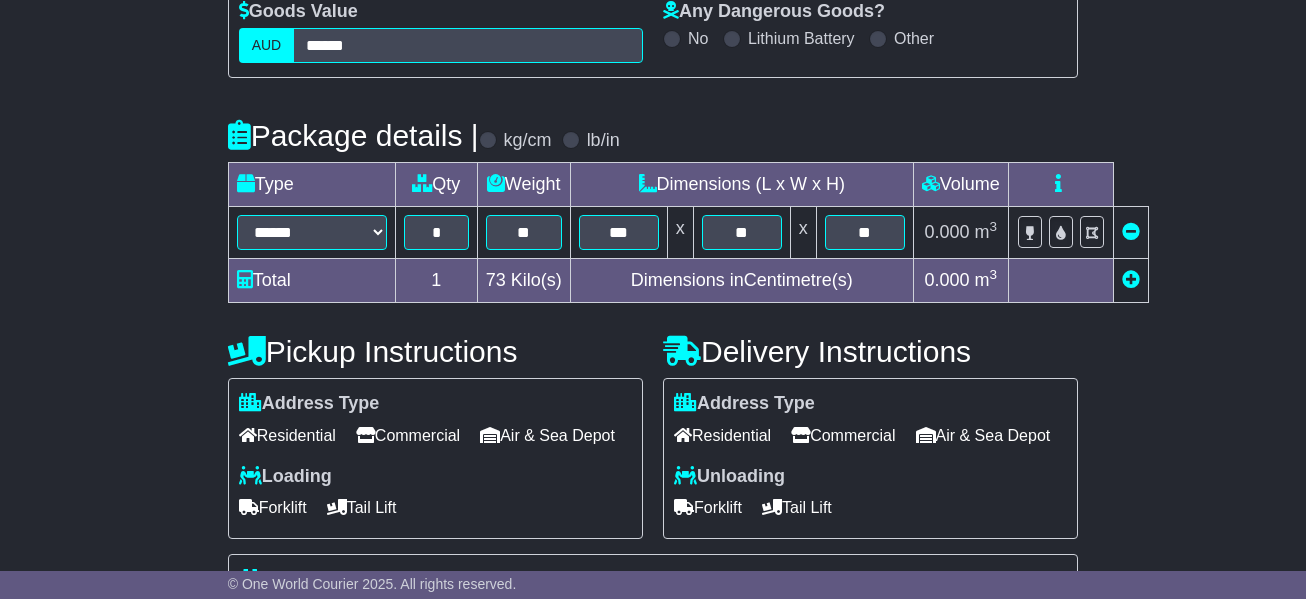 drag, startPoint x: 377, startPoint y: 437, endPoint x: 330, endPoint y: 467, distance: 55.758408 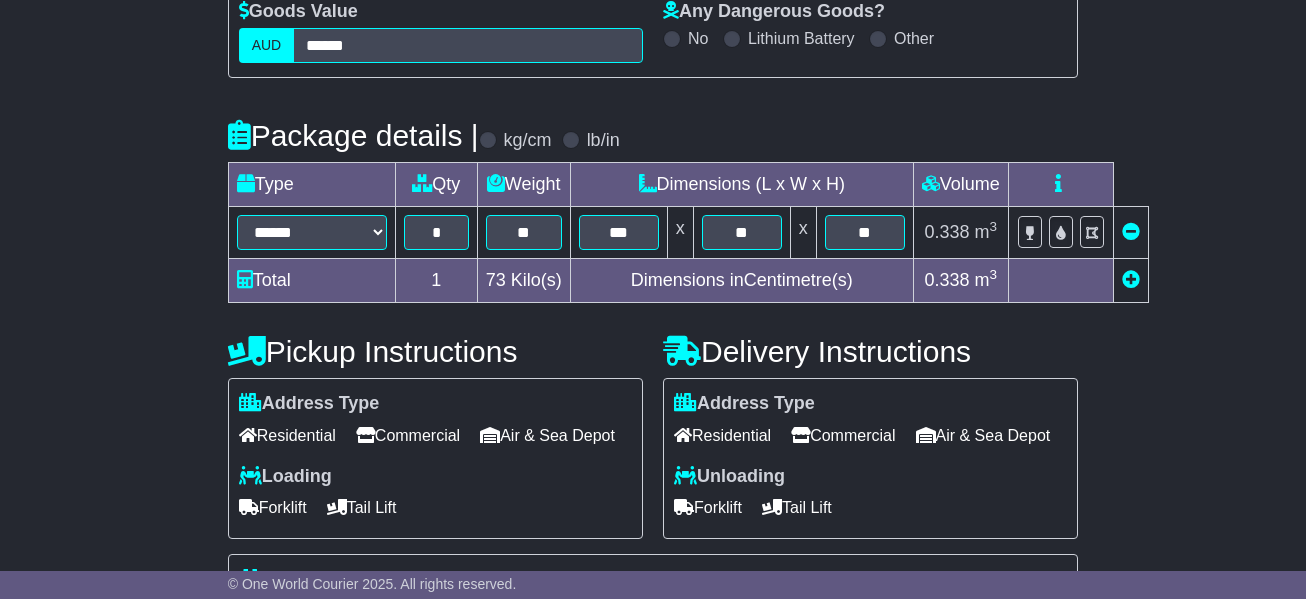 click at bounding box center [249, 507] 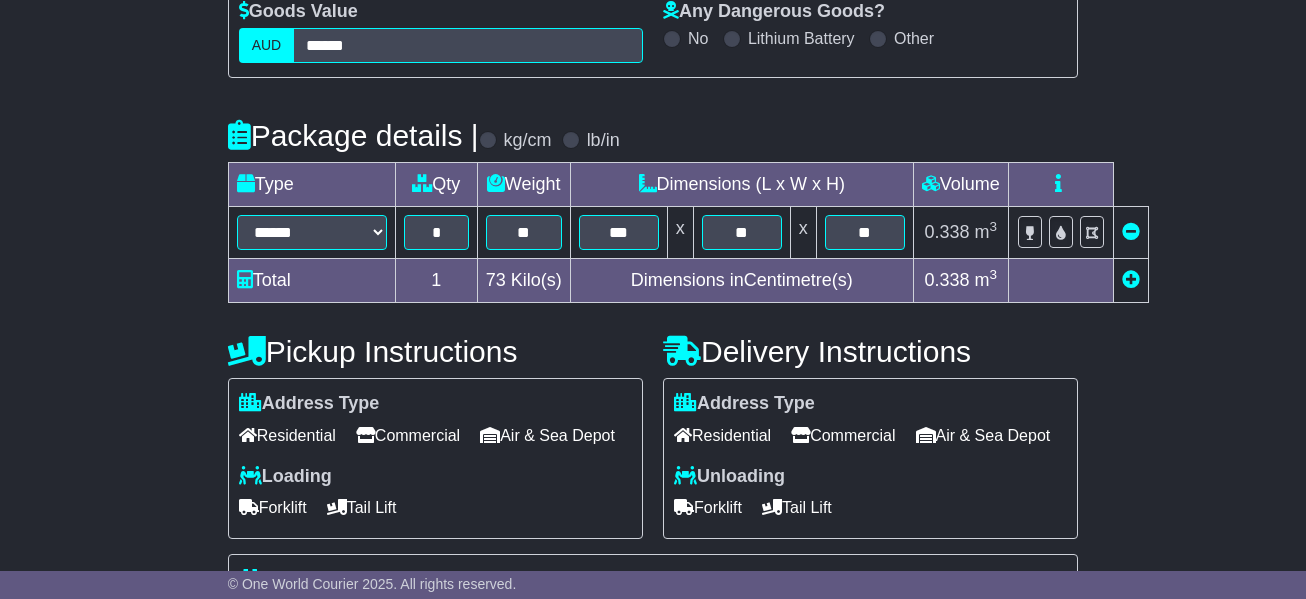 click at bounding box center [800, 435] 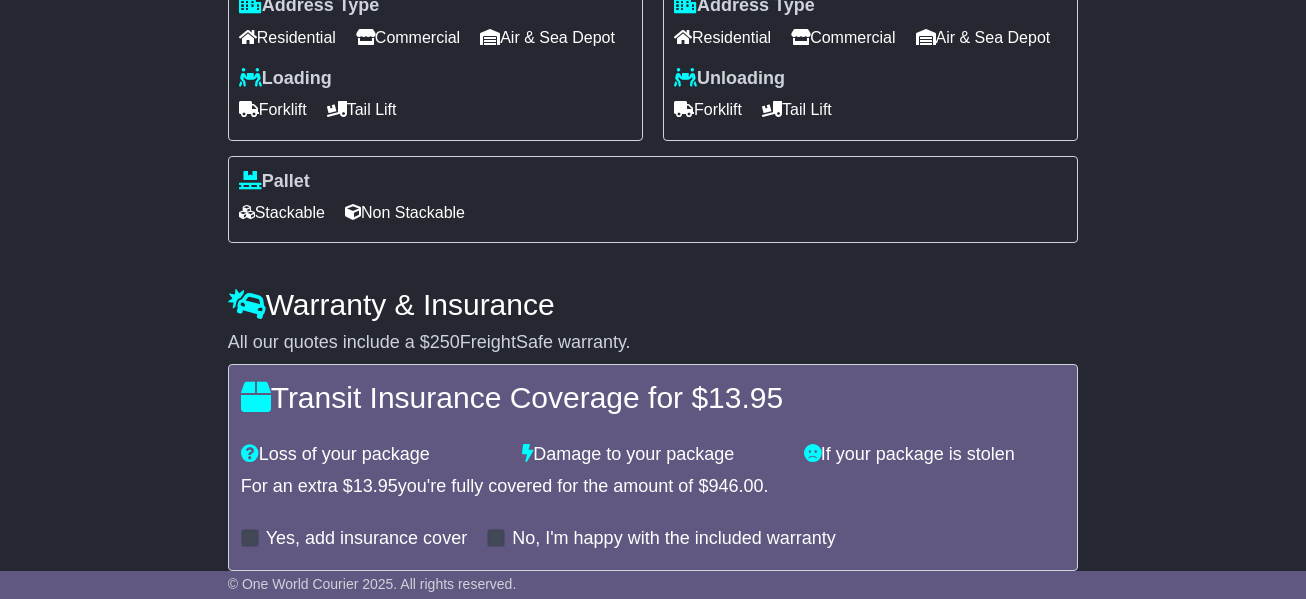 scroll, scrollTop: 800, scrollLeft: 0, axis: vertical 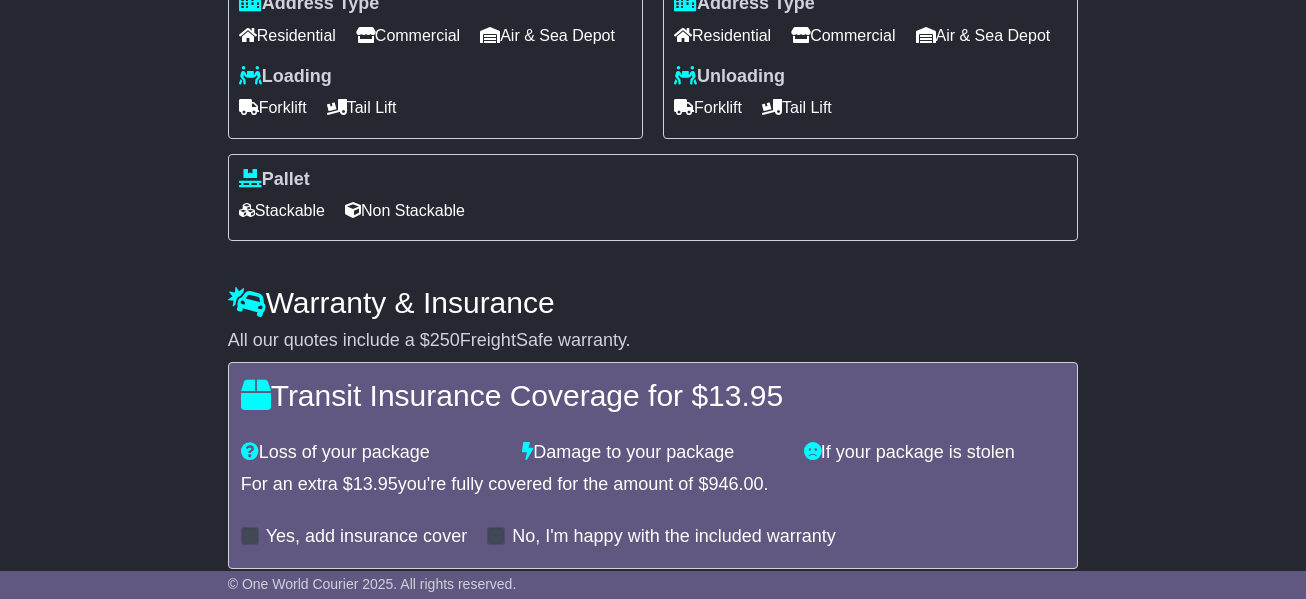 click at bounding box center (247, 210) 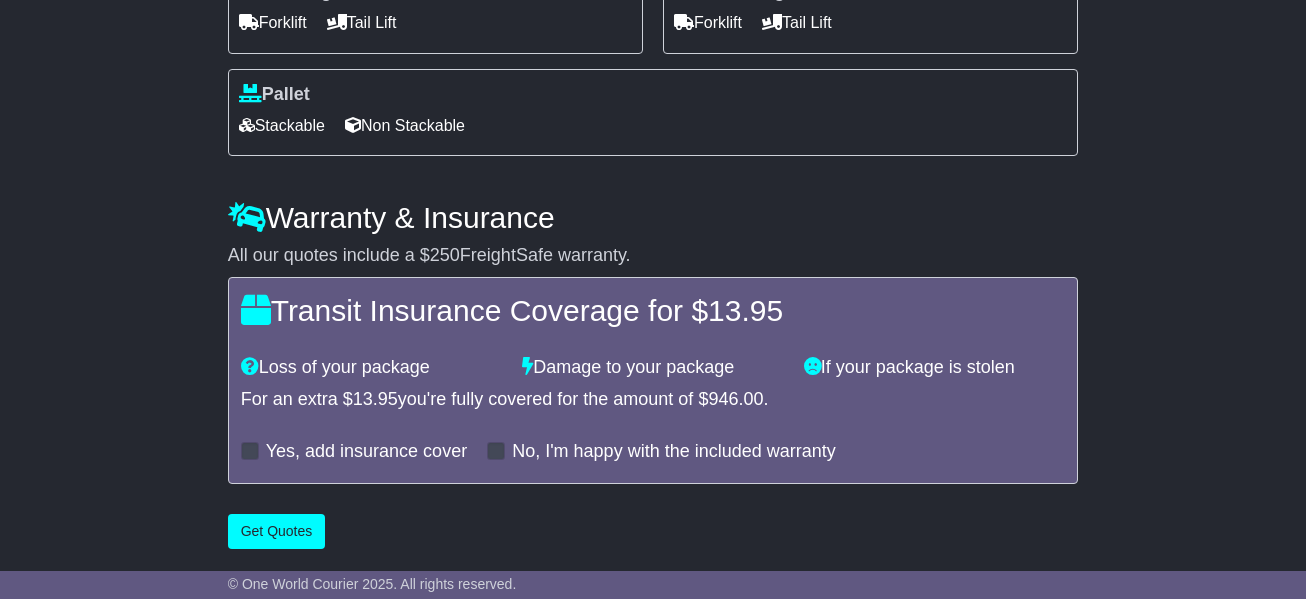 scroll, scrollTop: 923, scrollLeft: 0, axis: vertical 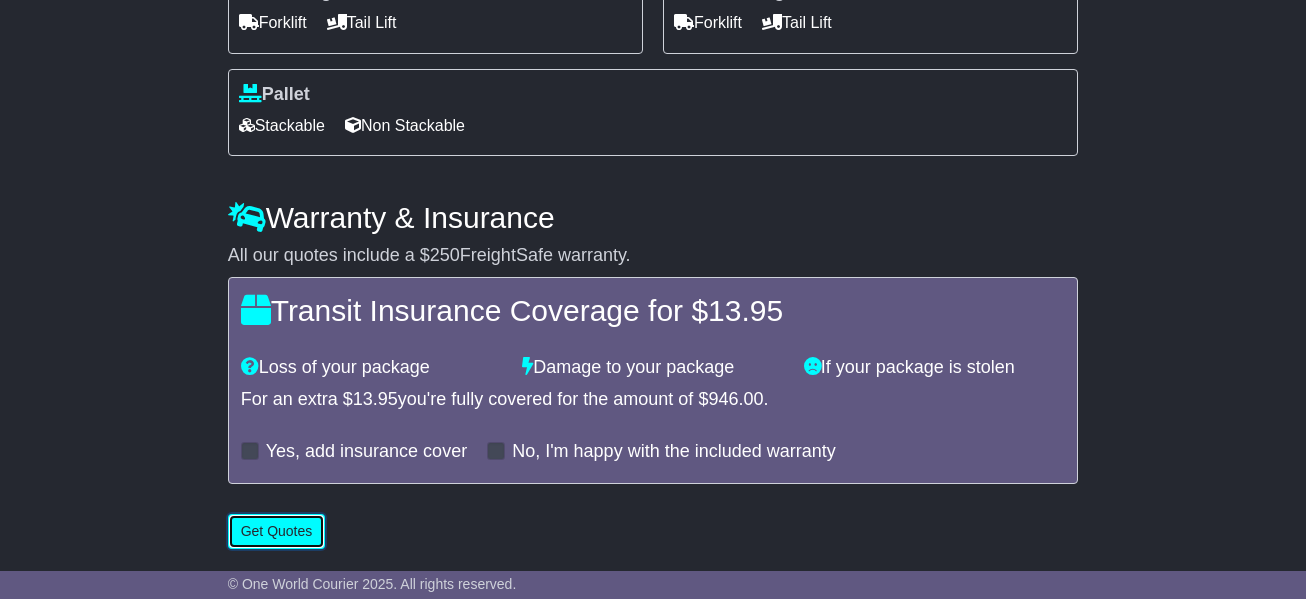 click on "Get Quotes" at bounding box center (277, 531) 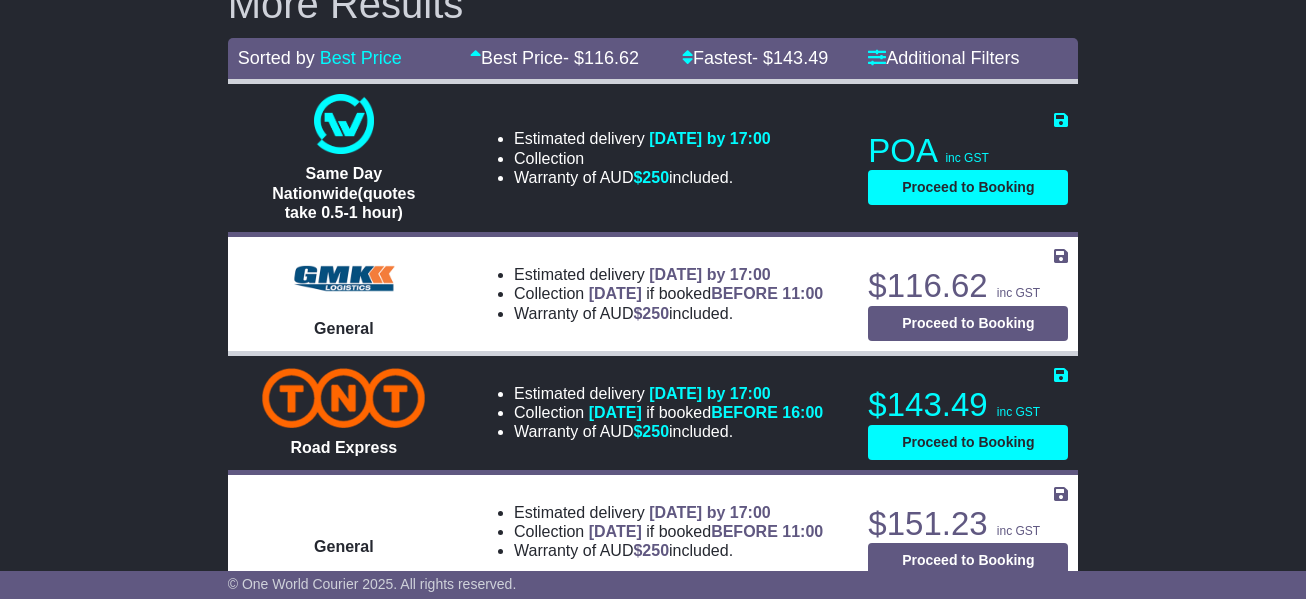 scroll, scrollTop: 800, scrollLeft: 0, axis: vertical 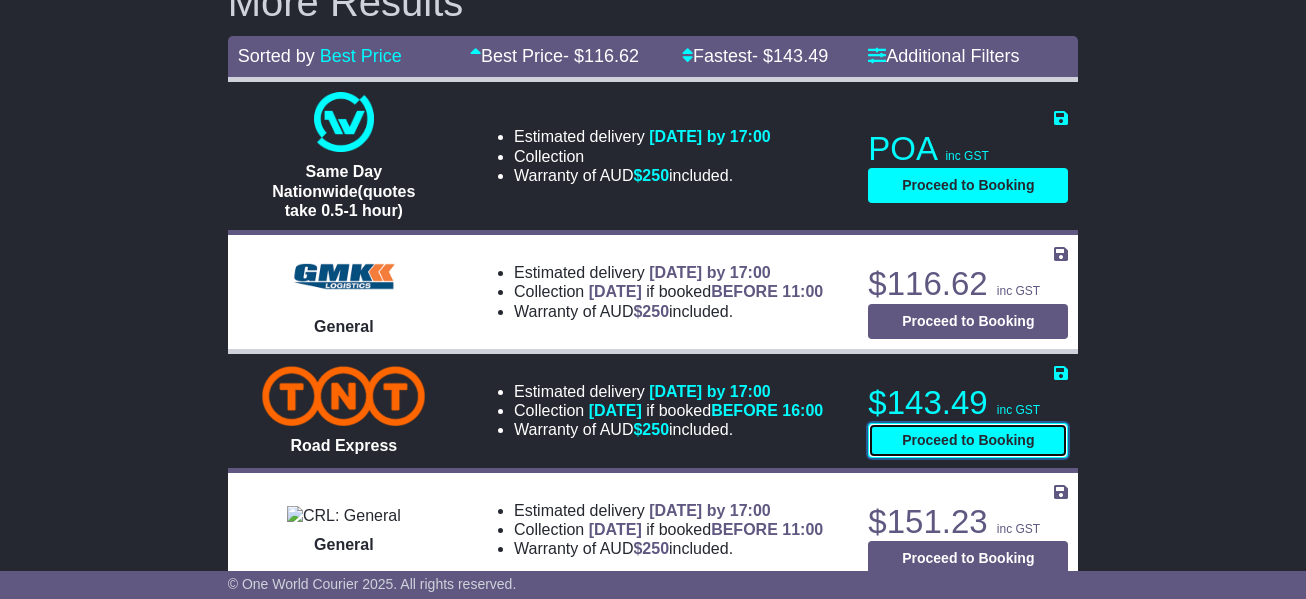 click on "Proceed to Booking" at bounding box center (968, 440) 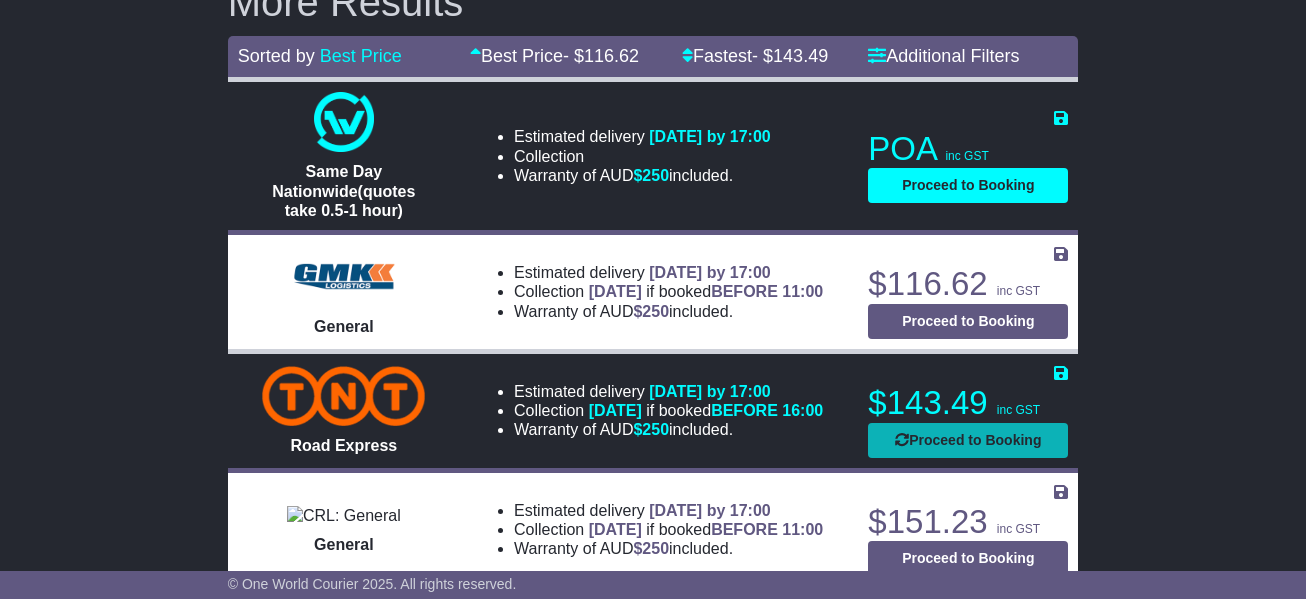 select on "*****" 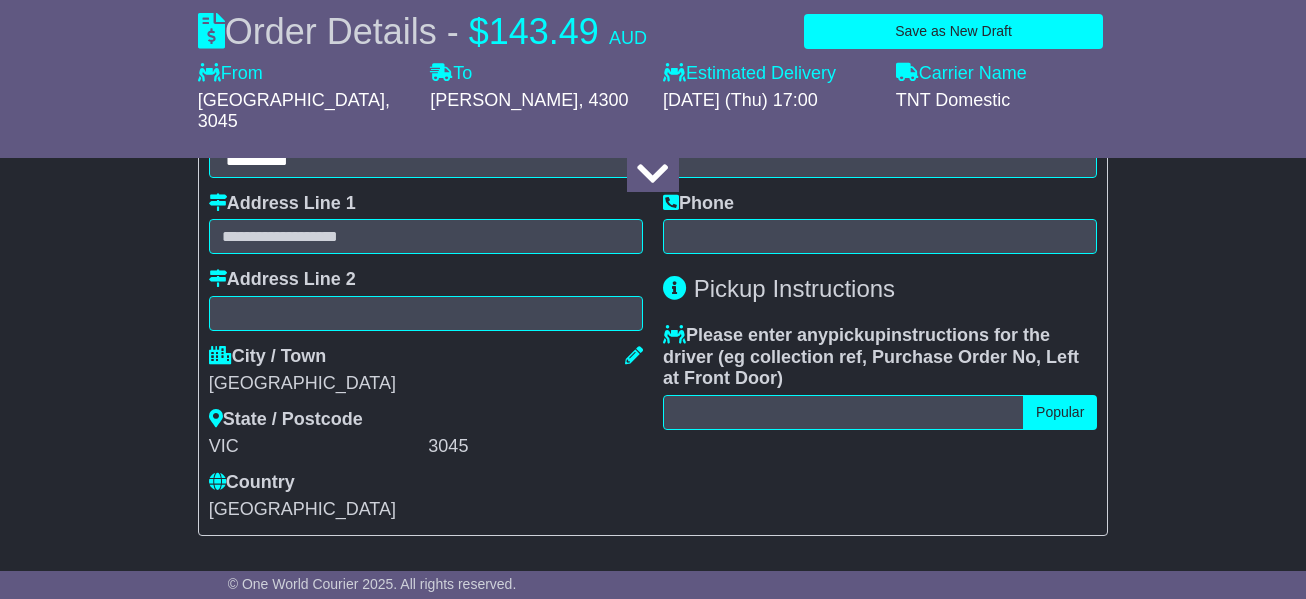 select 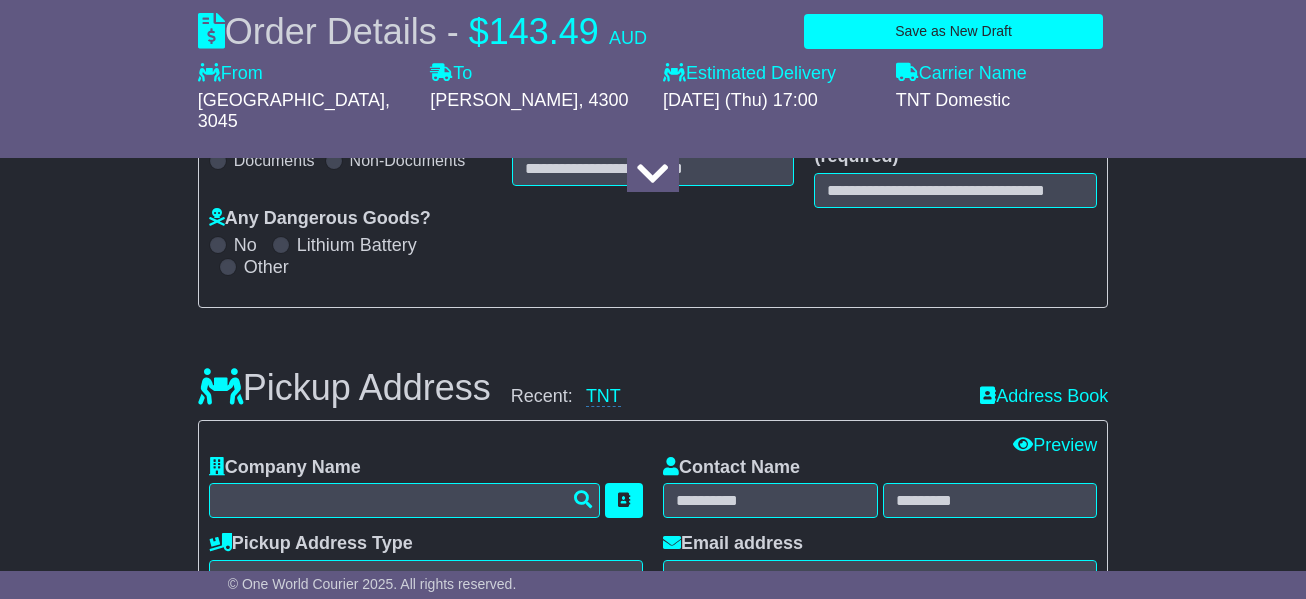 scroll, scrollTop: 300, scrollLeft: 0, axis: vertical 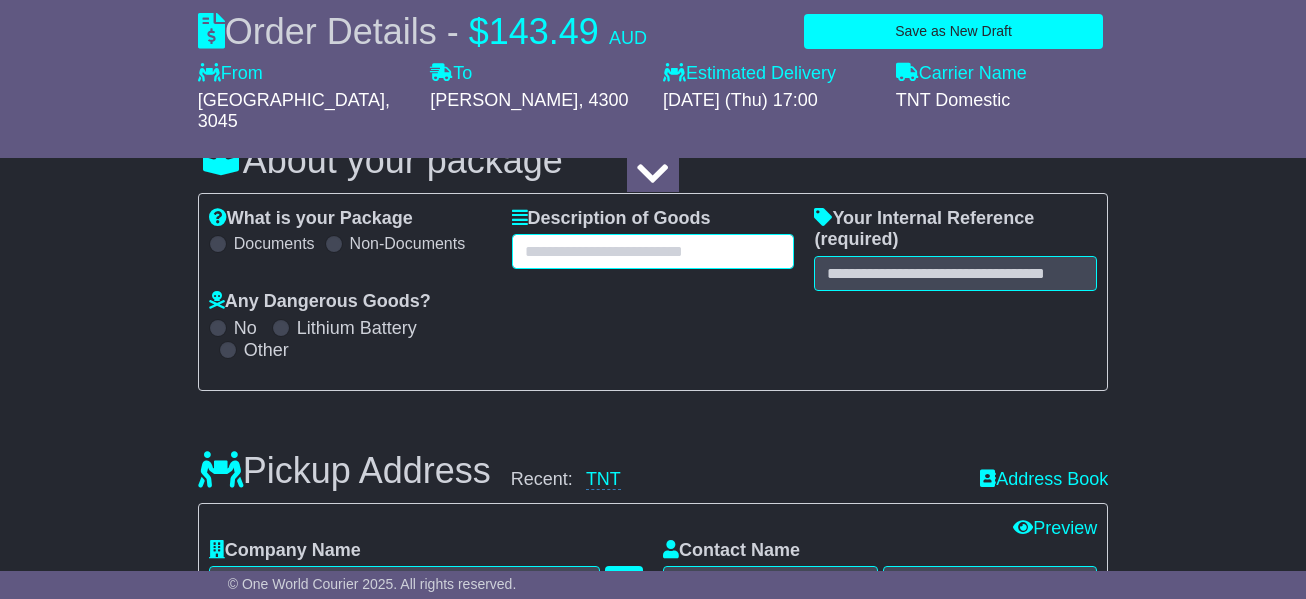 click at bounding box center [653, 251] 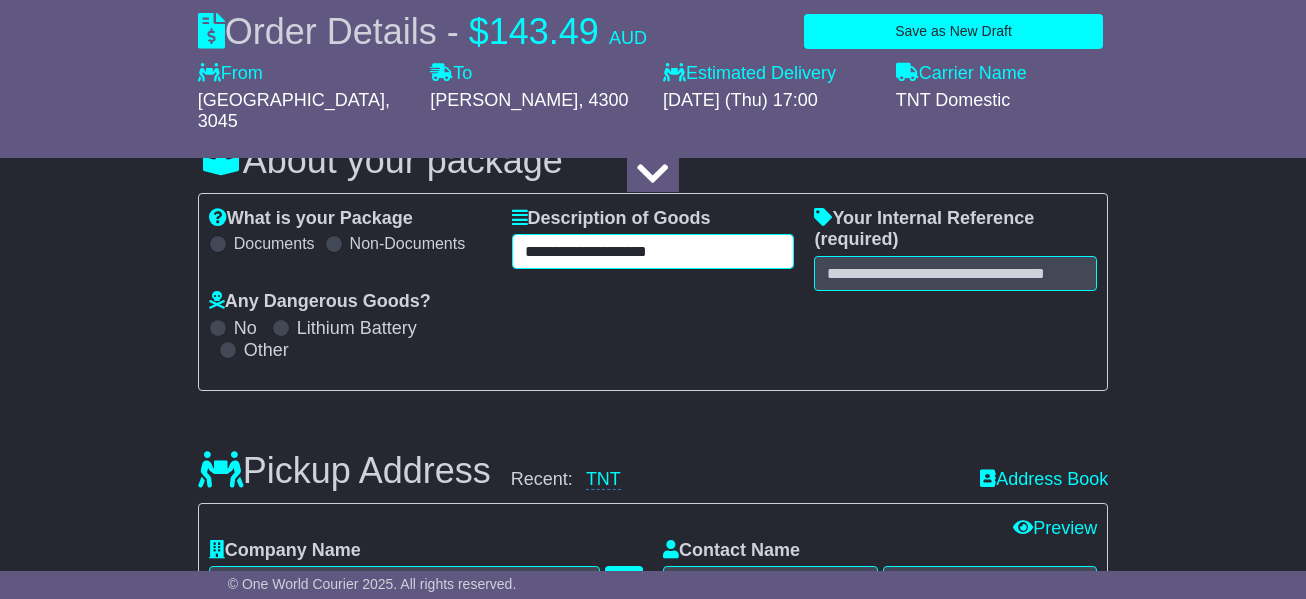 type on "**********" 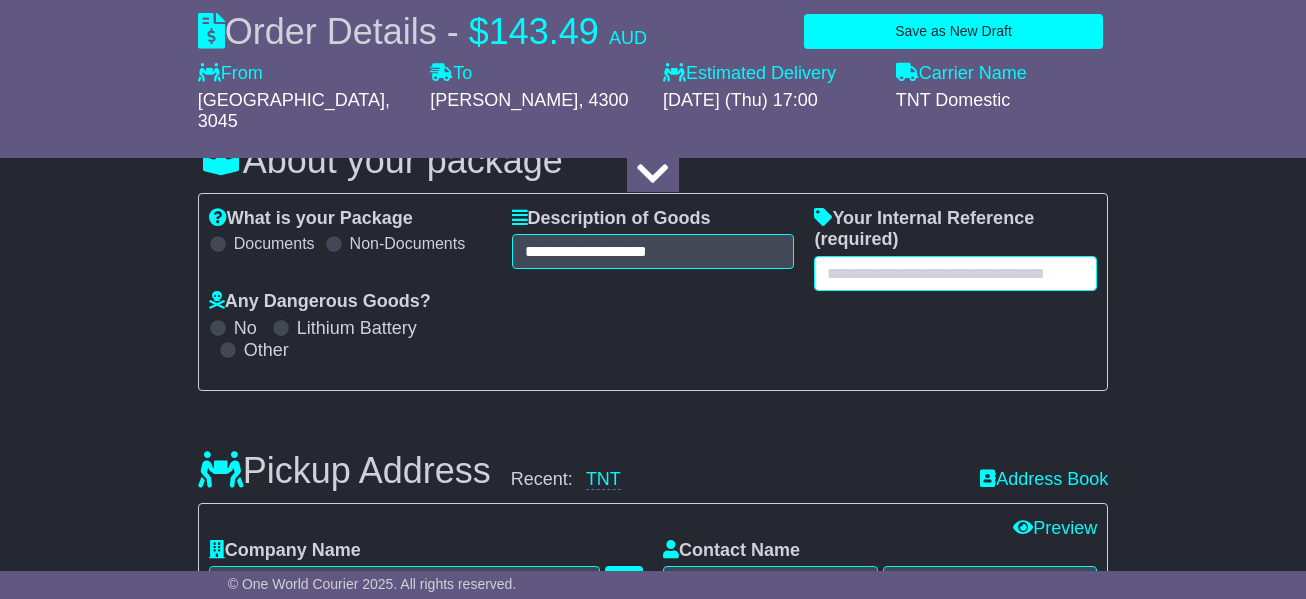 click at bounding box center (955, 273) 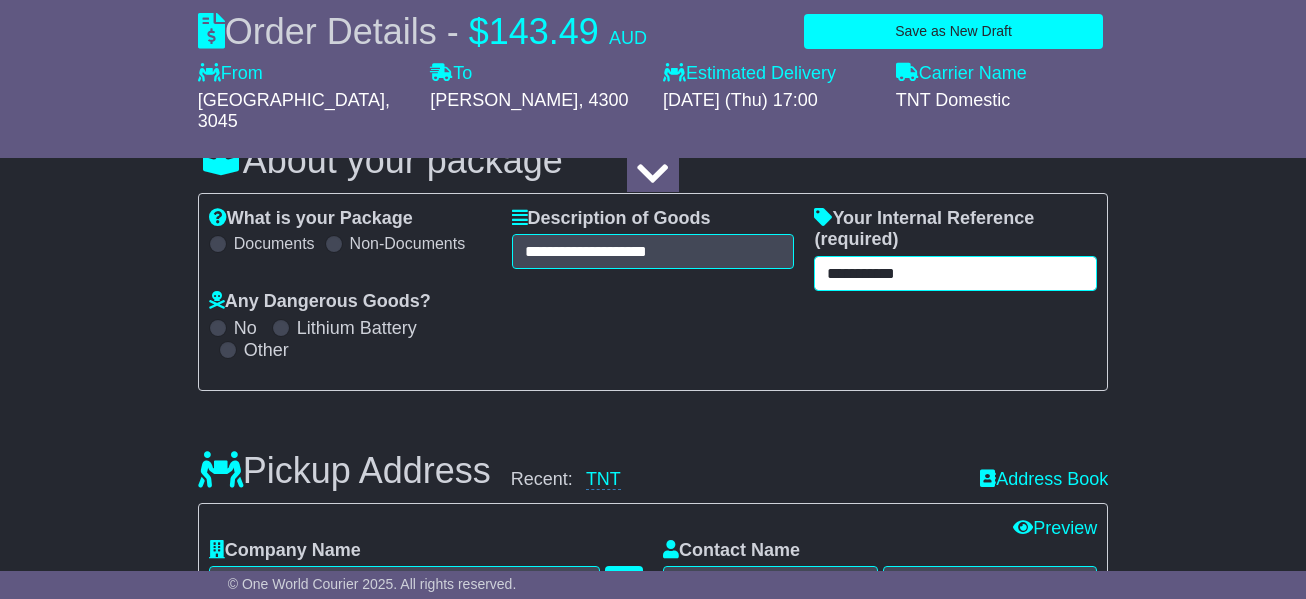 click on "**********" at bounding box center (955, 273) 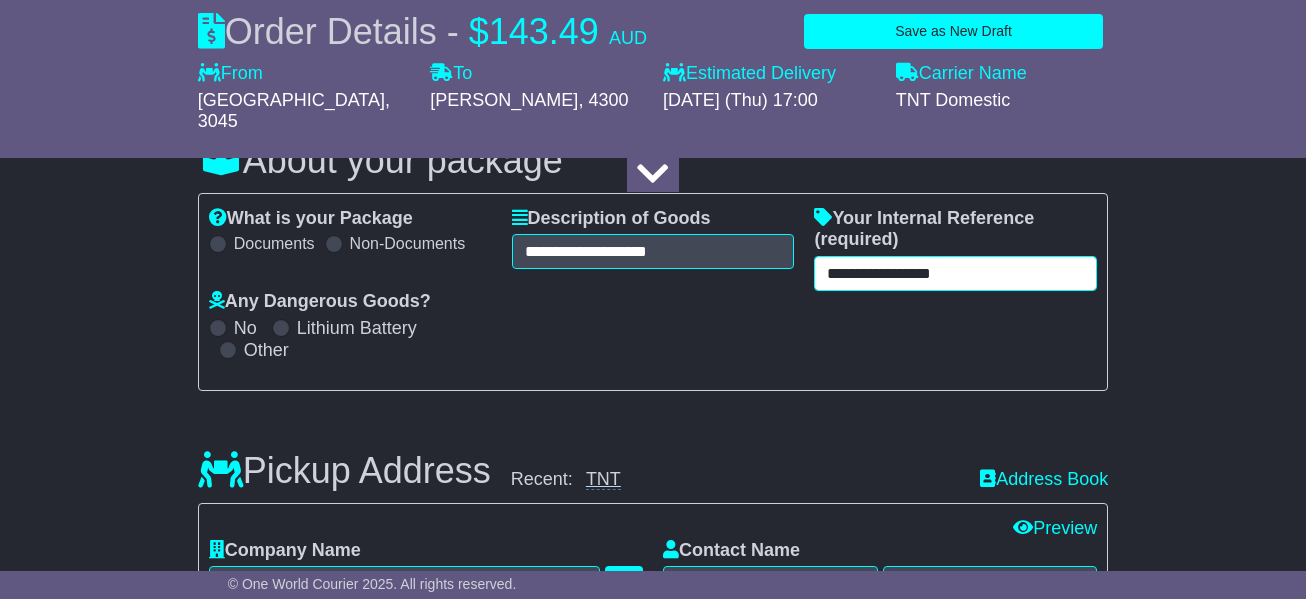 type on "**********" 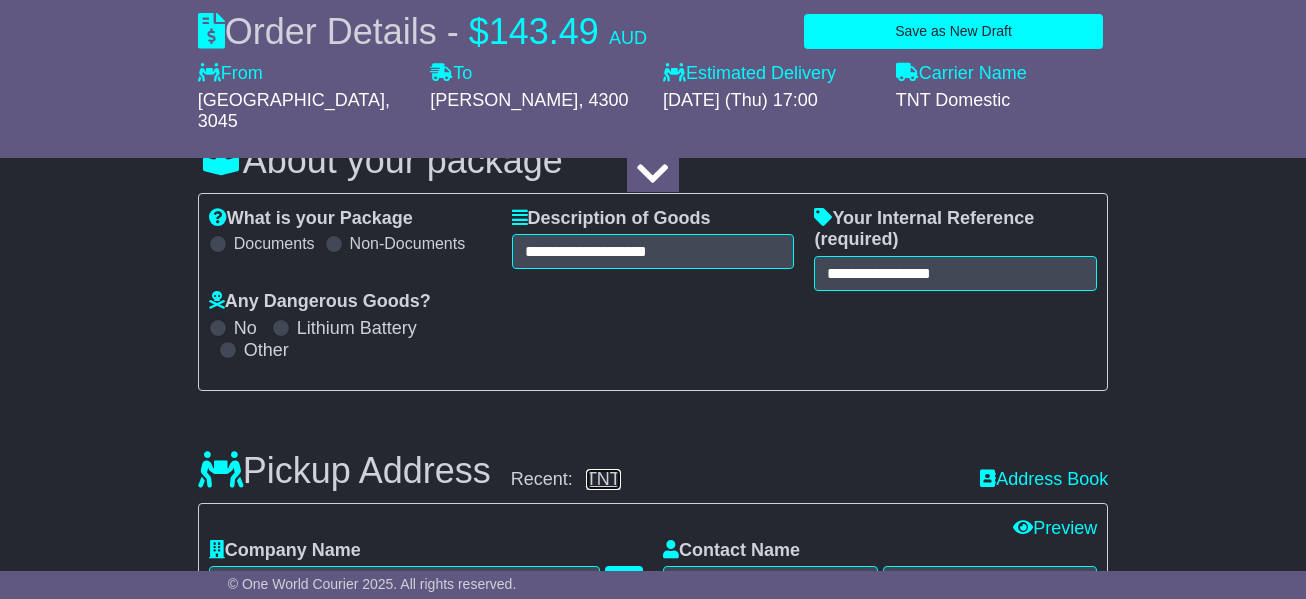 click on "TNT" at bounding box center [603, 479] 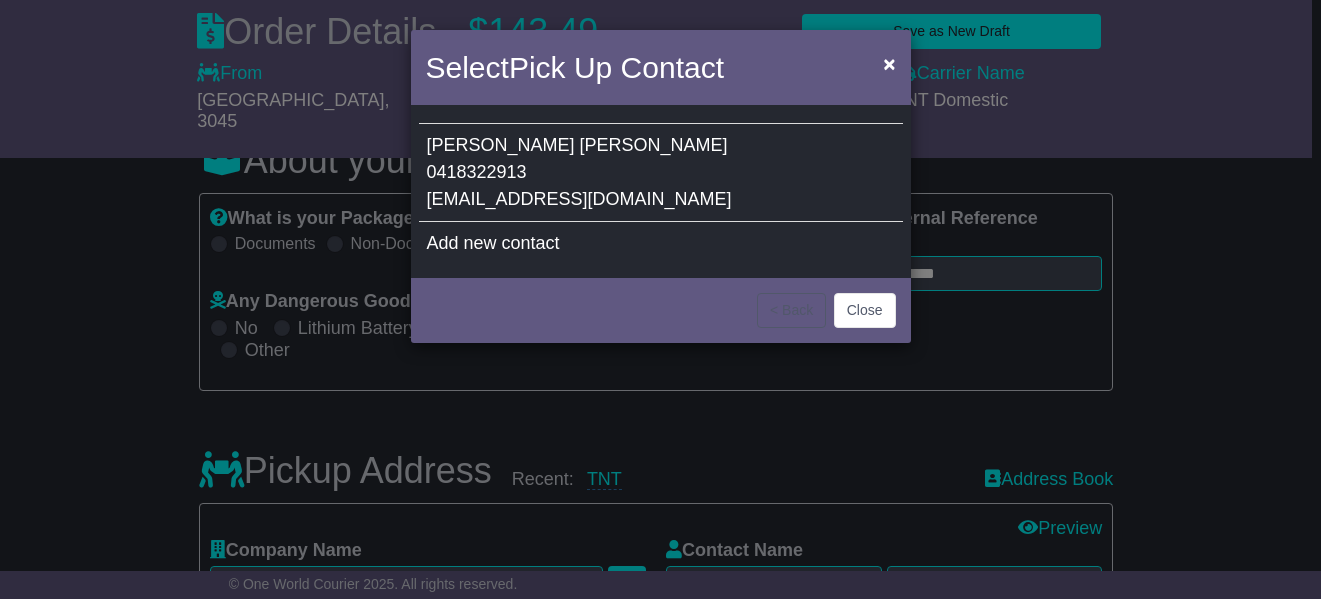 click on "0418322913" at bounding box center (477, 172) 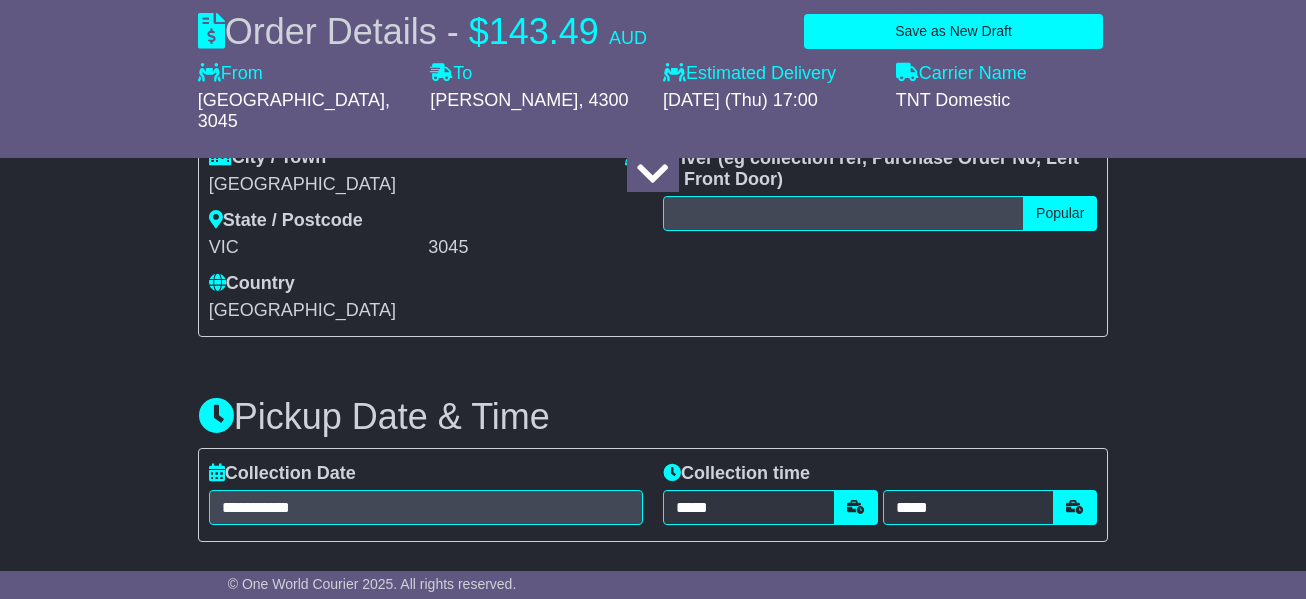 scroll, scrollTop: 1000, scrollLeft: 0, axis: vertical 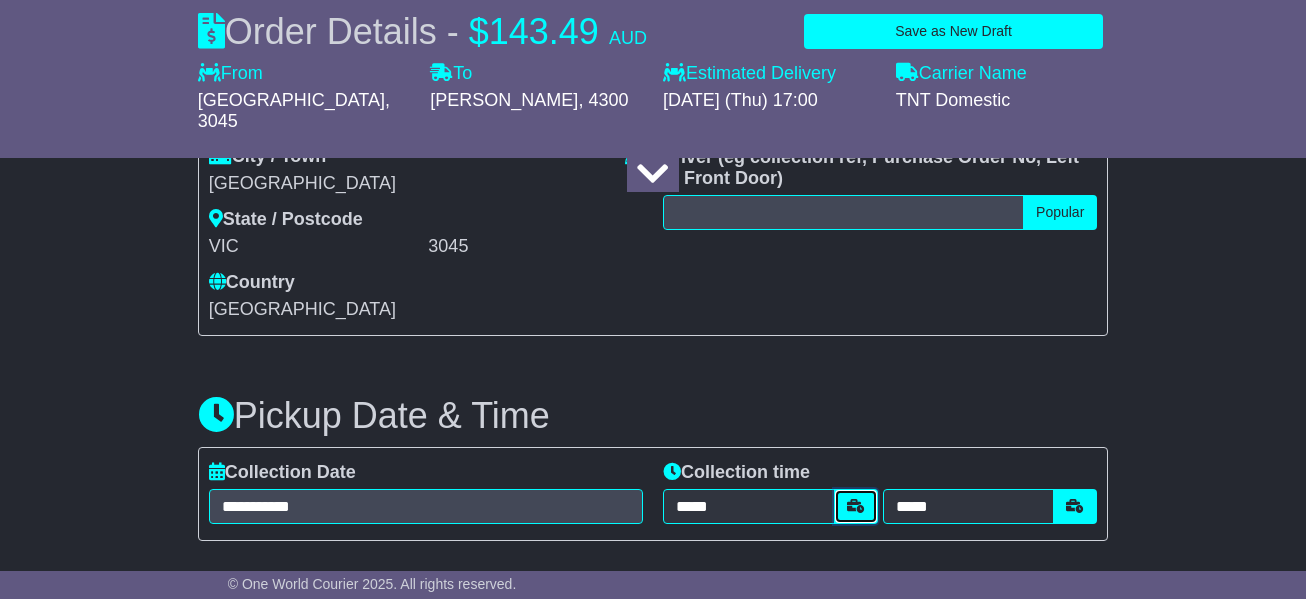 click at bounding box center (856, 506) 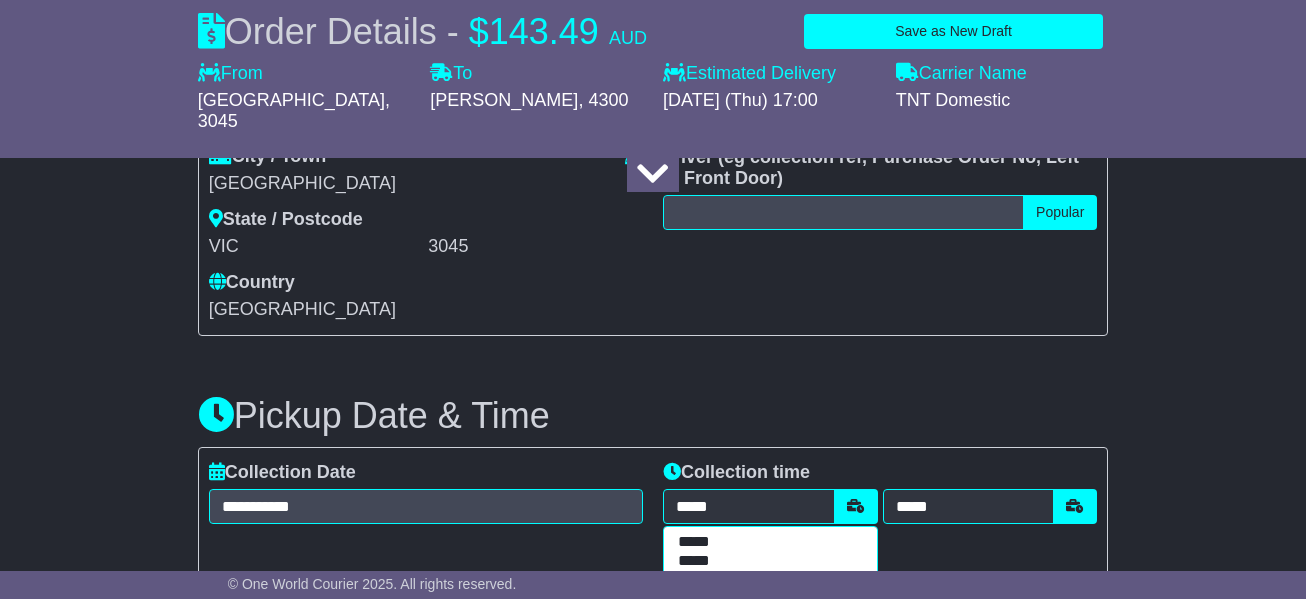 scroll, scrollTop: 1094, scrollLeft: 0, axis: vertical 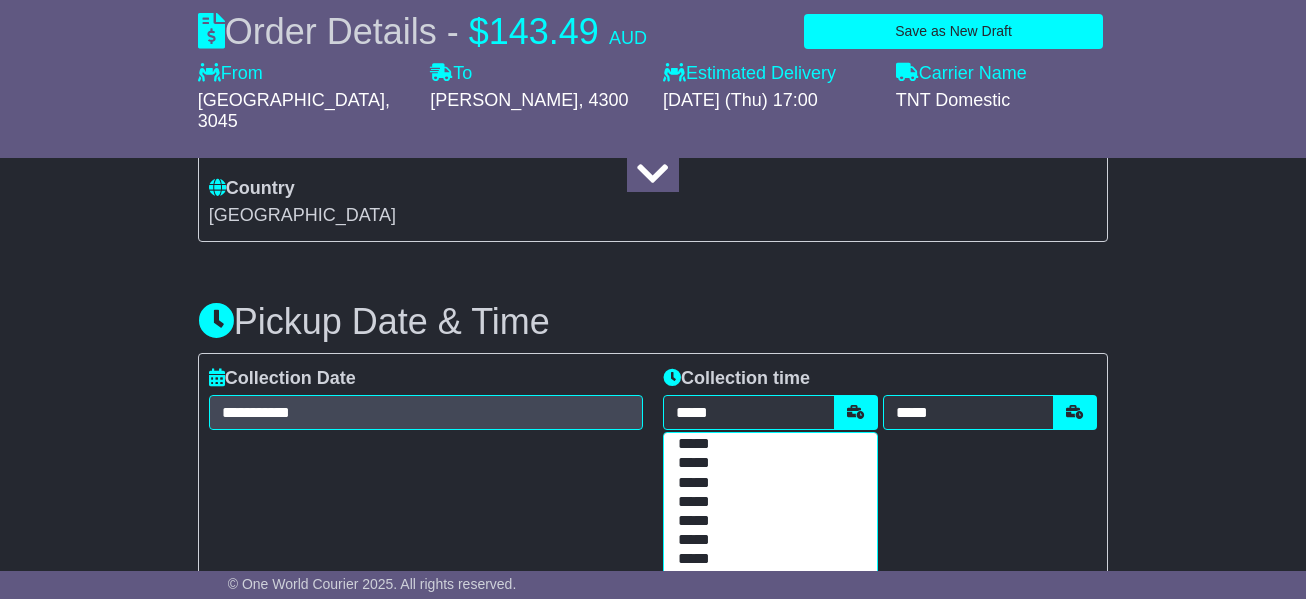 click on "*****" at bounding box center (766, 521) 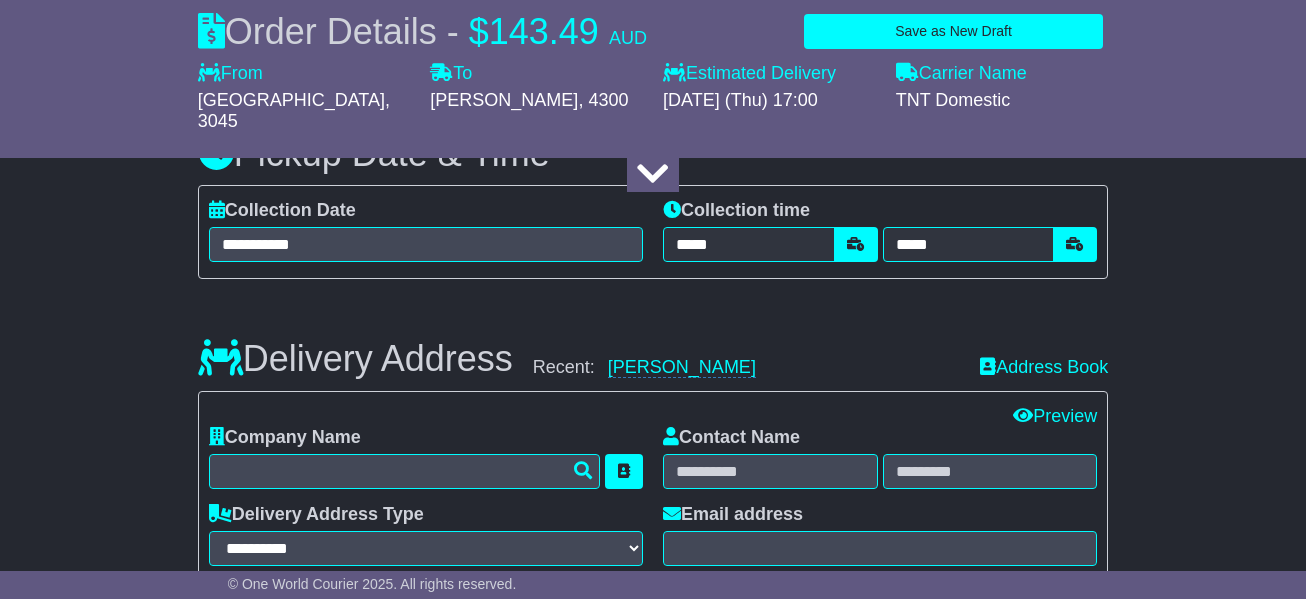 scroll, scrollTop: 1294, scrollLeft: 0, axis: vertical 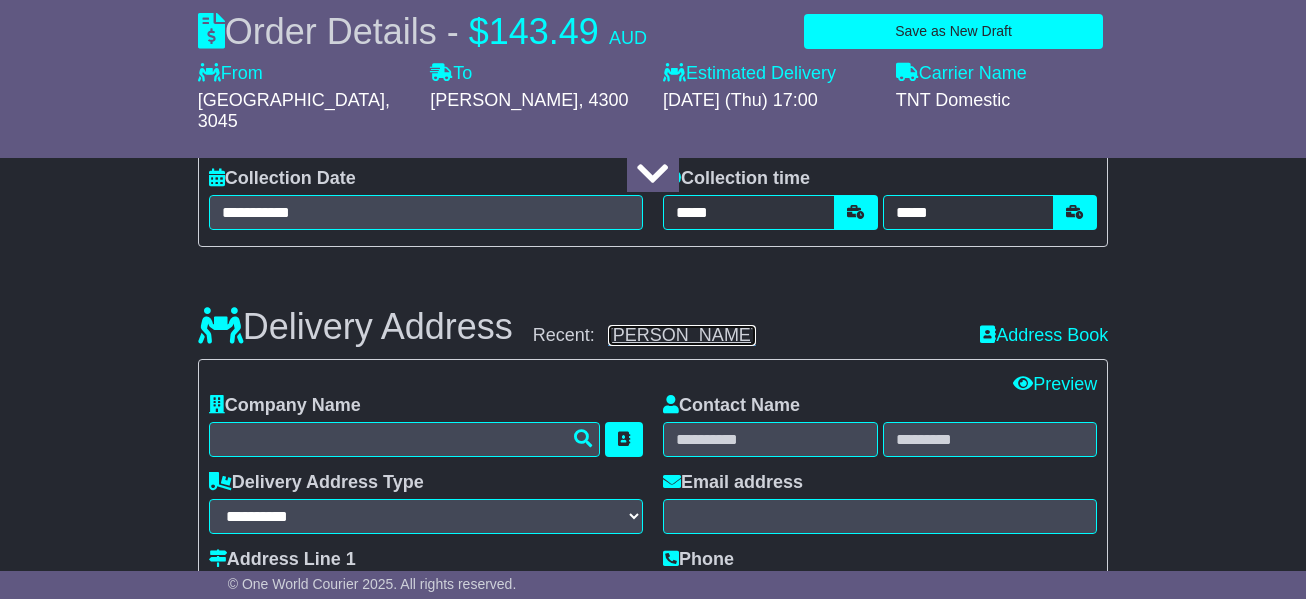 click on "Reece" at bounding box center (682, 335) 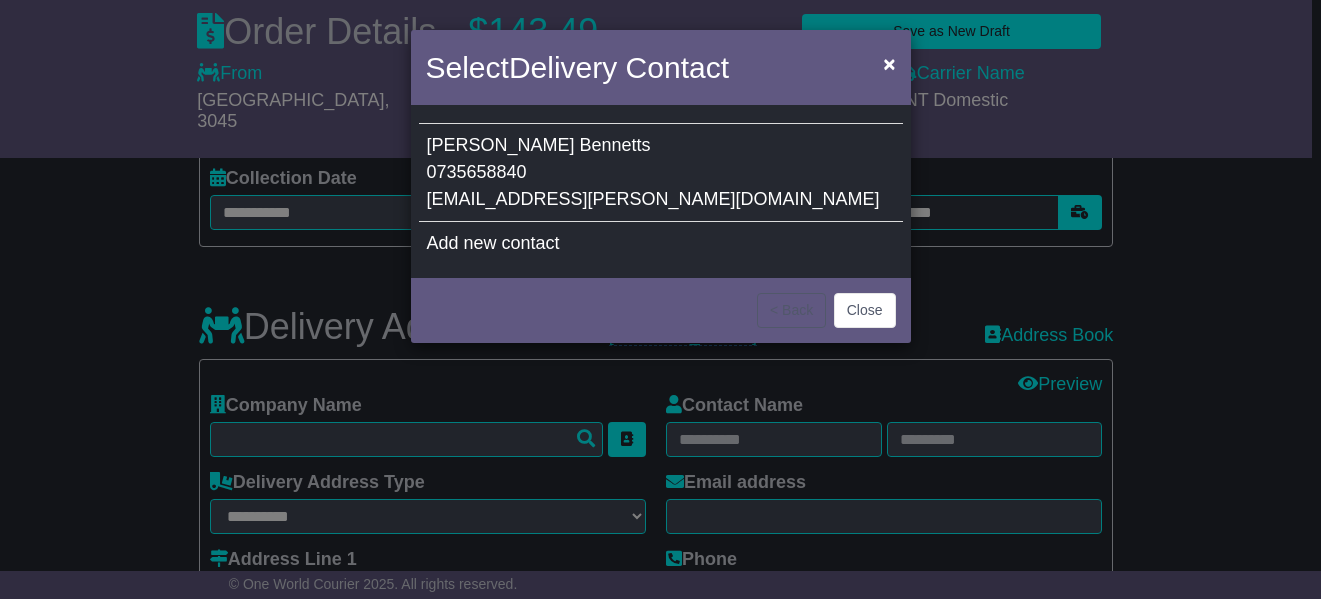 click on "Andrew   Bennetts
0735658840
carolepark.civil.qld@reece.com.au" at bounding box center (661, 173) 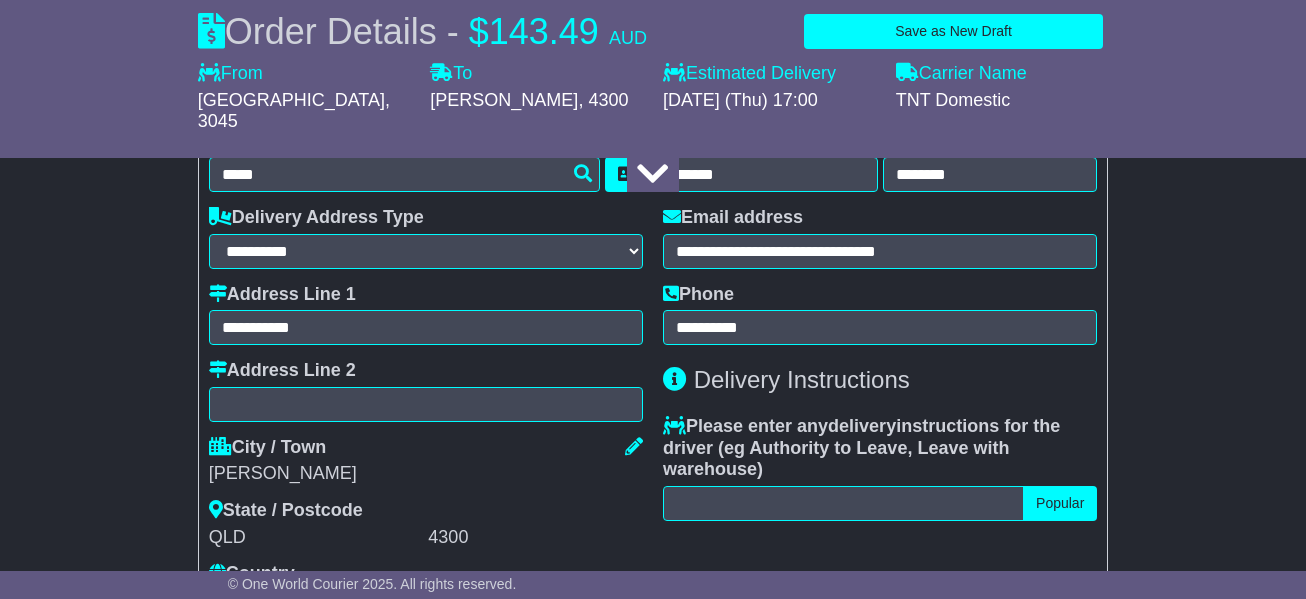 scroll, scrollTop: 1494, scrollLeft: 0, axis: vertical 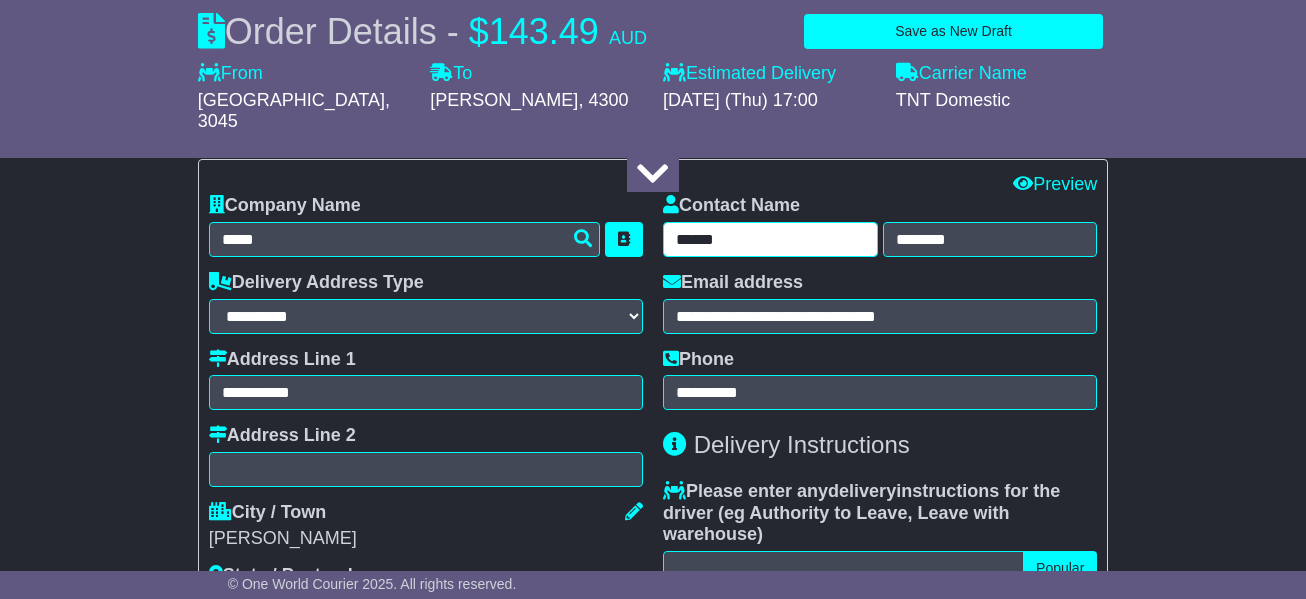 drag, startPoint x: 760, startPoint y: 238, endPoint x: 692, endPoint y: 229, distance: 68.593 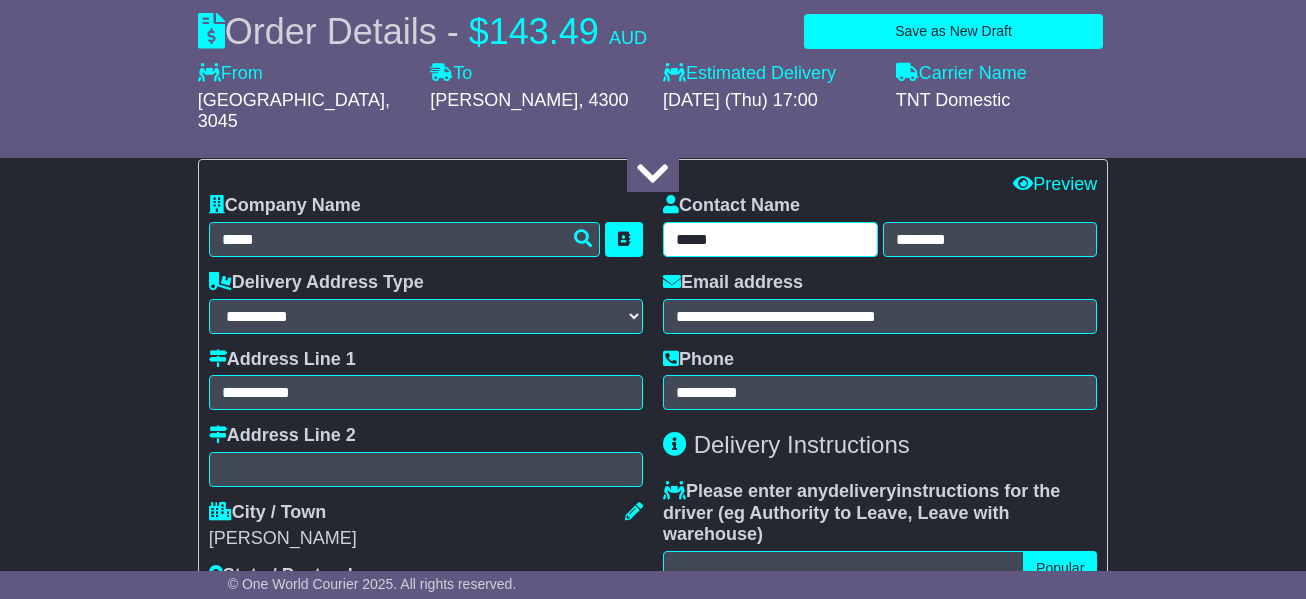 click on "*****" at bounding box center [770, 239] 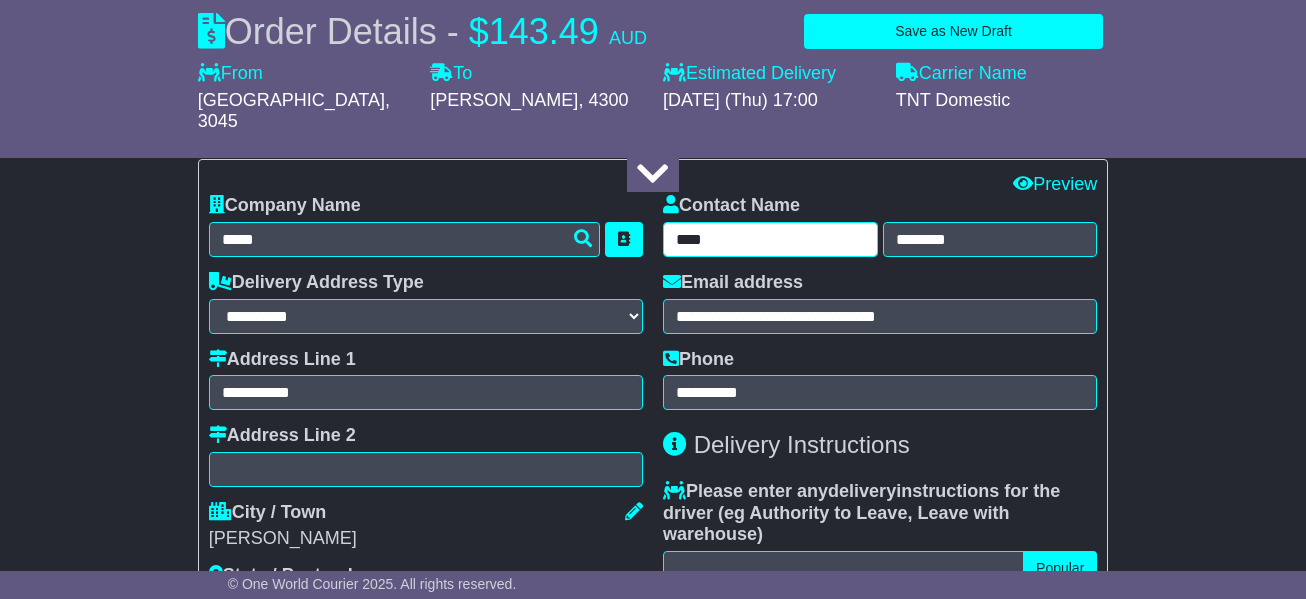 drag, startPoint x: 717, startPoint y: 237, endPoint x: 753, endPoint y: 249, distance: 37.94733 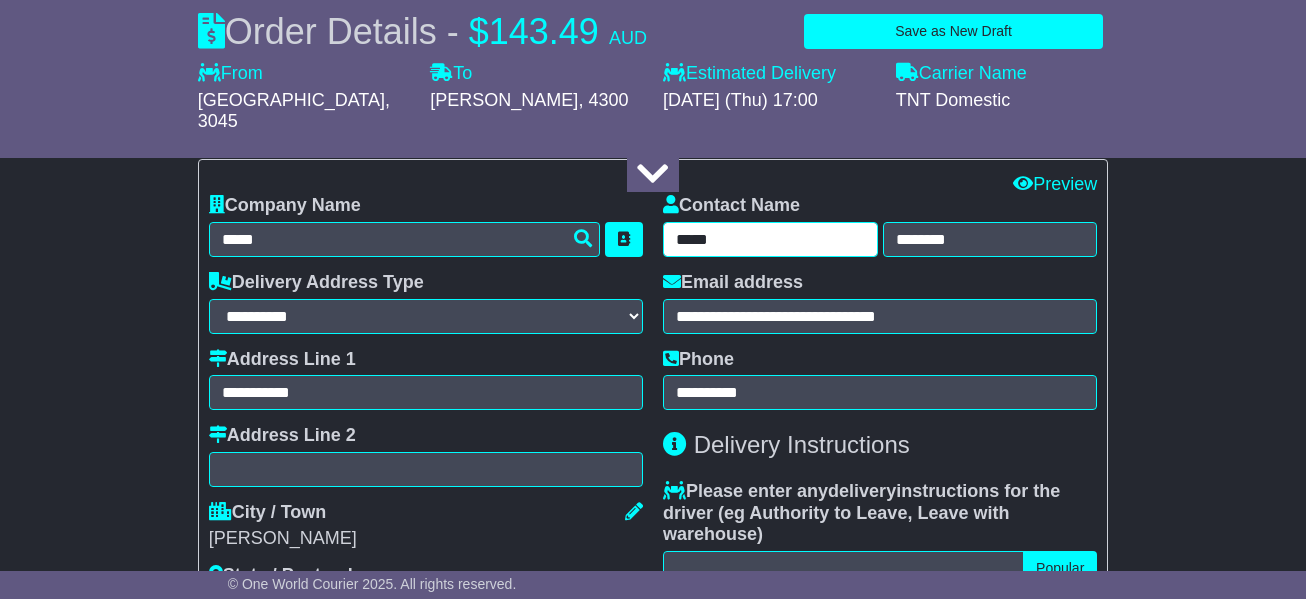 type on "*****" 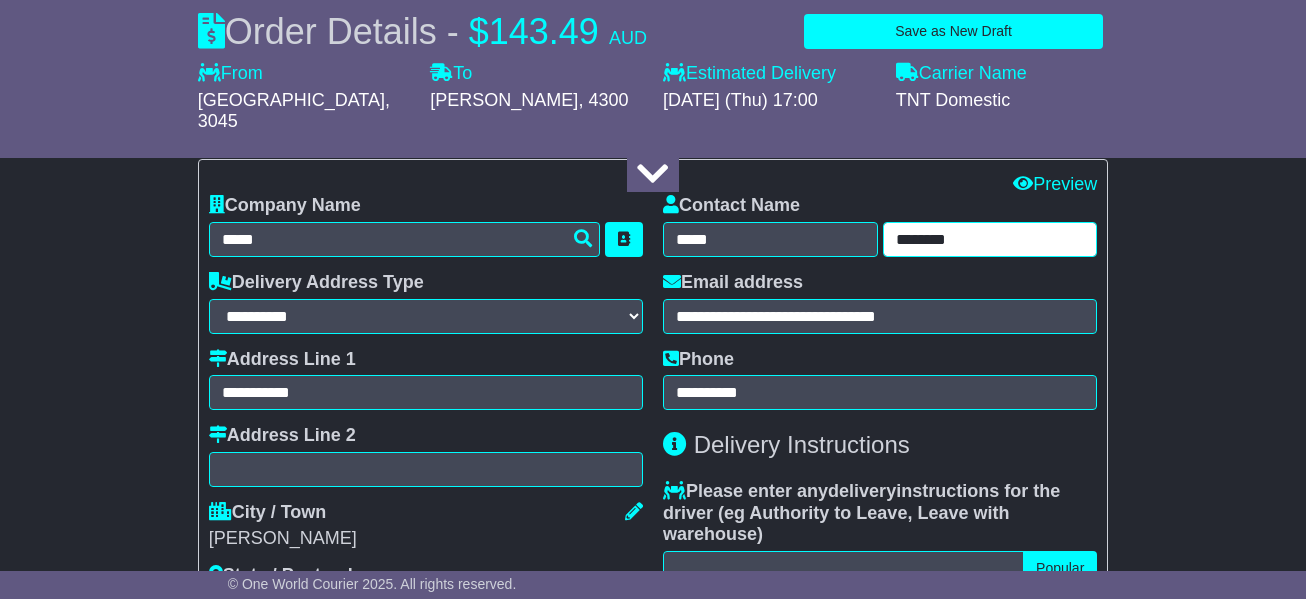 drag, startPoint x: 970, startPoint y: 240, endPoint x: 886, endPoint y: 234, distance: 84.21401 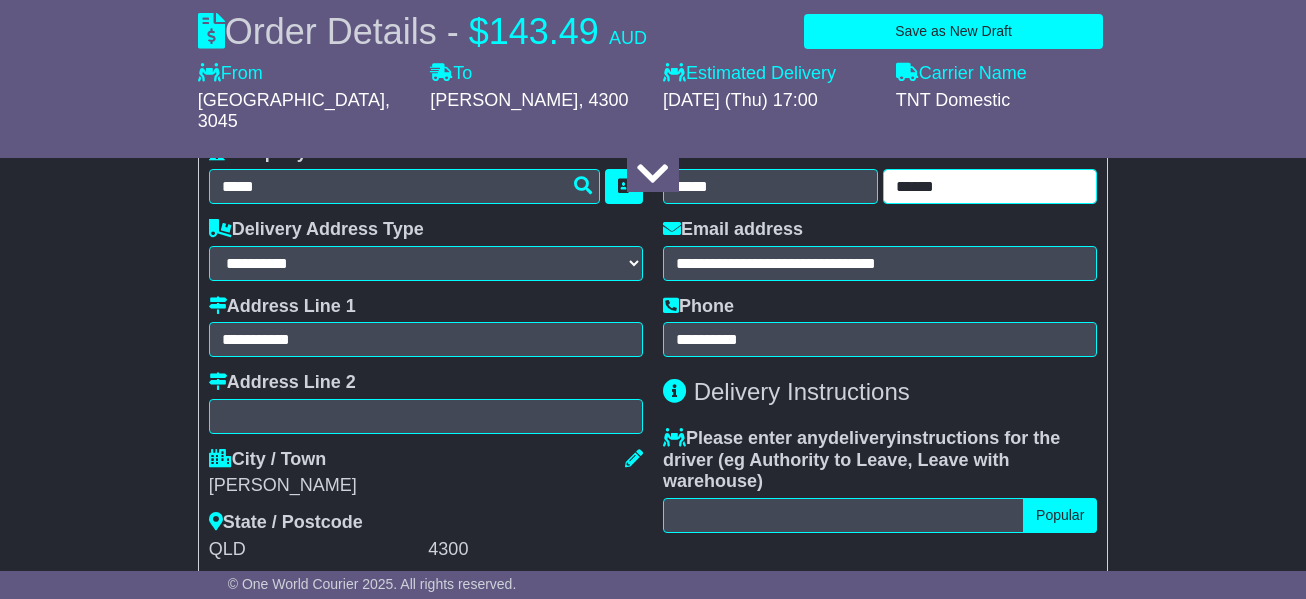 scroll, scrollTop: 1594, scrollLeft: 0, axis: vertical 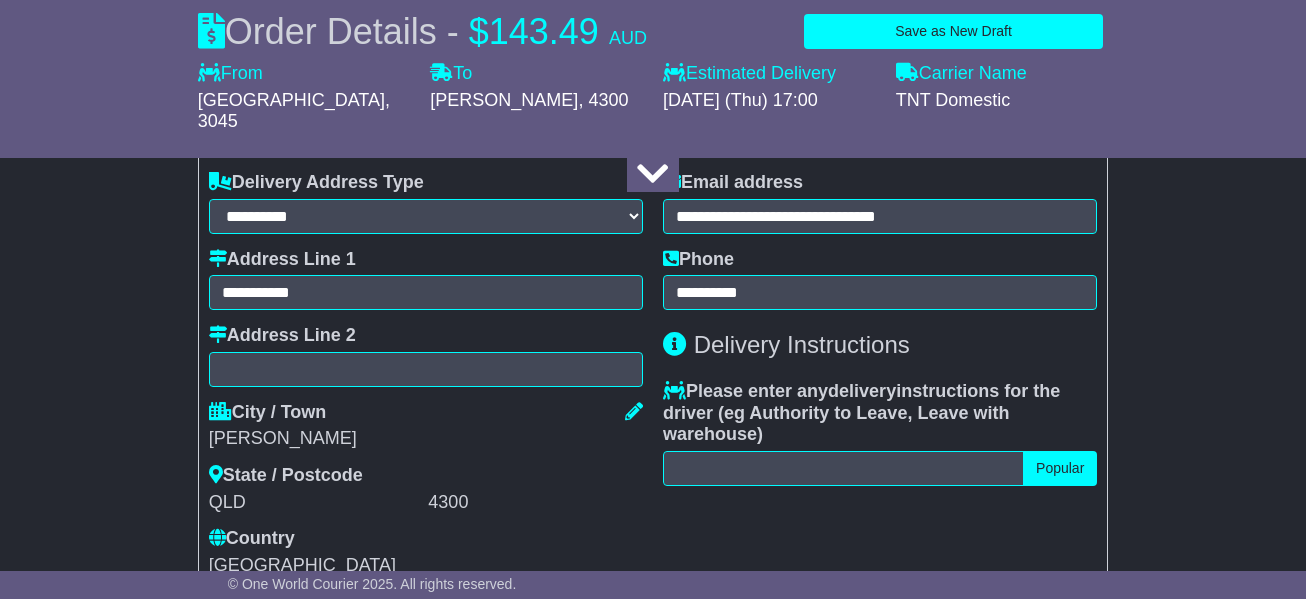 type on "******" 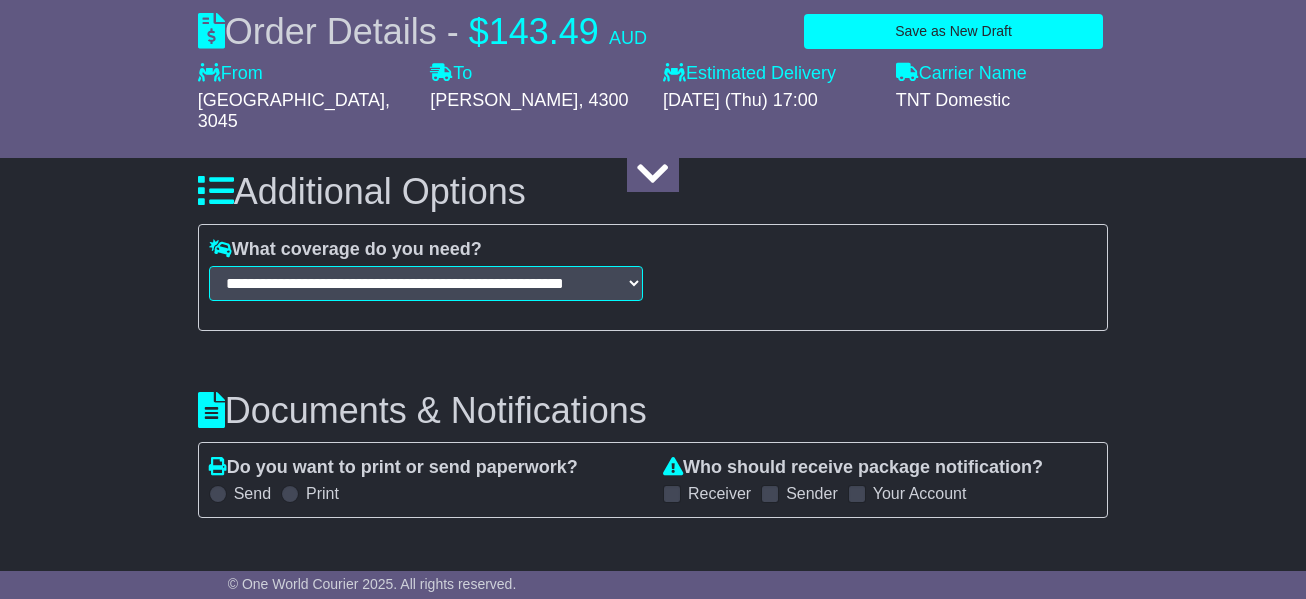 scroll, scrollTop: 2194, scrollLeft: 0, axis: vertical 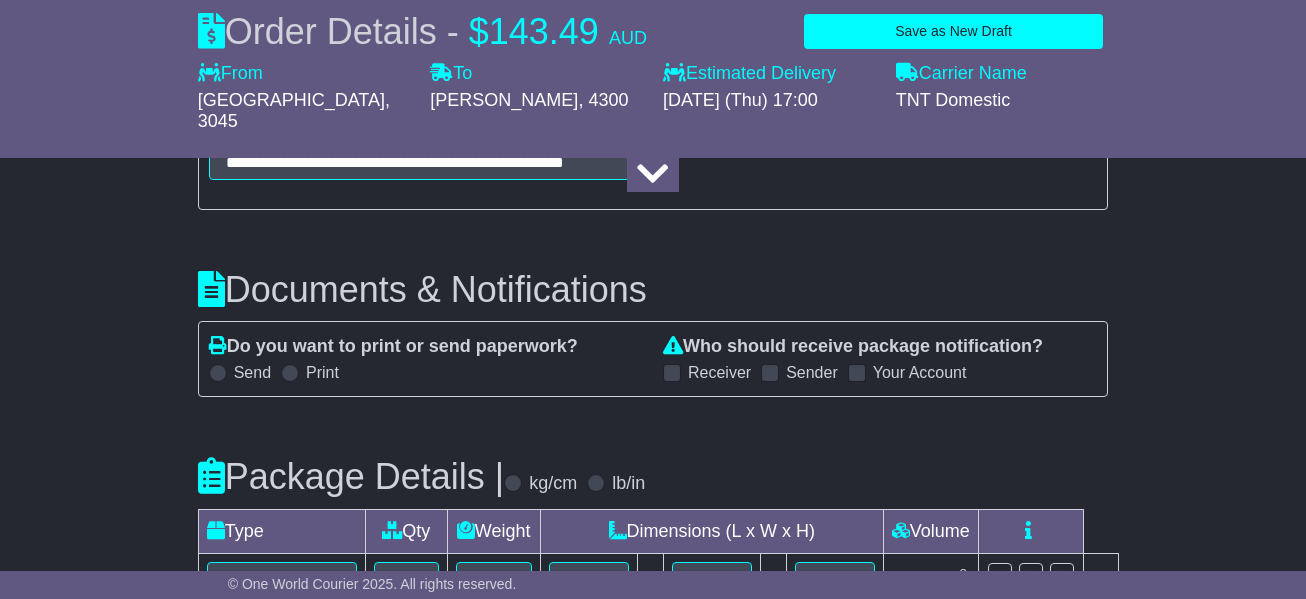 drag, startPoint x: 283, startPoint y: 428, endPoint x: 222, endPoint y: 397, distance: 68.42514 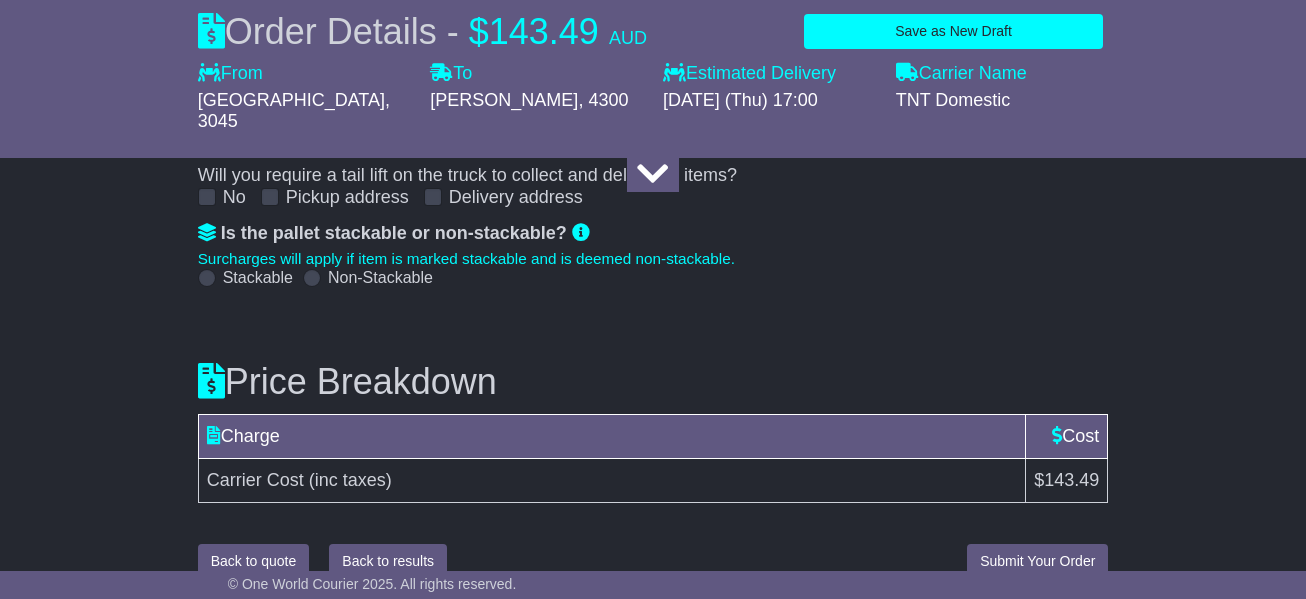 scroll, scrollTop: 2778, scrollLeft: 0, axis: vertical 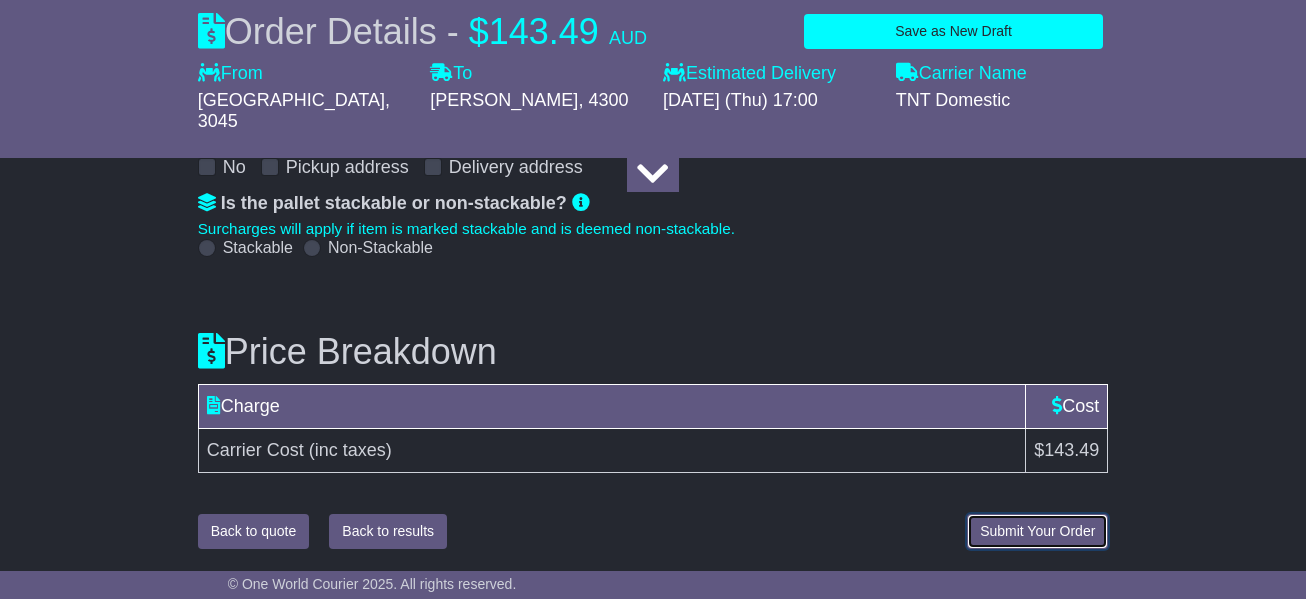 click on "Submit Your Order" at bounding box center (1037, 531) 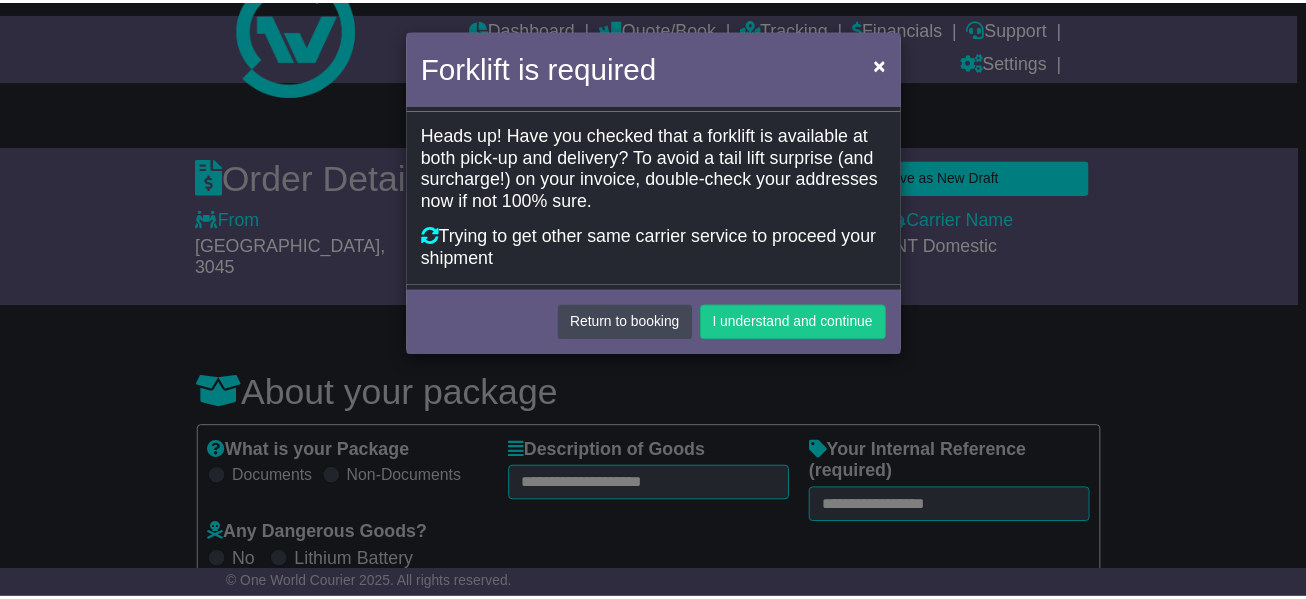 scroll, scrollTop: 0, scrollLeft: 0, axis: both 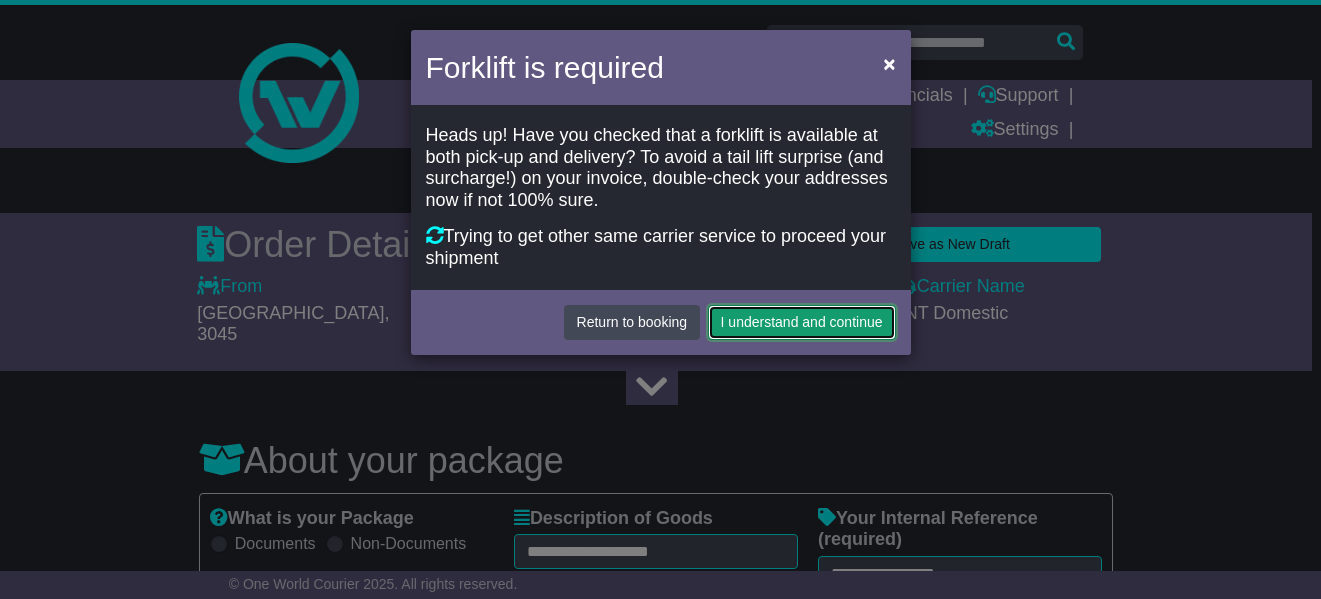 click on "I understand and continue" at bounding box center (802, 322) 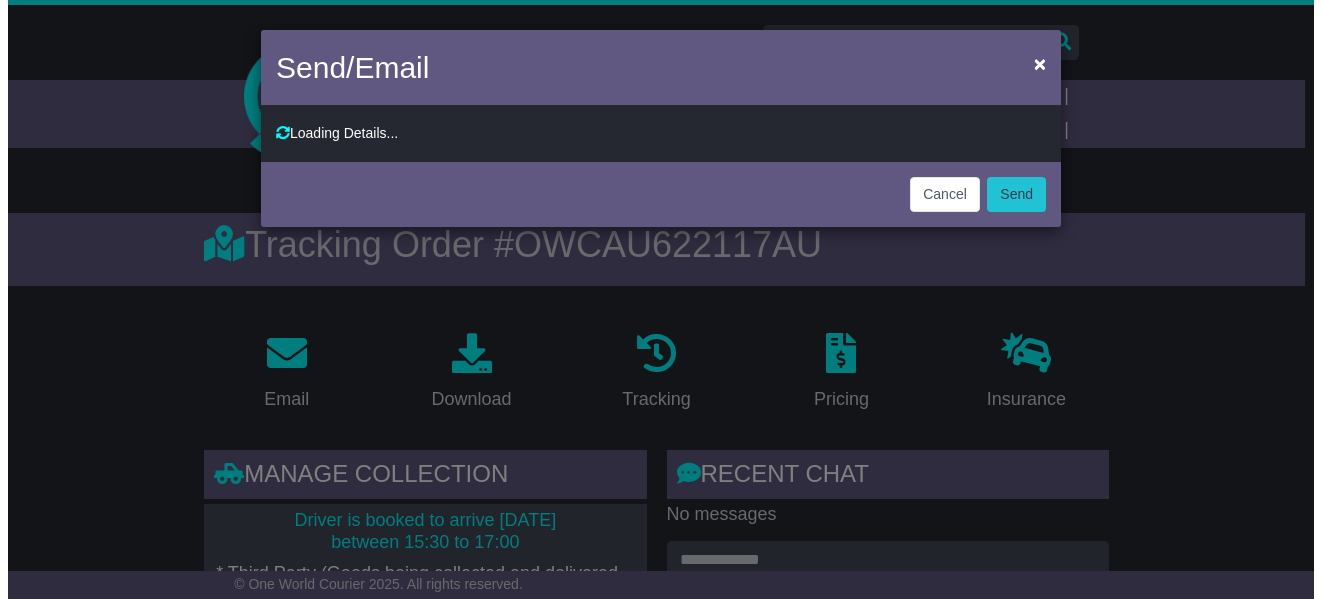 scroll, scrollTop: 0, scrollLeft: 0, axis: both 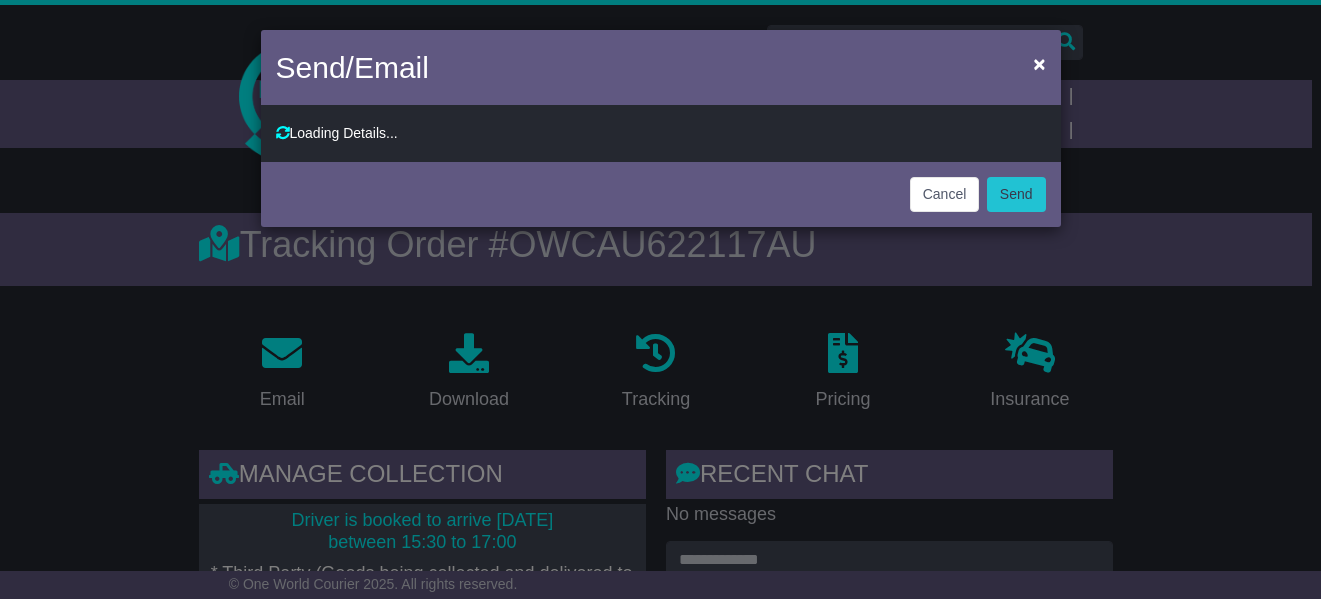 type on "**********" 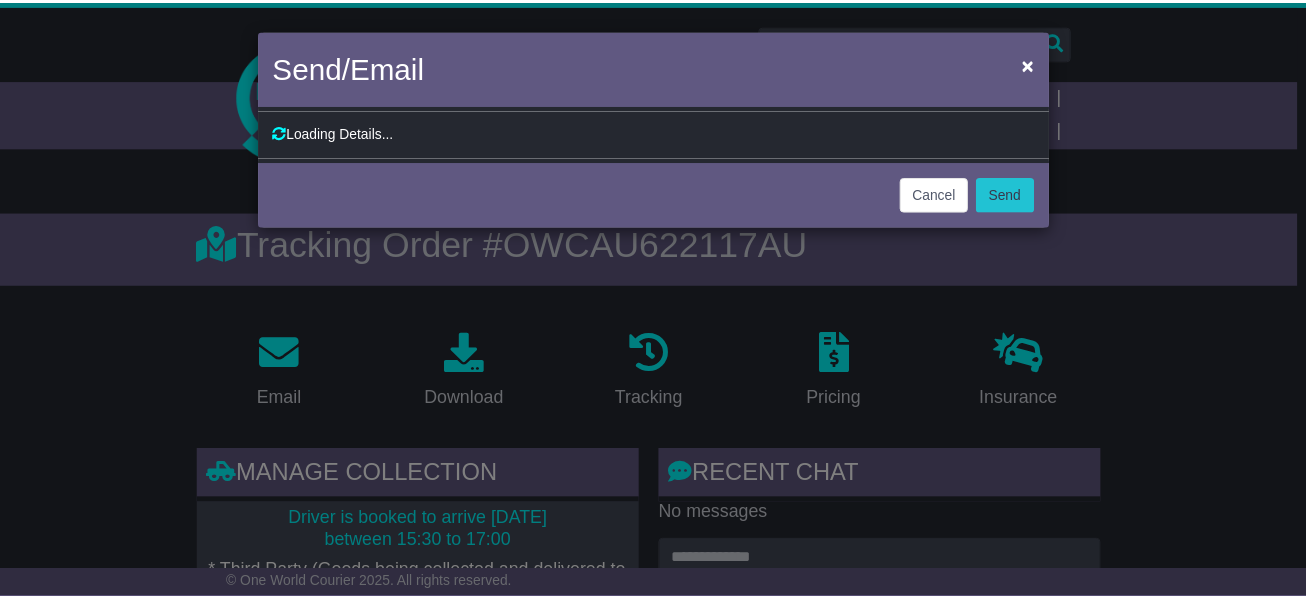 scroll, scrollTop: 0, scrollLeft: 0, axis: both 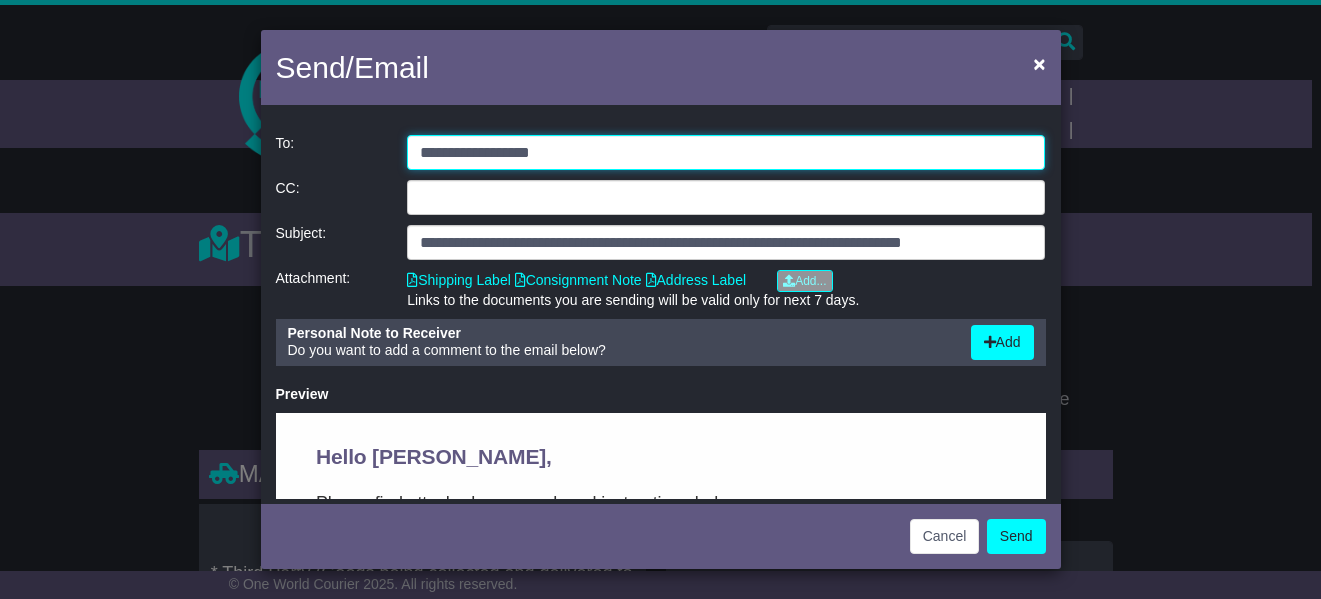 drag, startPoint x: 600, startPoint y: 149, endPoint x: 412, endPoint y: 139, distance: 188.26576 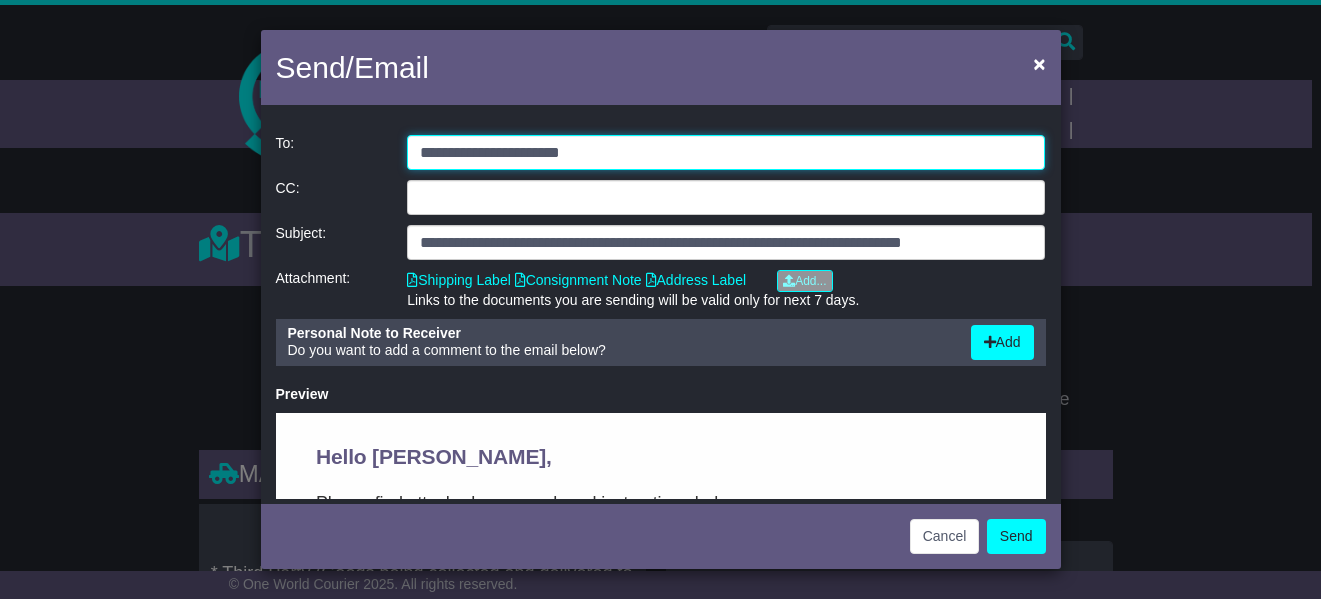 type on "**********" 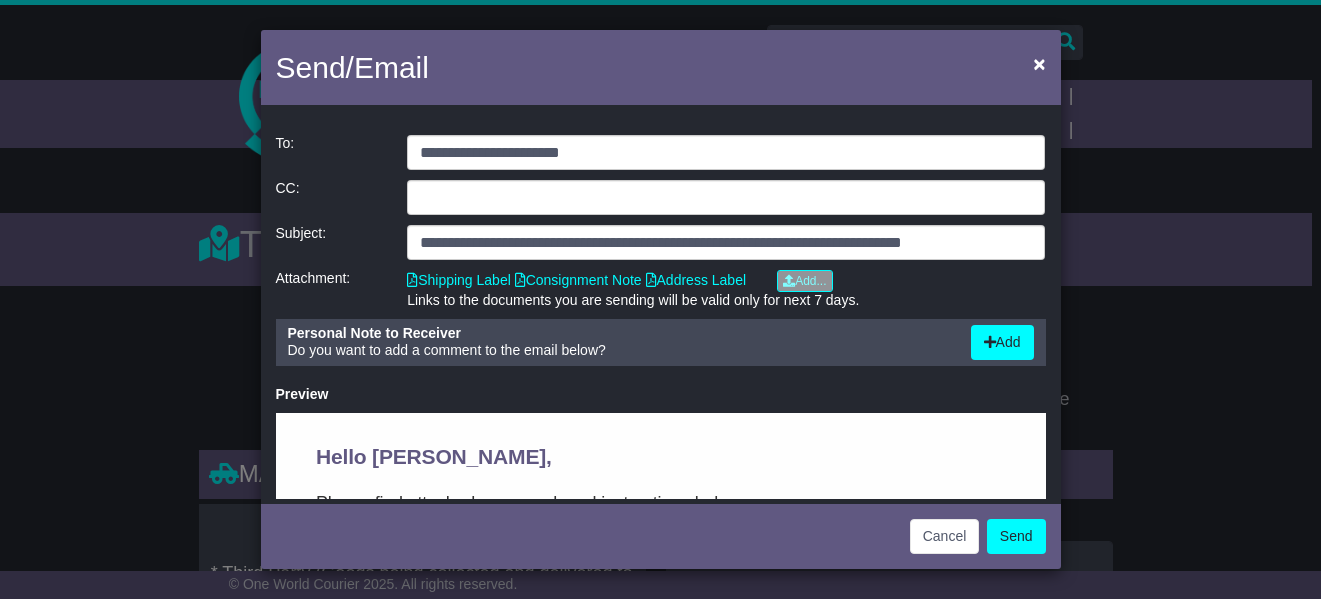 click on "Personal Note to Receiver" 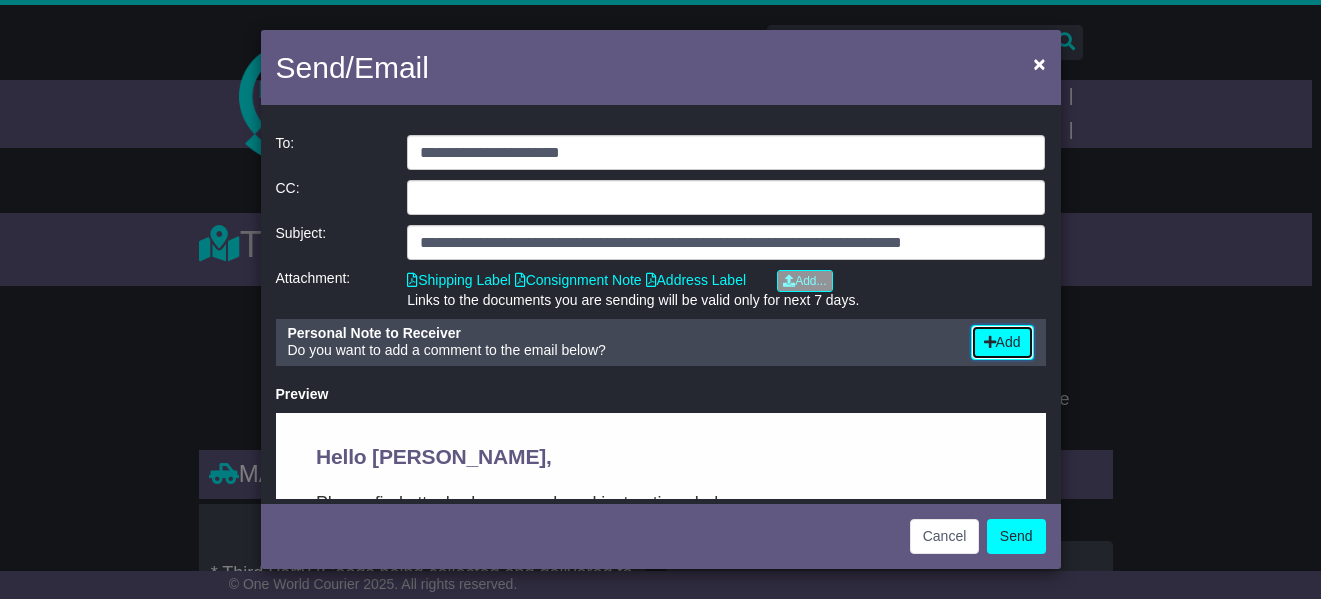 click on "Add" 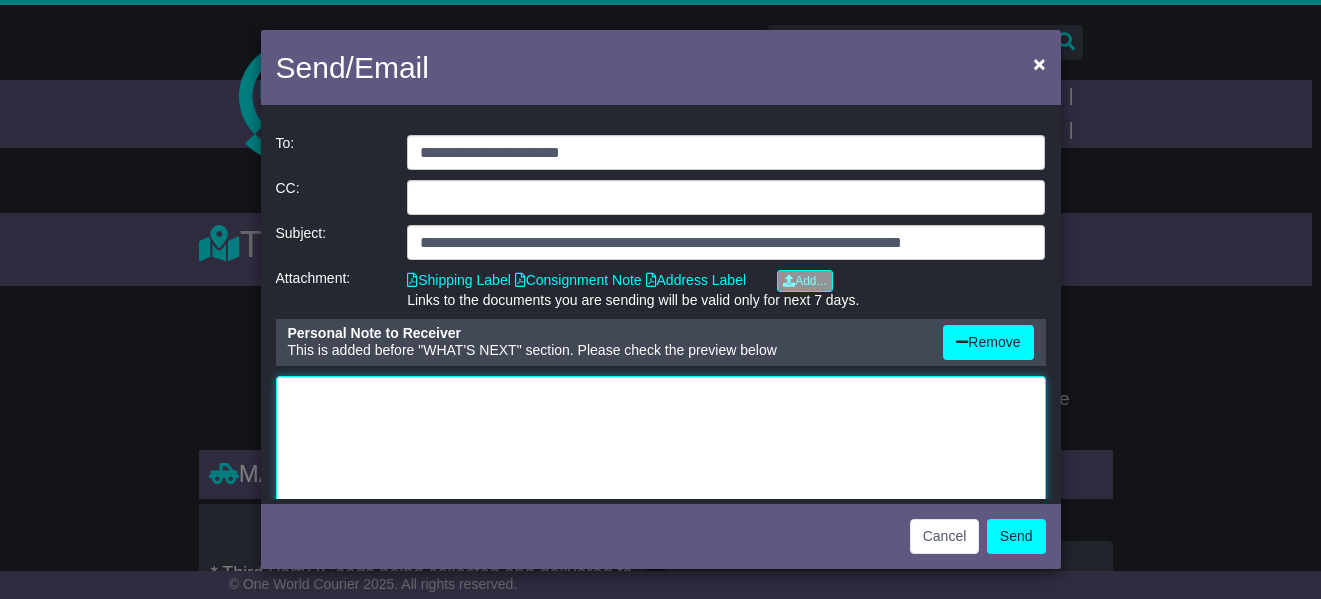 click 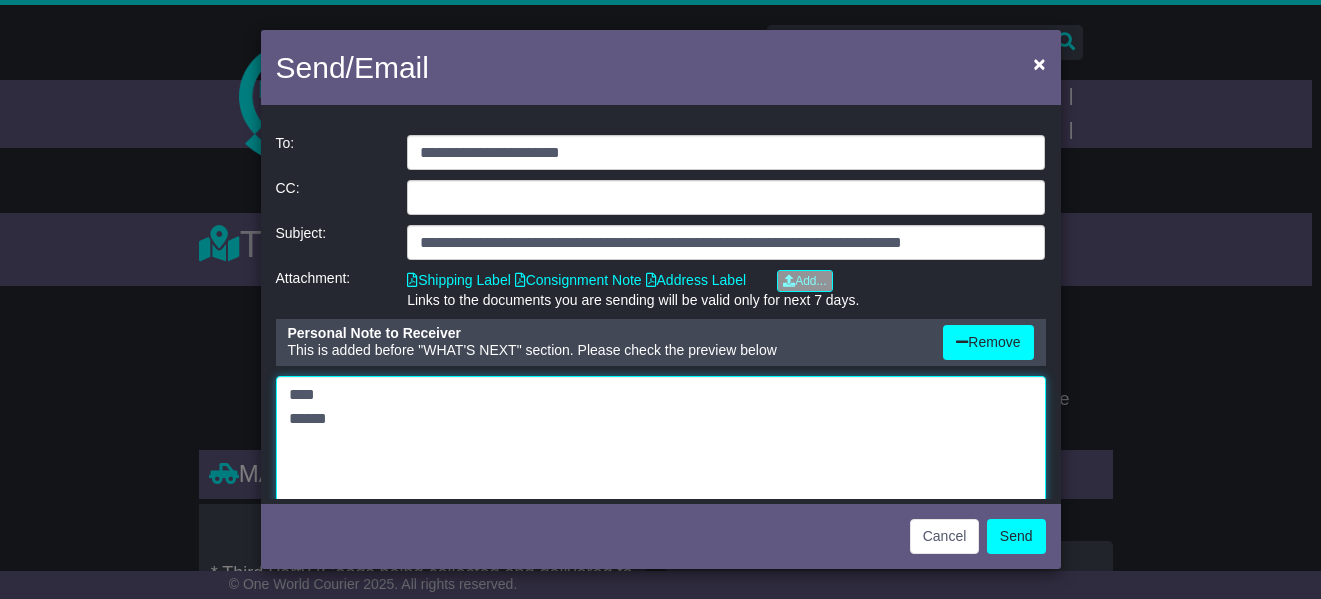 type on "****
******" 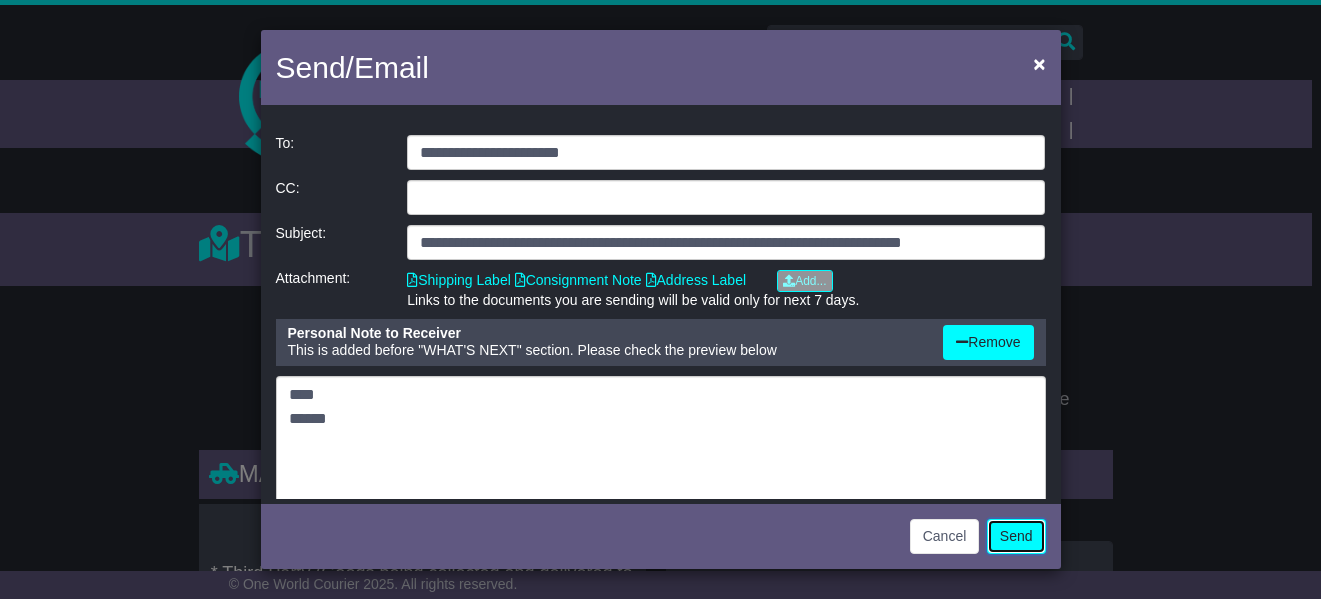 click on "Send" 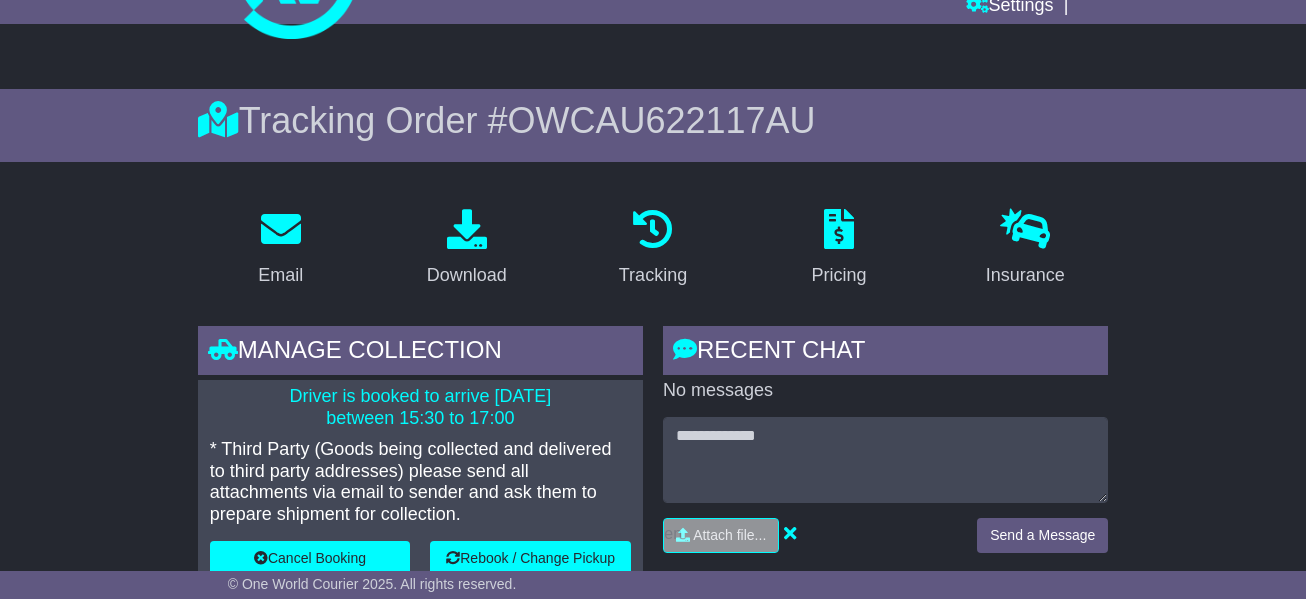 scroll, scrollTop: 0, scrollLeft: 0, axis: both 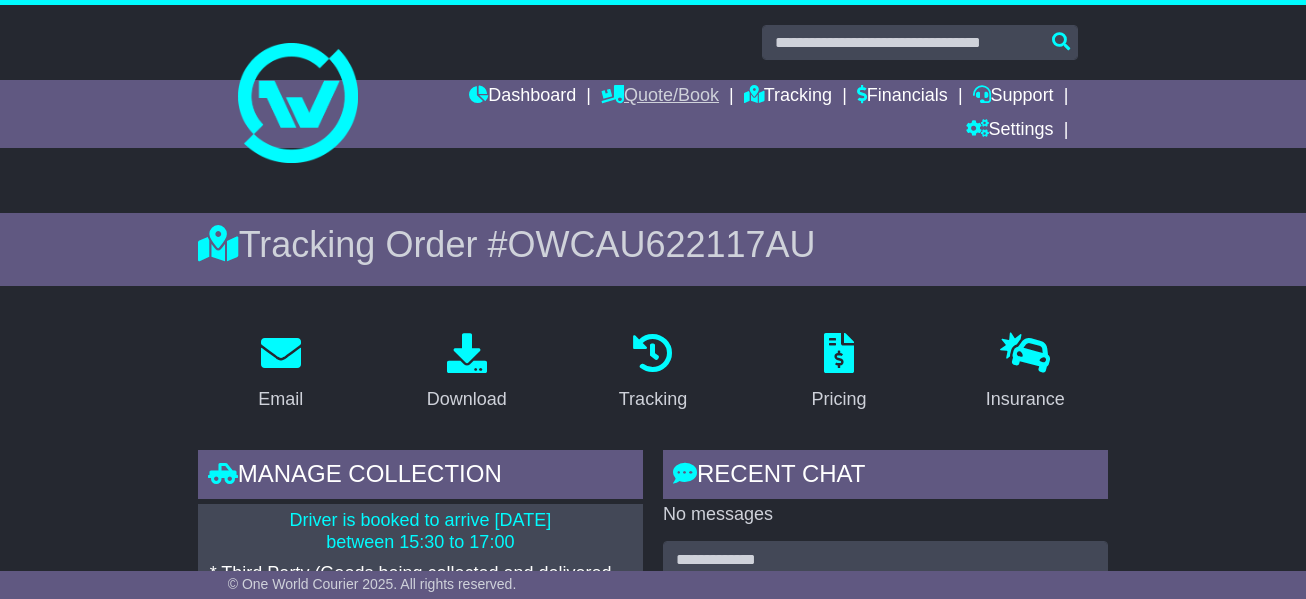 click on "Quote/Book" at bounding box center [660, 97] 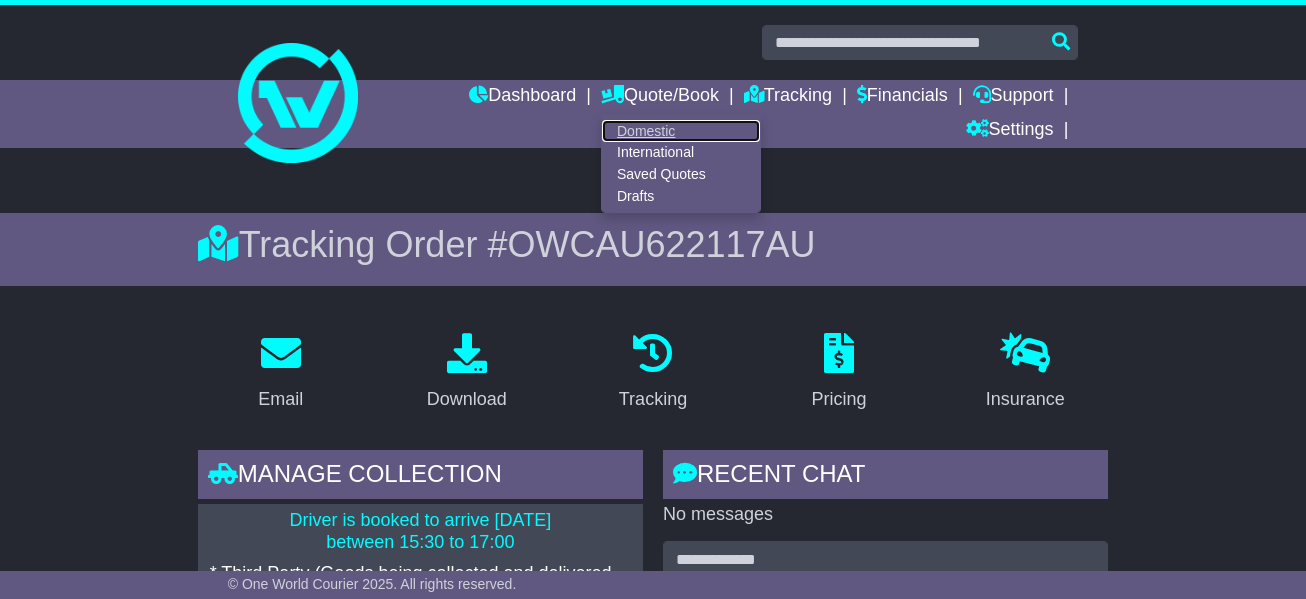 click on "Domestic" at bounding box center [681, 131] 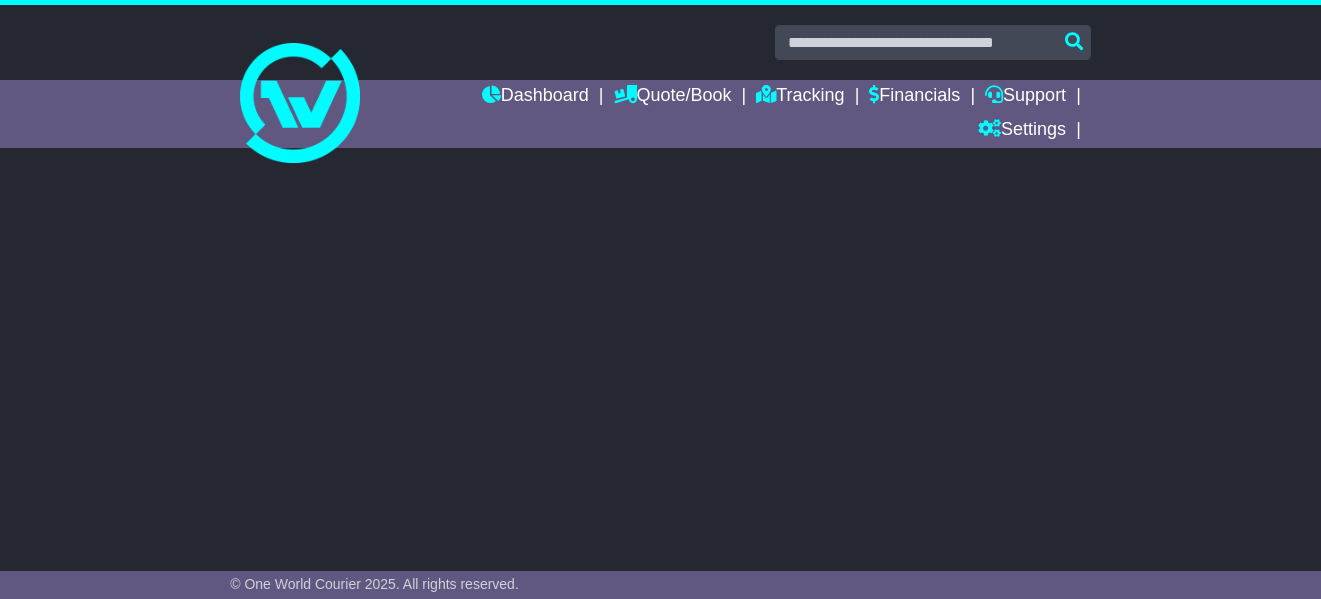 scroll, scrollTop: 0, scrollLeft: 0, axis: both 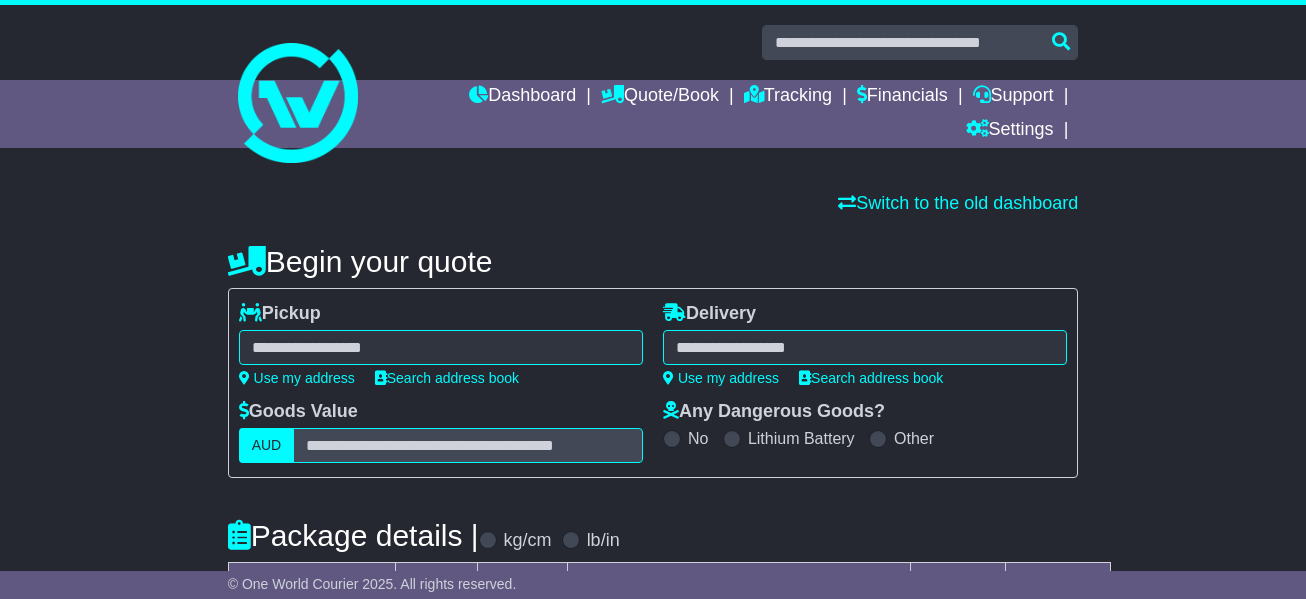 click on "**********" at bounding box center [653, 638] 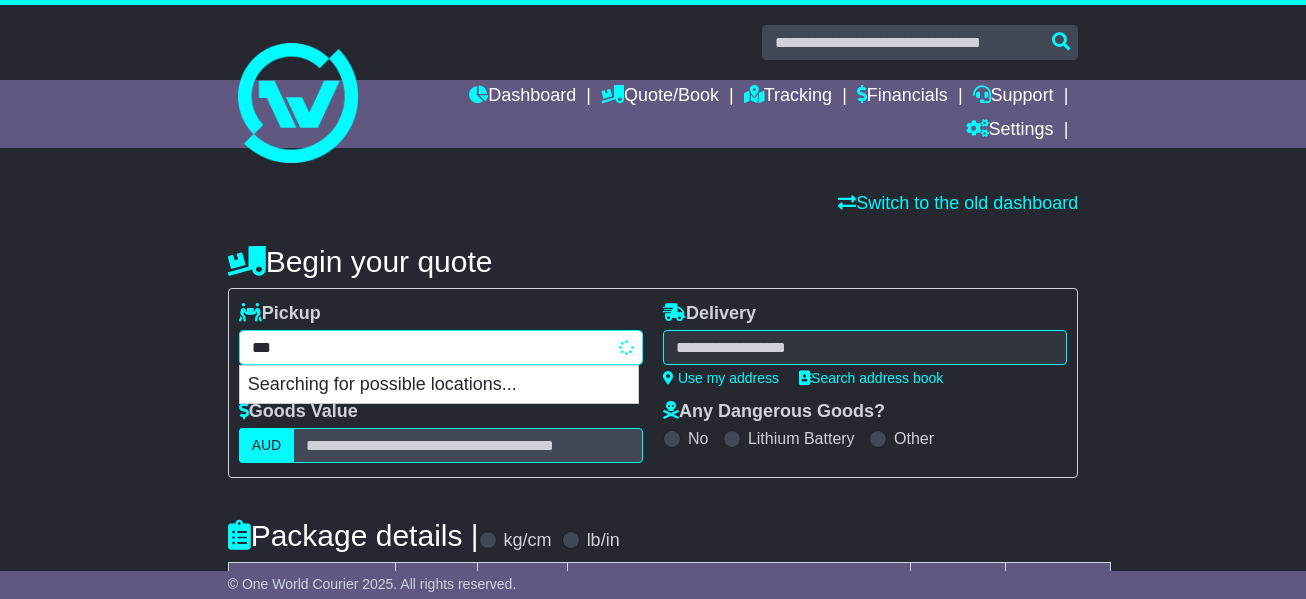 type on "****" 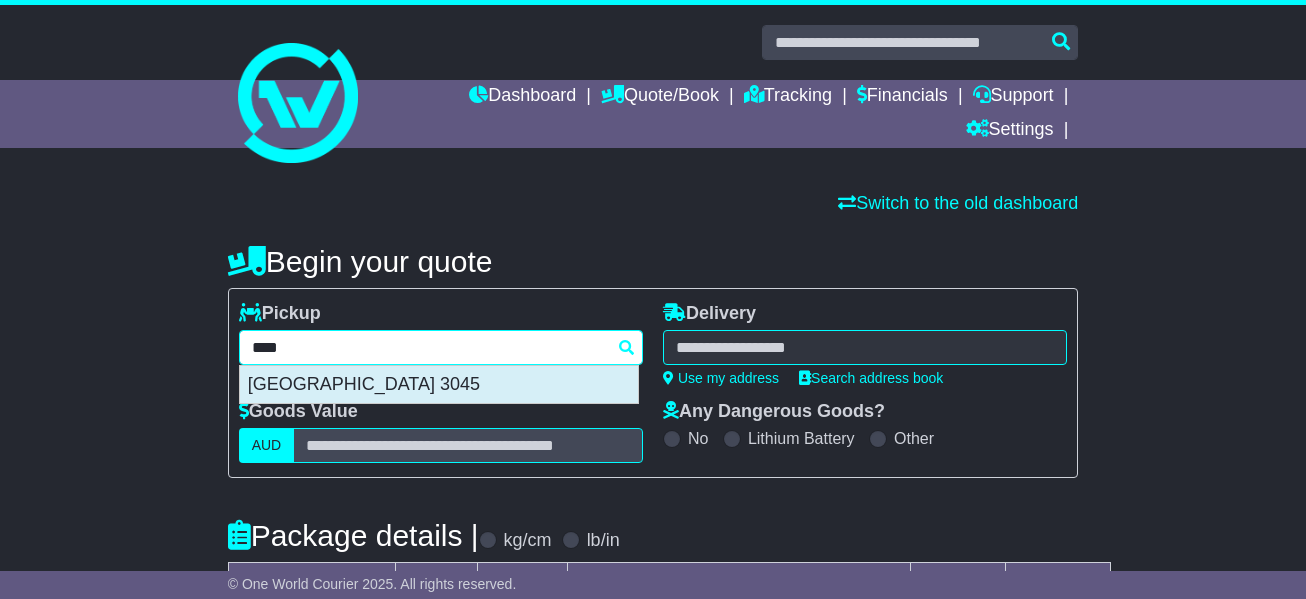 click on "[GEOGRAPHIC_DATA] 3045" at bounding box center (439, 385) 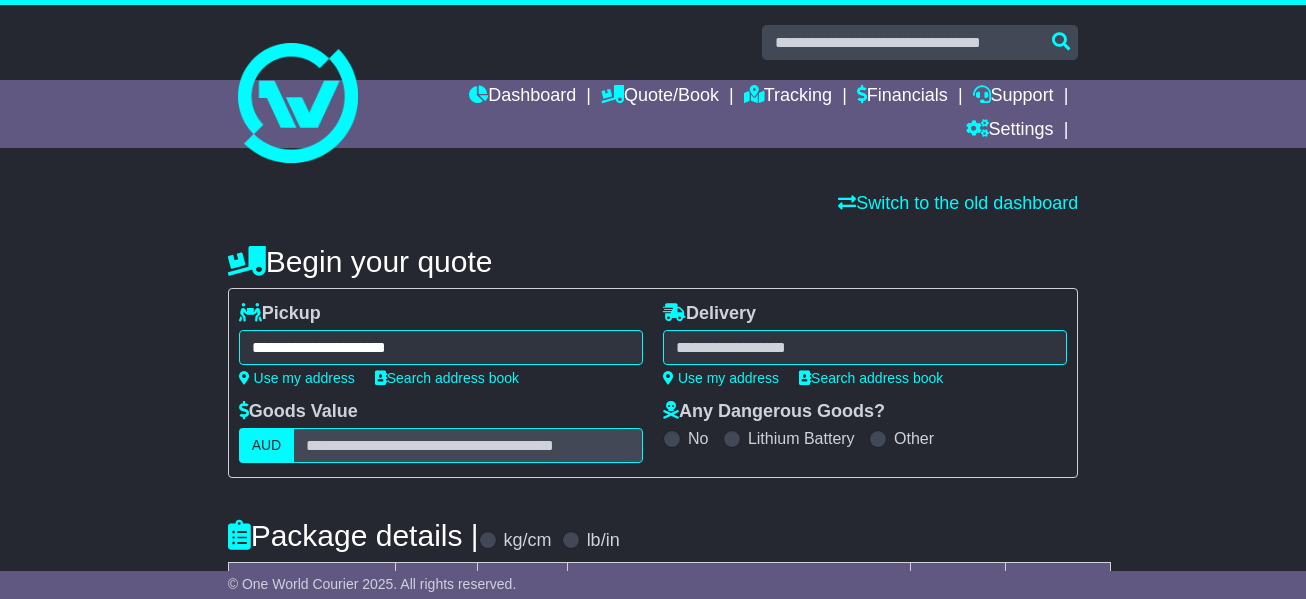 type on "**********" 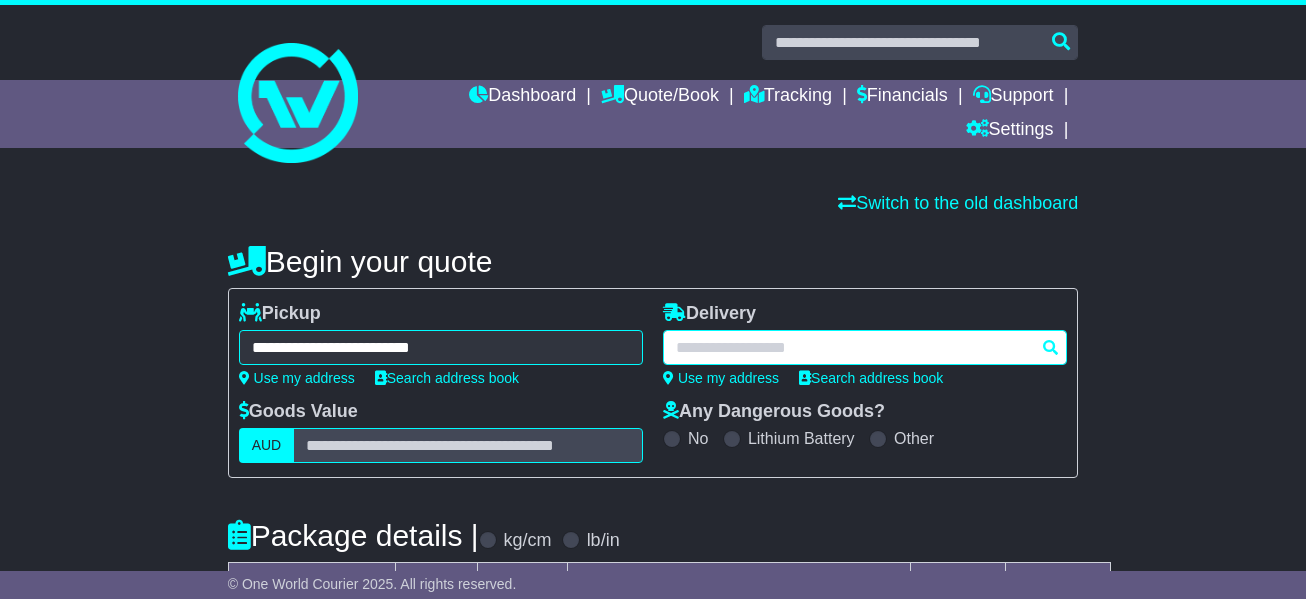 click at bounding box center (865, 347) 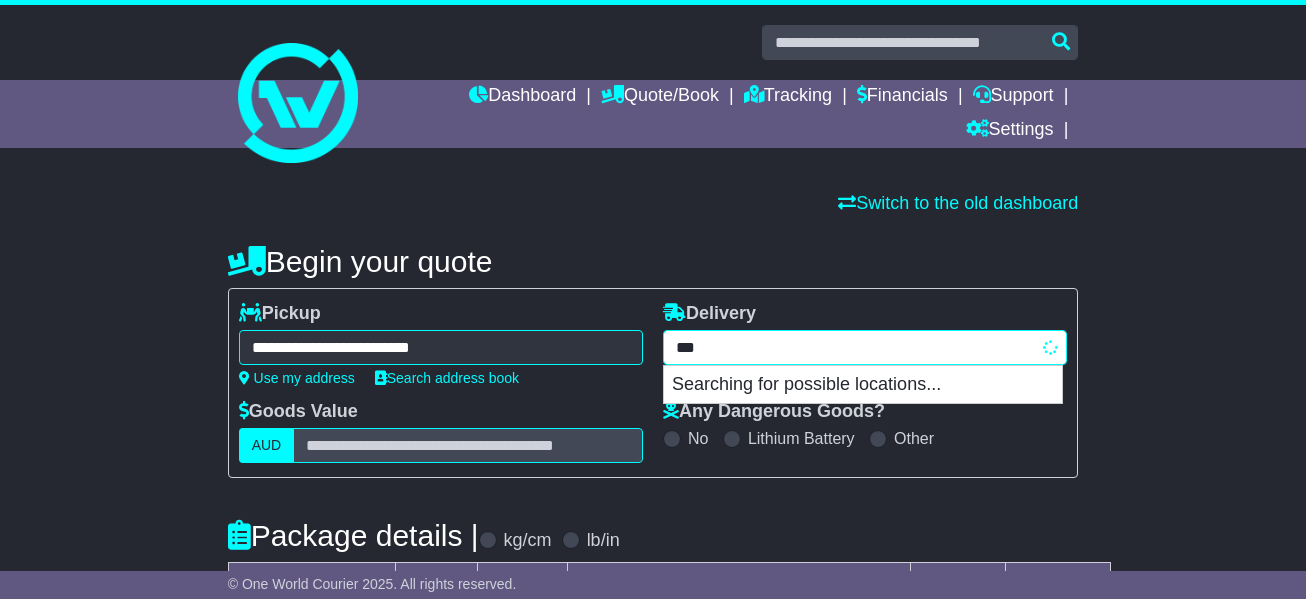 type on "****" 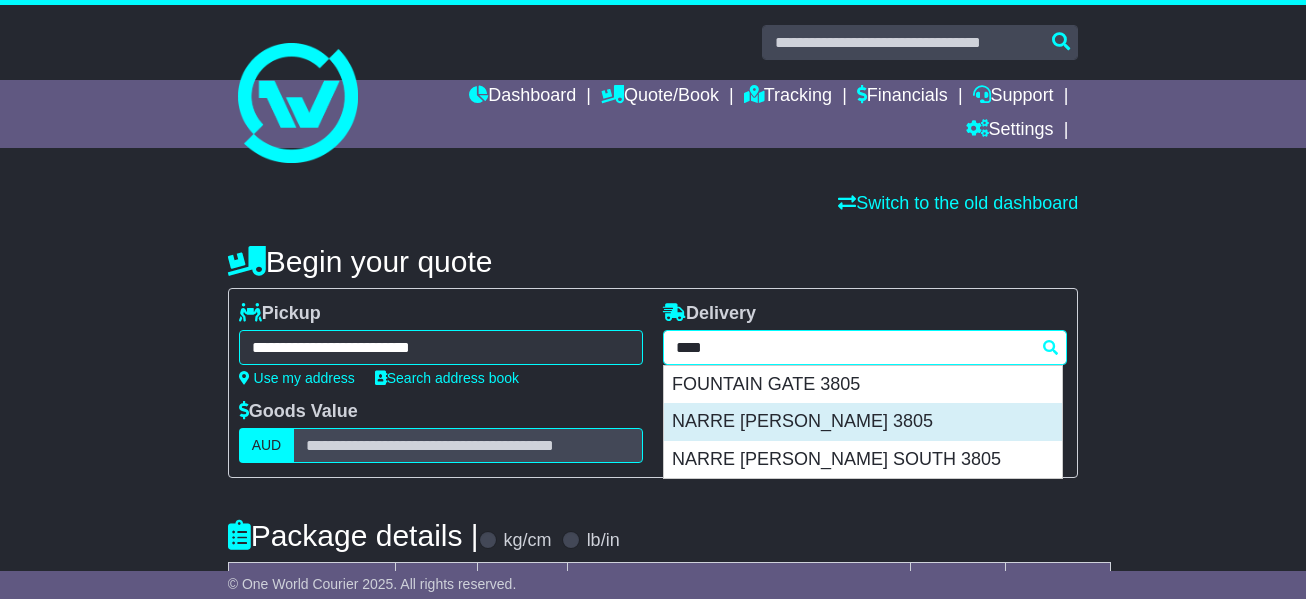 click on "NARRE WARREN 3805" at bounding box center [863, 422] 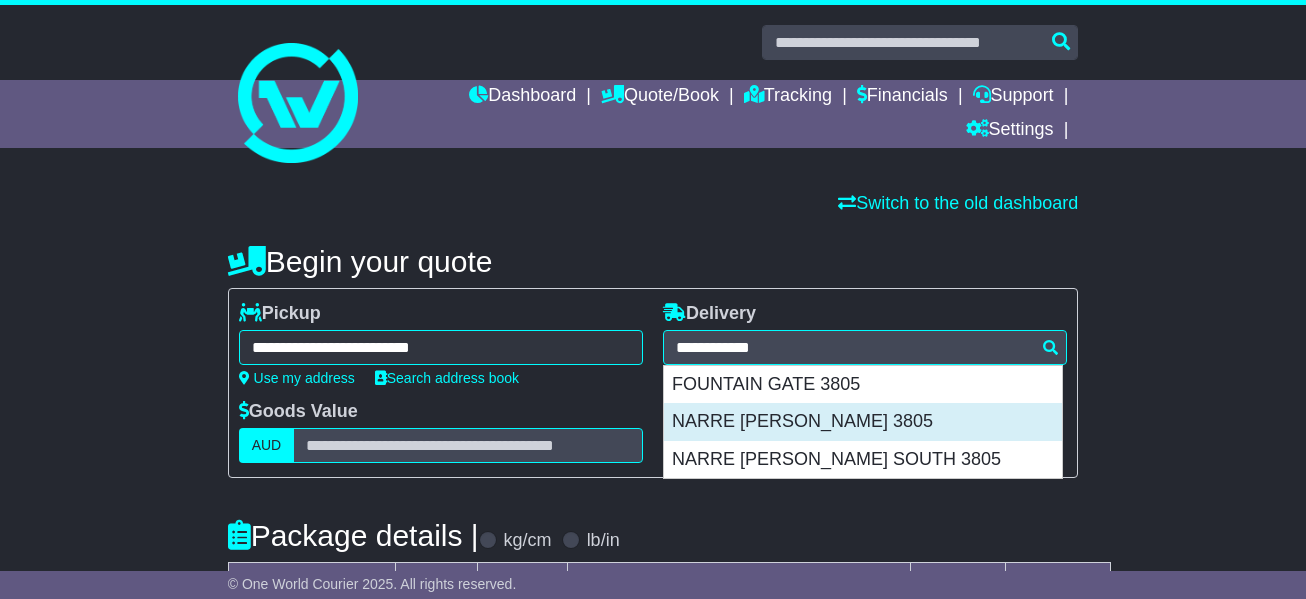 type on "**********" 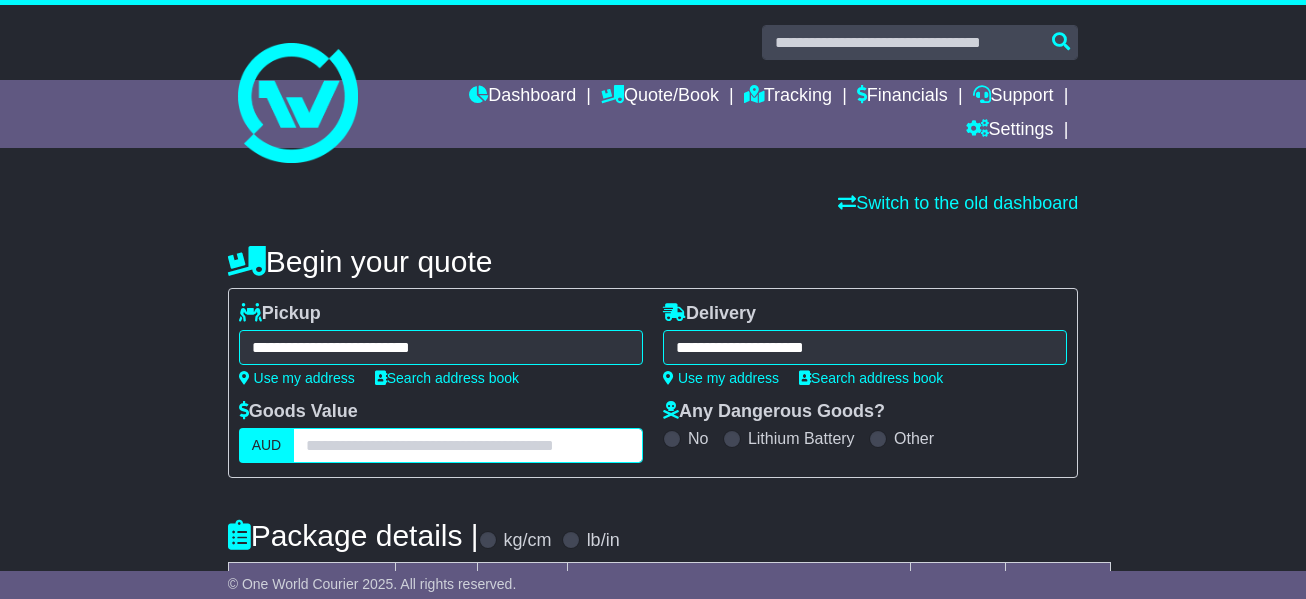 click at bounding box center [468, 445] 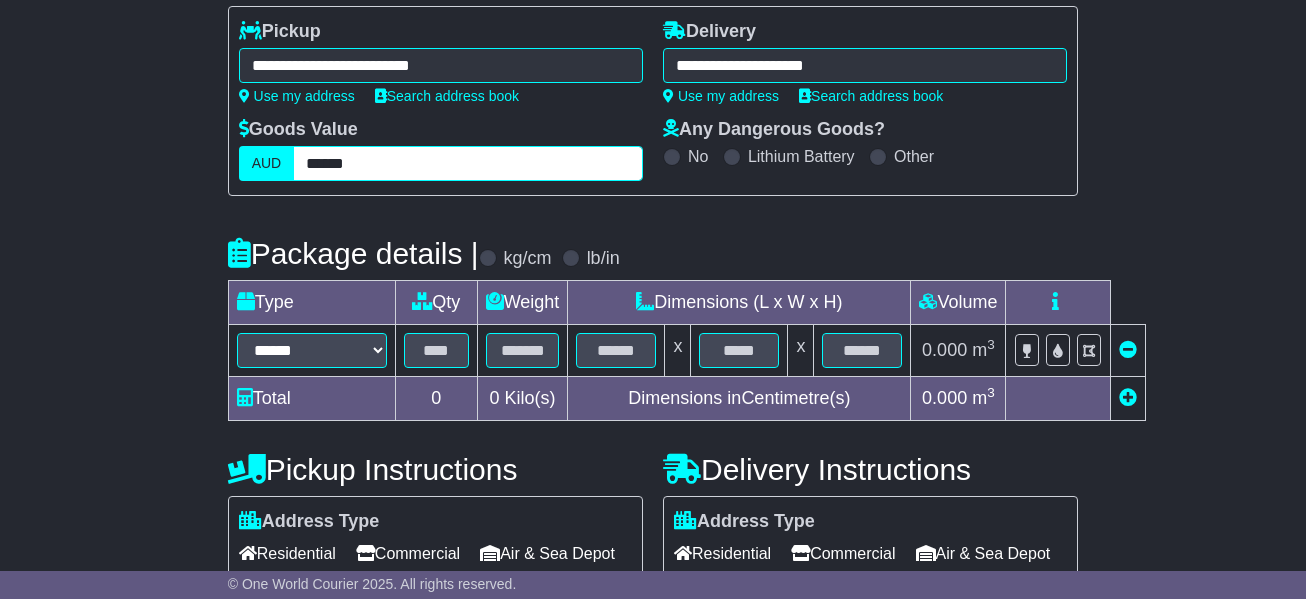 scroll, scrollTop: 300, scrollLeft: 0, axis: vertical 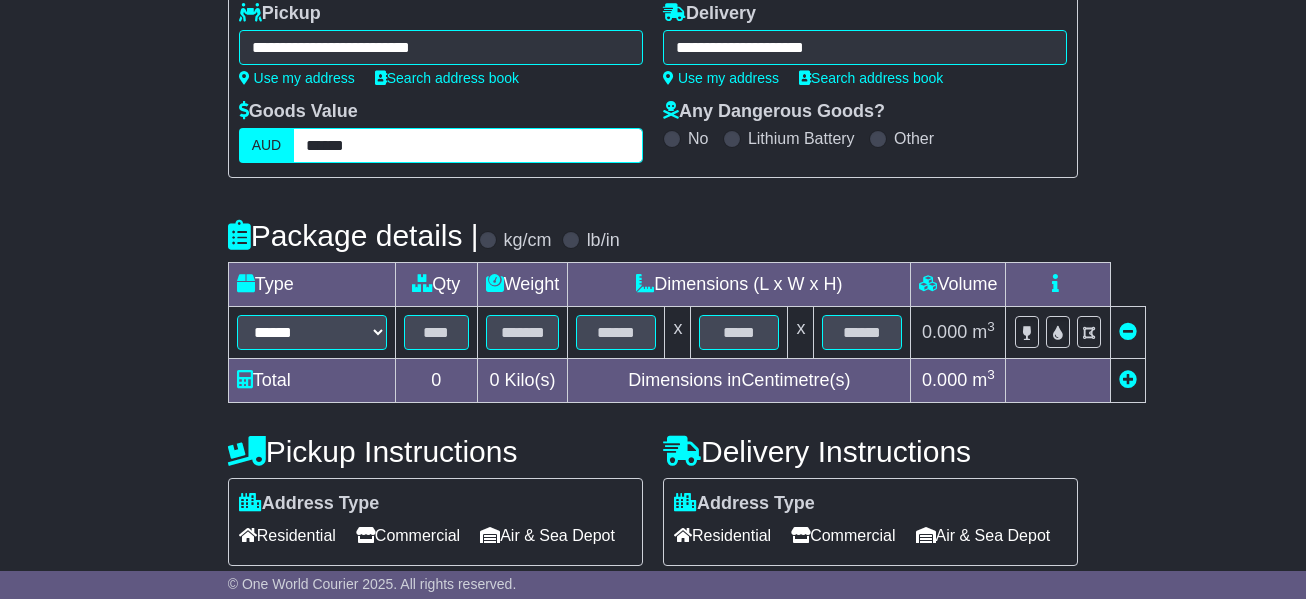 type on "******" 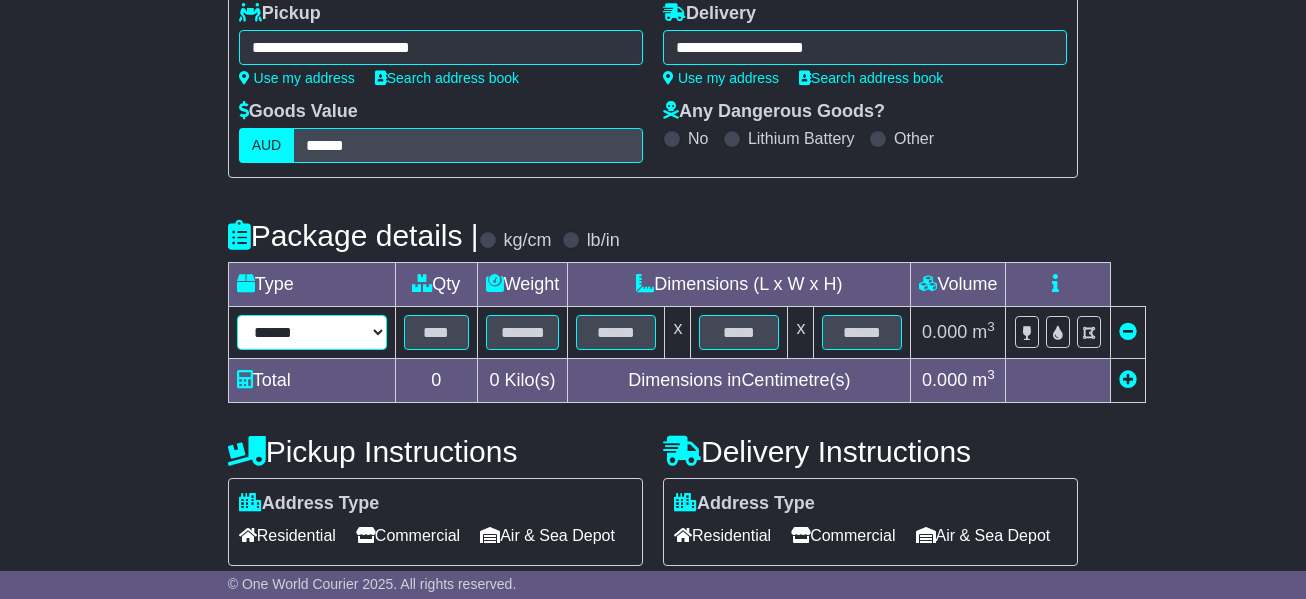 click on "****** ****** *** ******** ***** **** **** ****** *** *******" at bounding box center (312, 332) 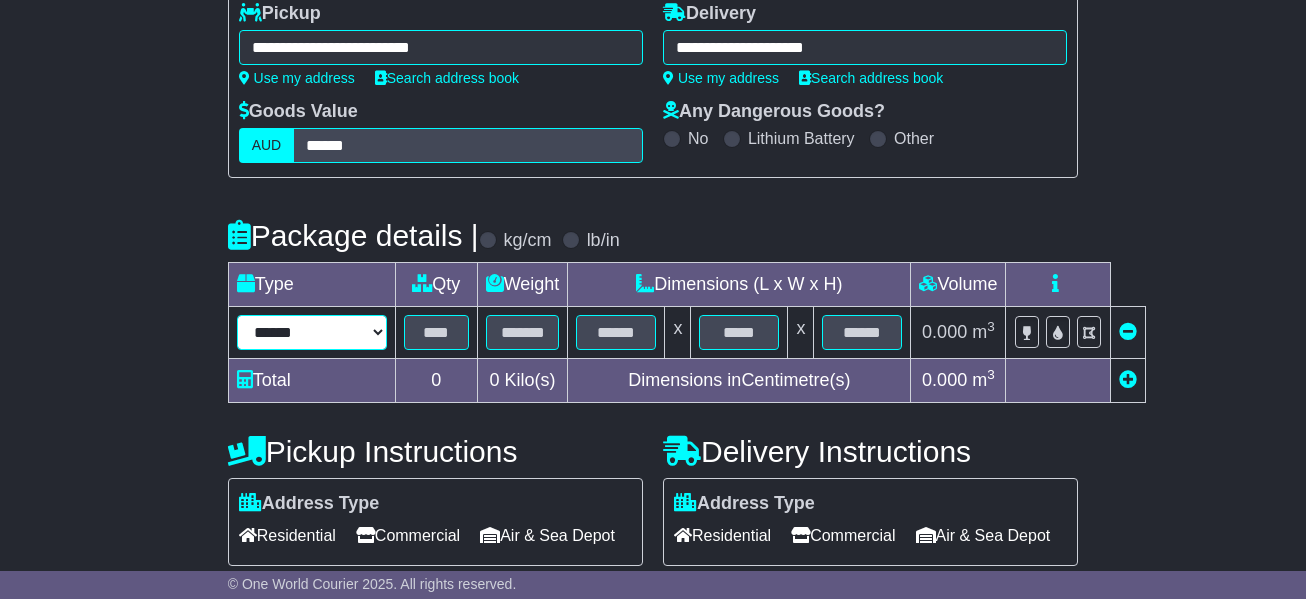 select on "*****" 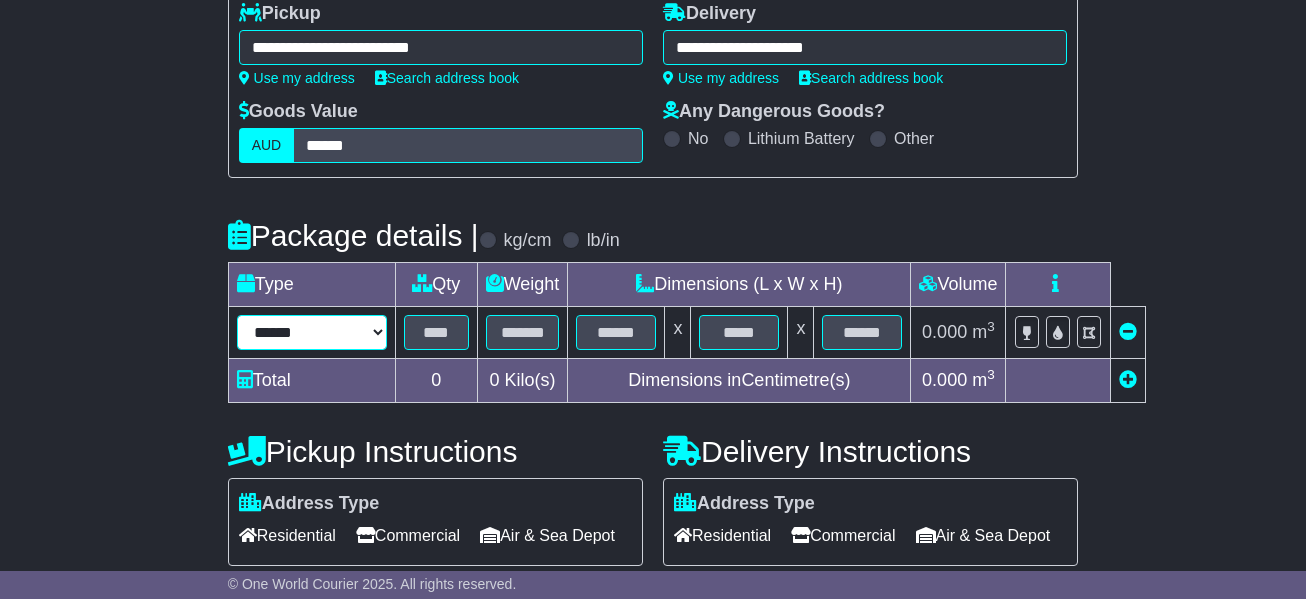 click on "****** ****** *** ******** ***** **** **** ****** *** *******" at bounding box center (312, 332) 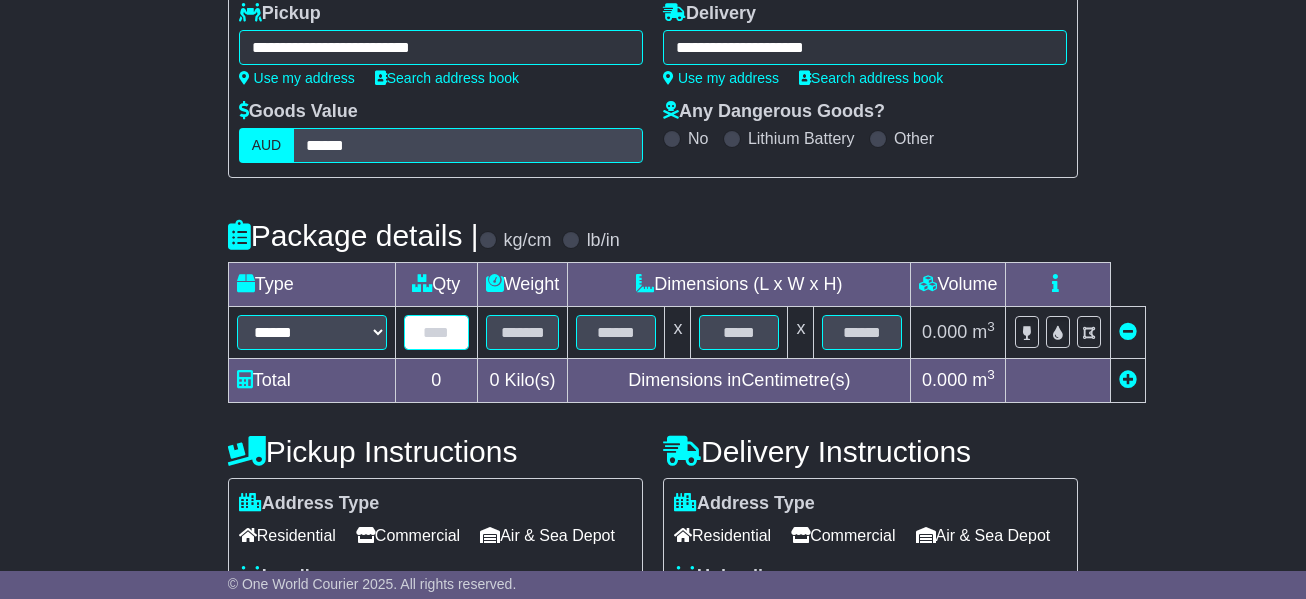 click at bounding box center [436, 332] 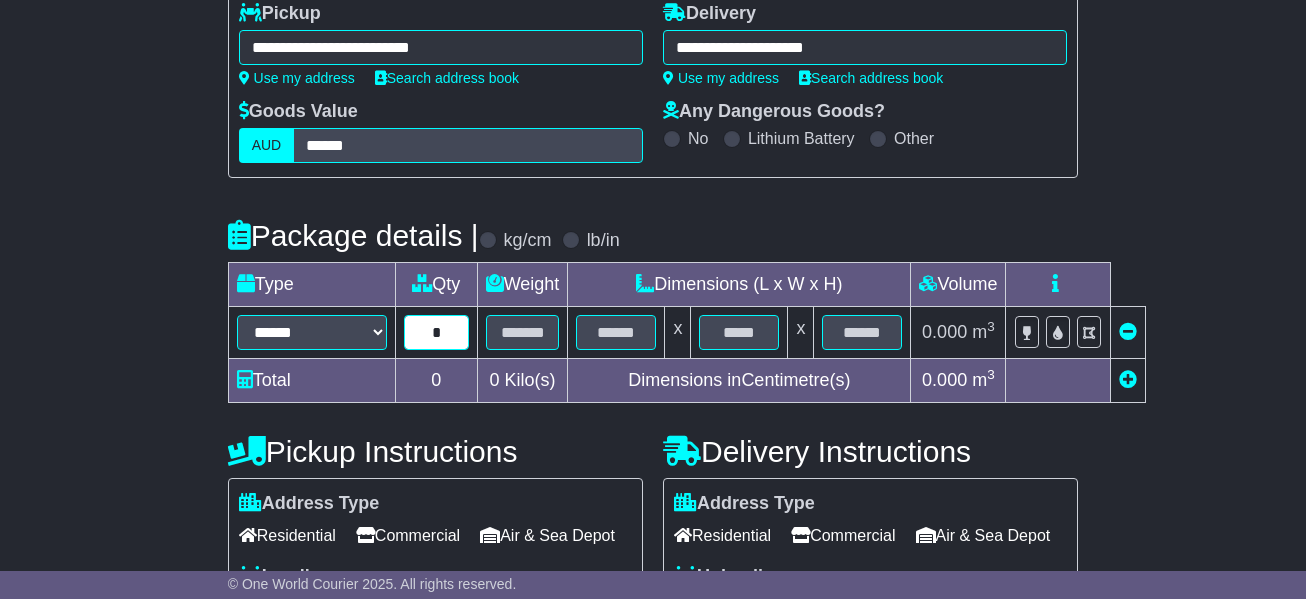 type on "*" 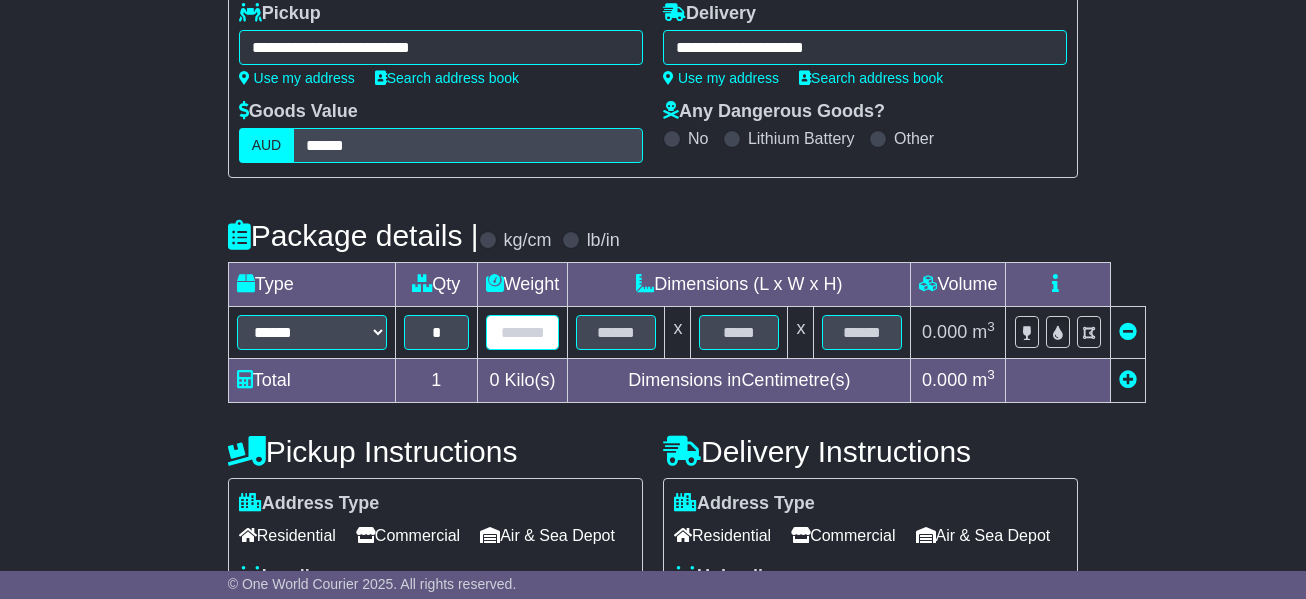 click at bounding box center [523, 332] 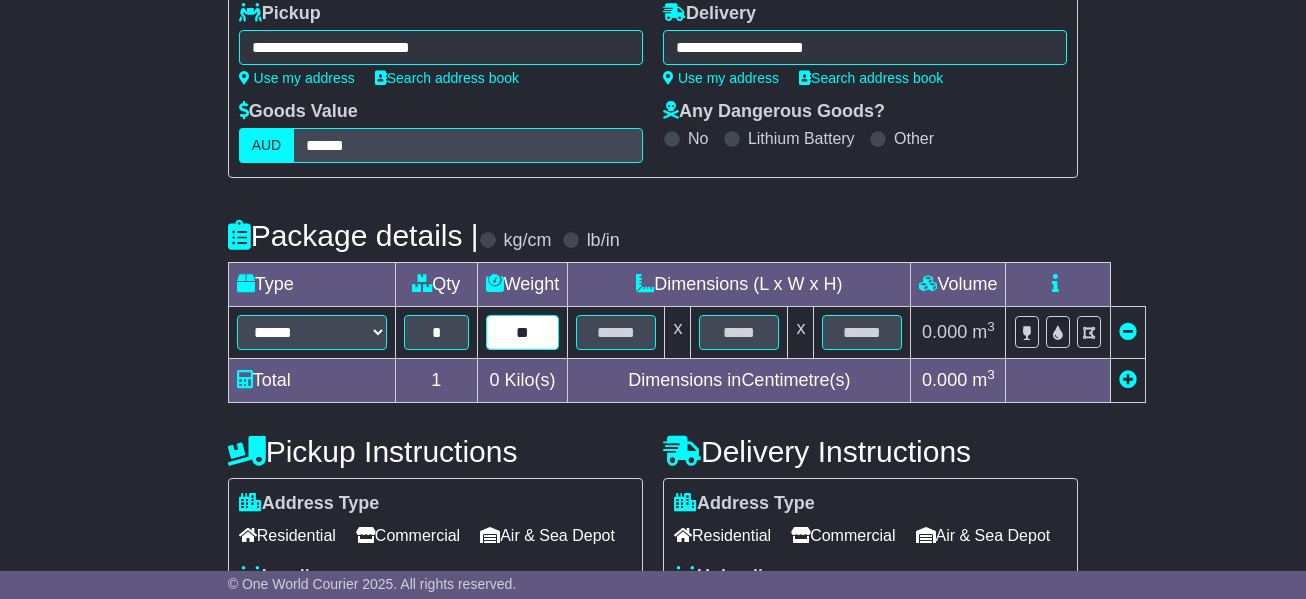 type on "**" 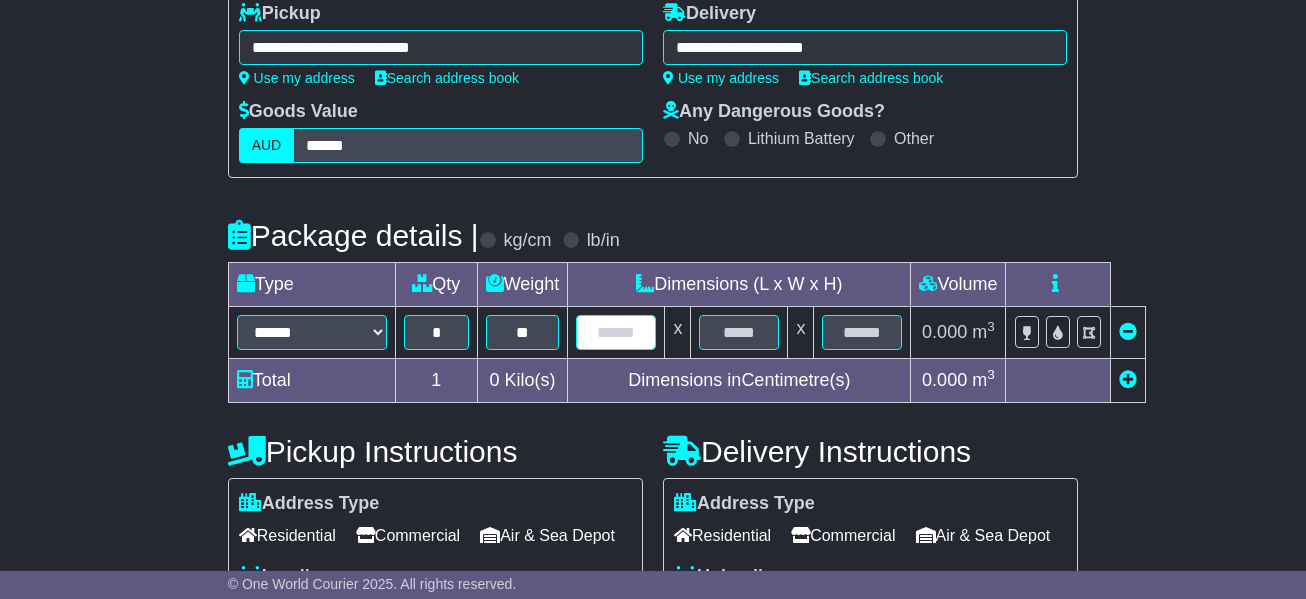click at bounding box center (616, 332) 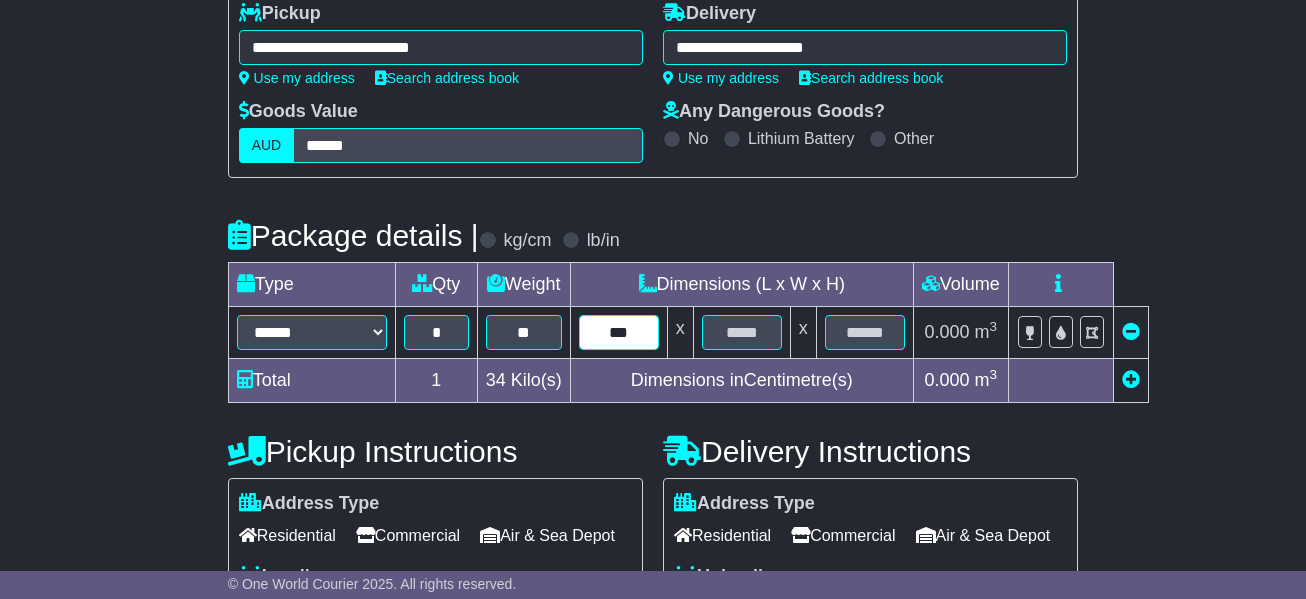 type on "***" 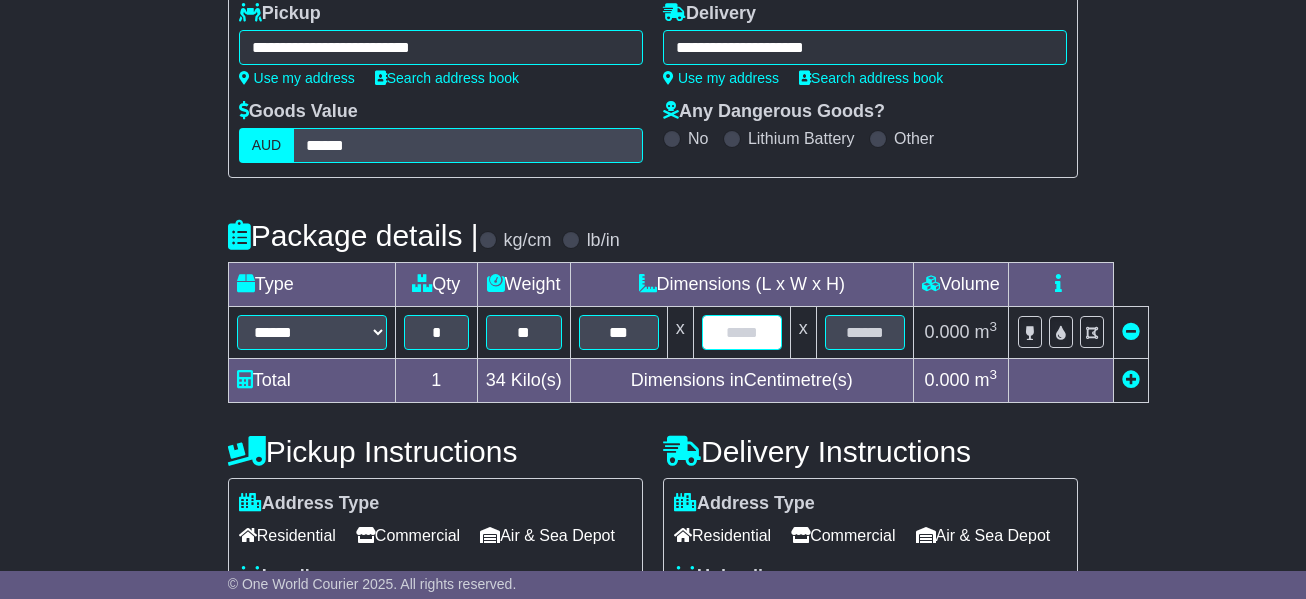 click at bounding box center [742, 332] 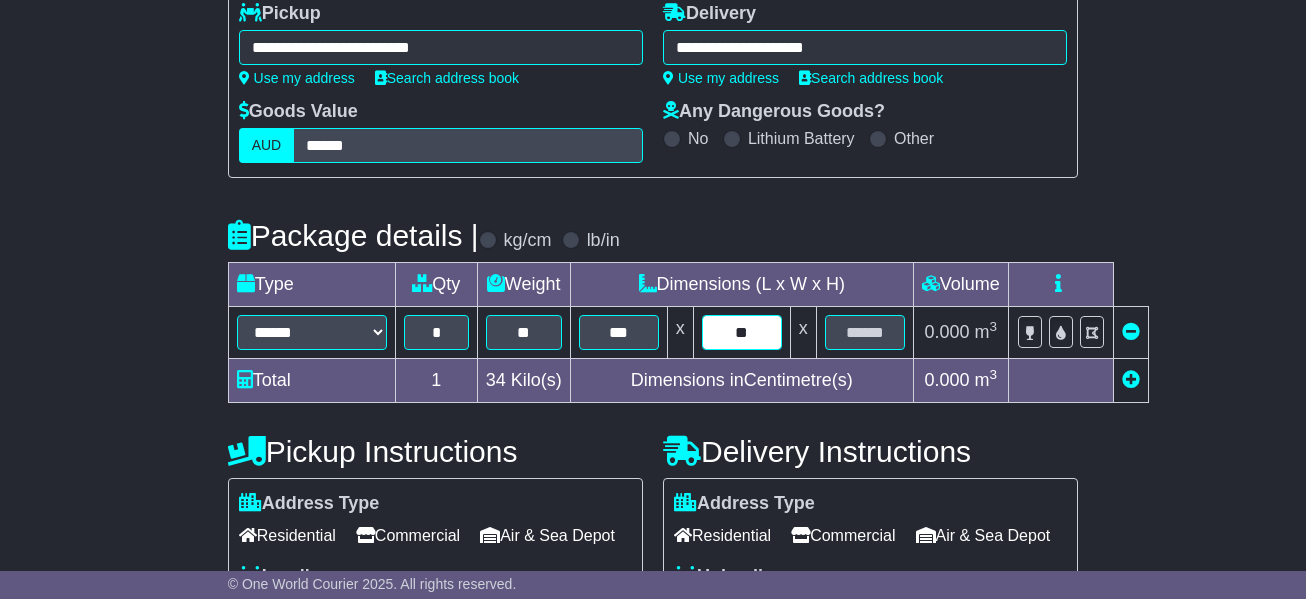type on "**" 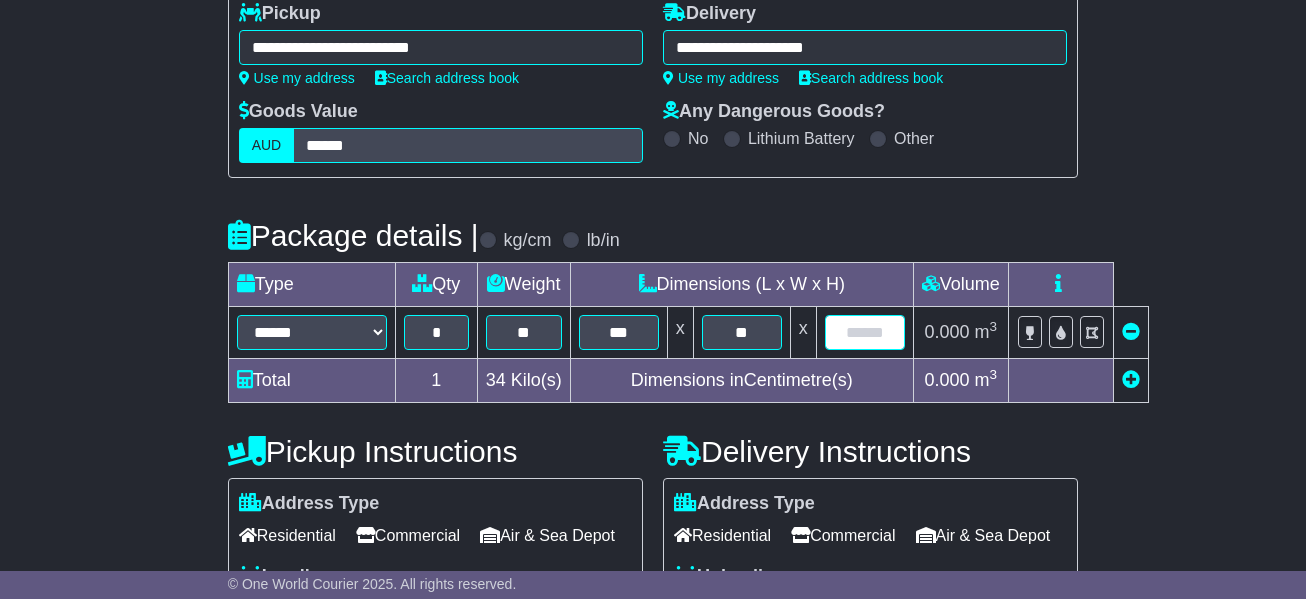 click at bounding box center [865, 332] 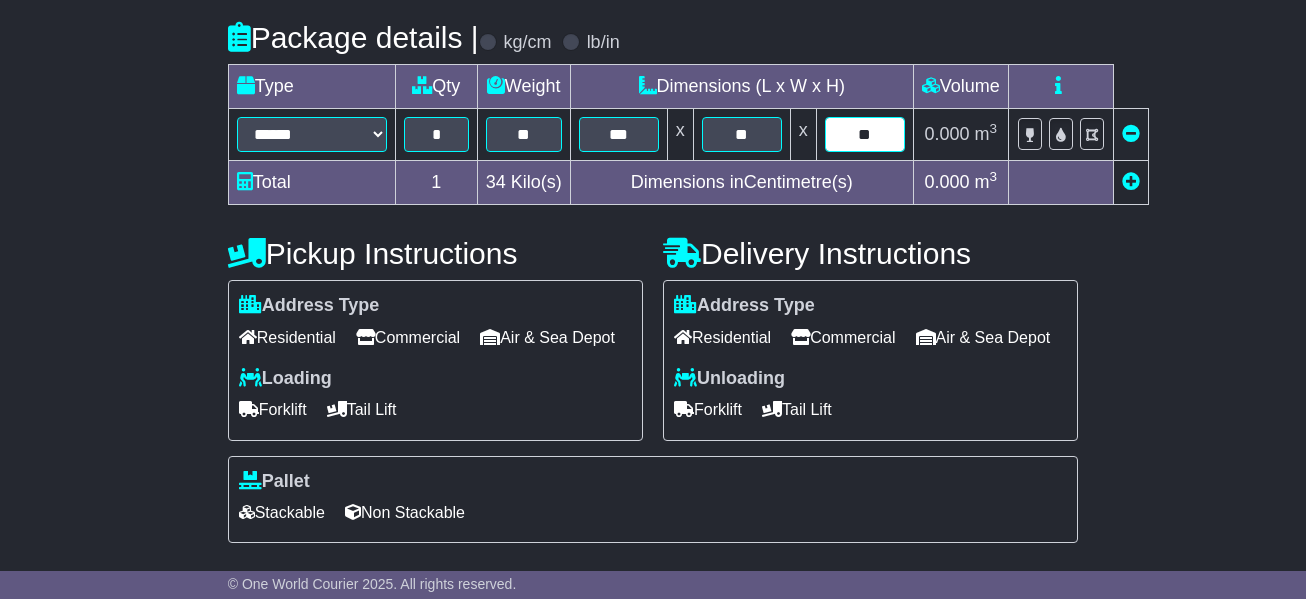 scroll, scrollTop: 500, scrollLeft: 0, axis: vertical 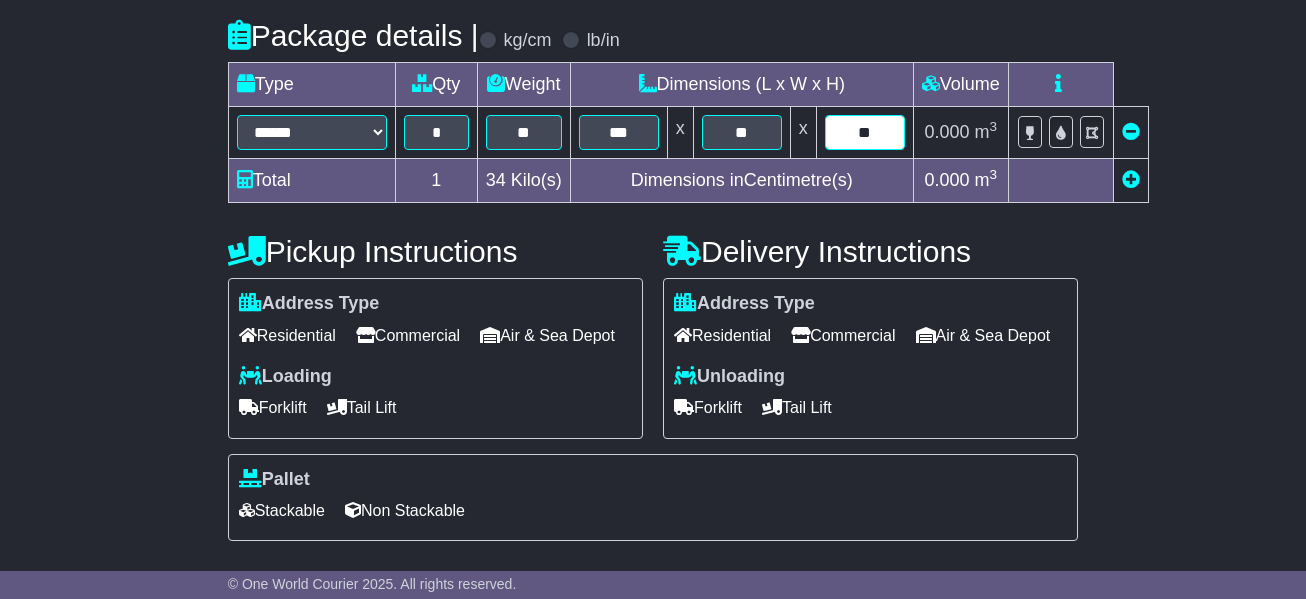 type on "**" 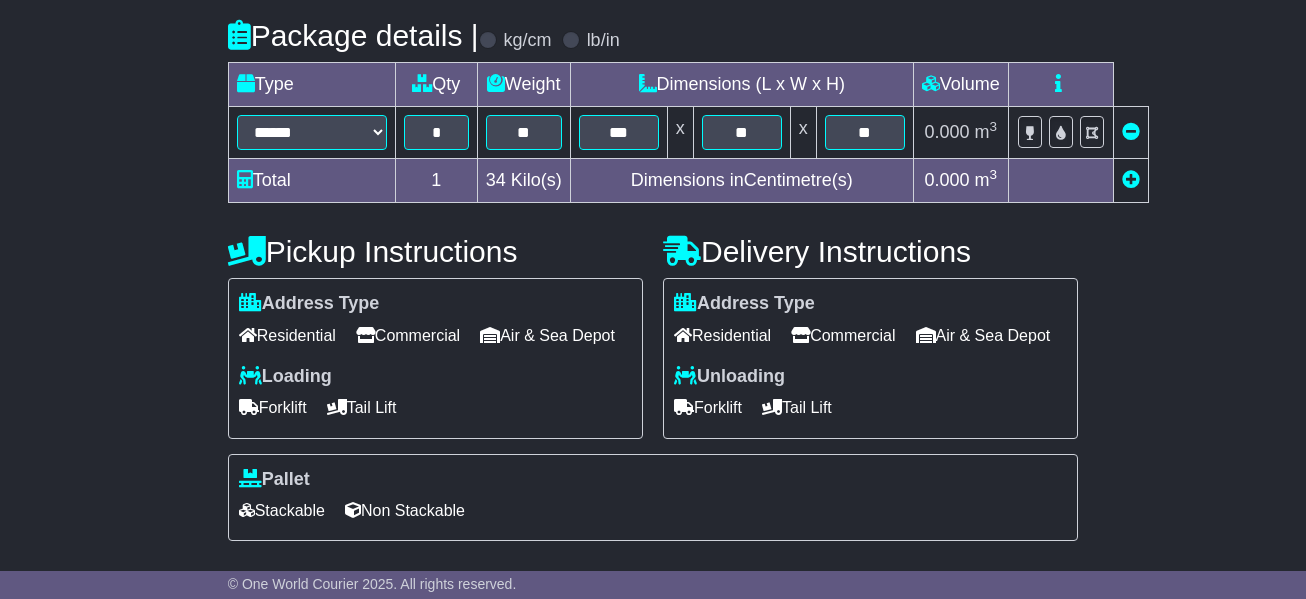 click at bounding box center (365, 335) 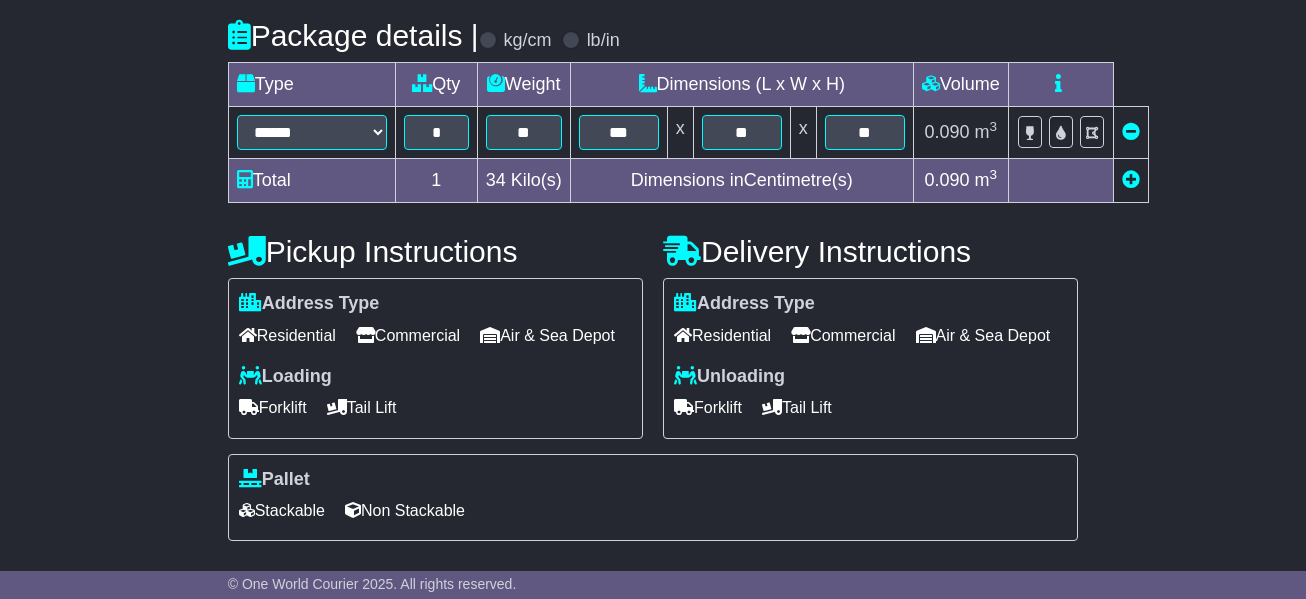 click at bounding box center (249, 407) 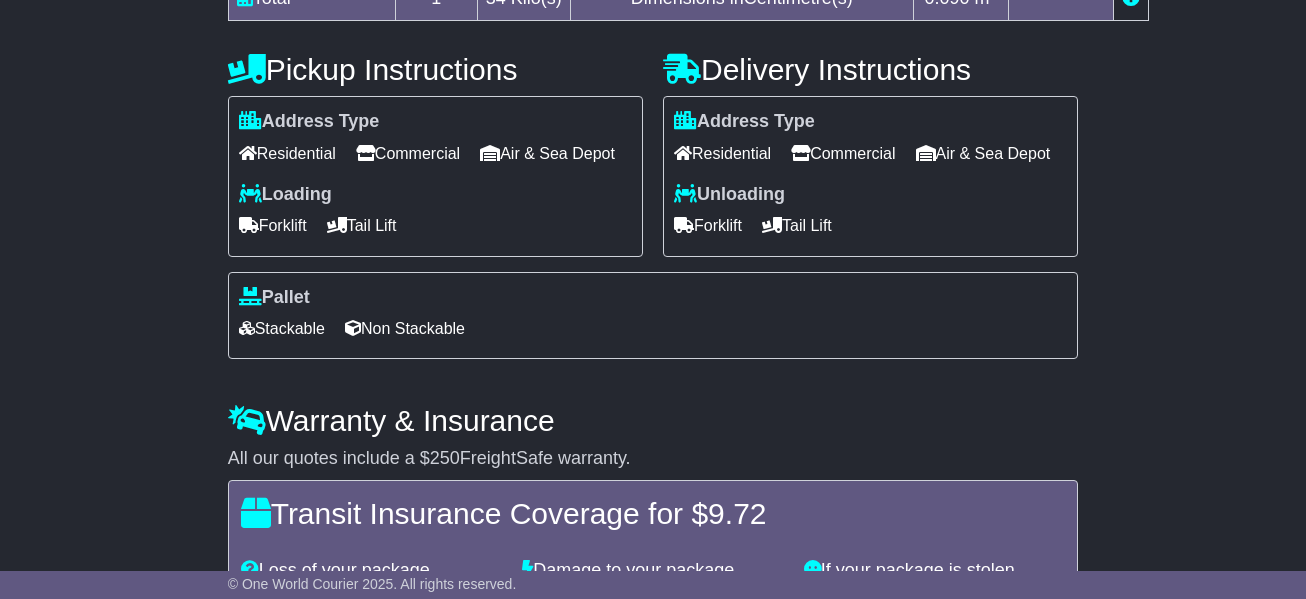scroll, scrollTop: 700, scrollLeft: 0, axis: vertical 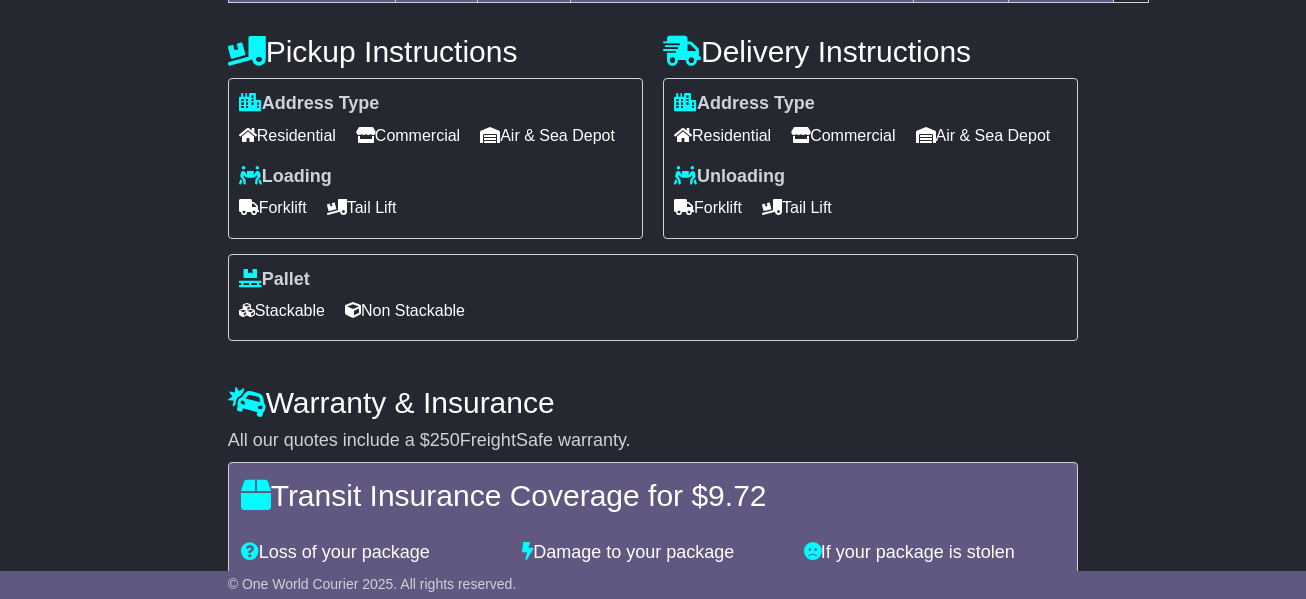 click at bounding box center [247, 310] 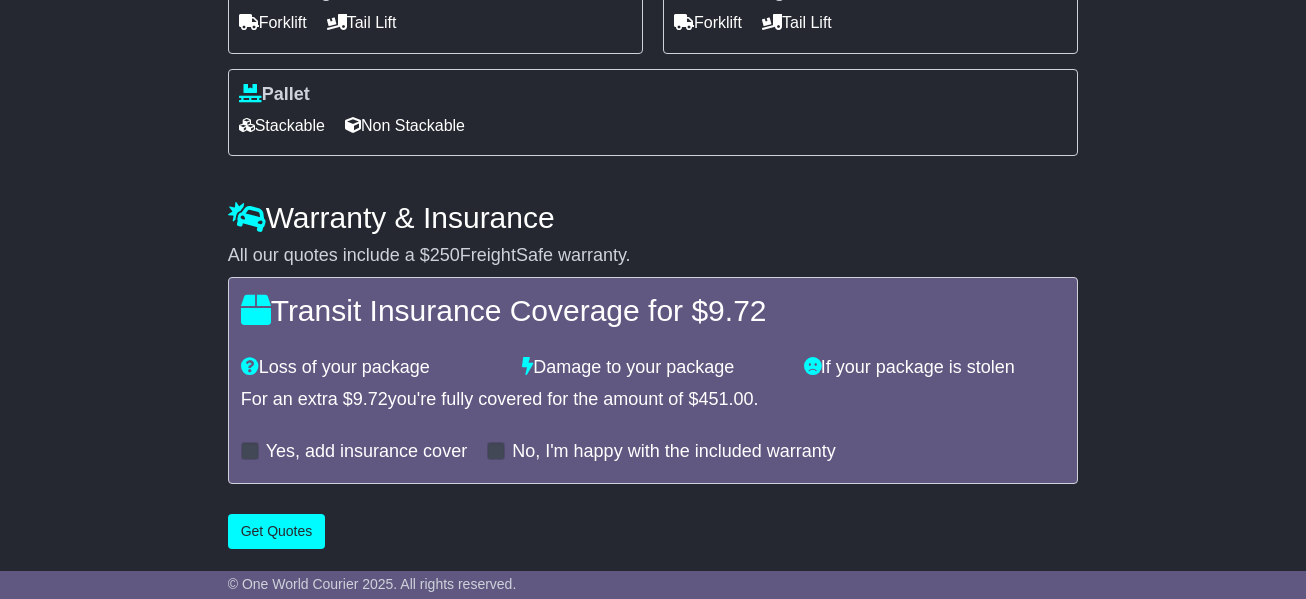scroll, scrollTop: 923, scrollLeft: 0, axis: vertical 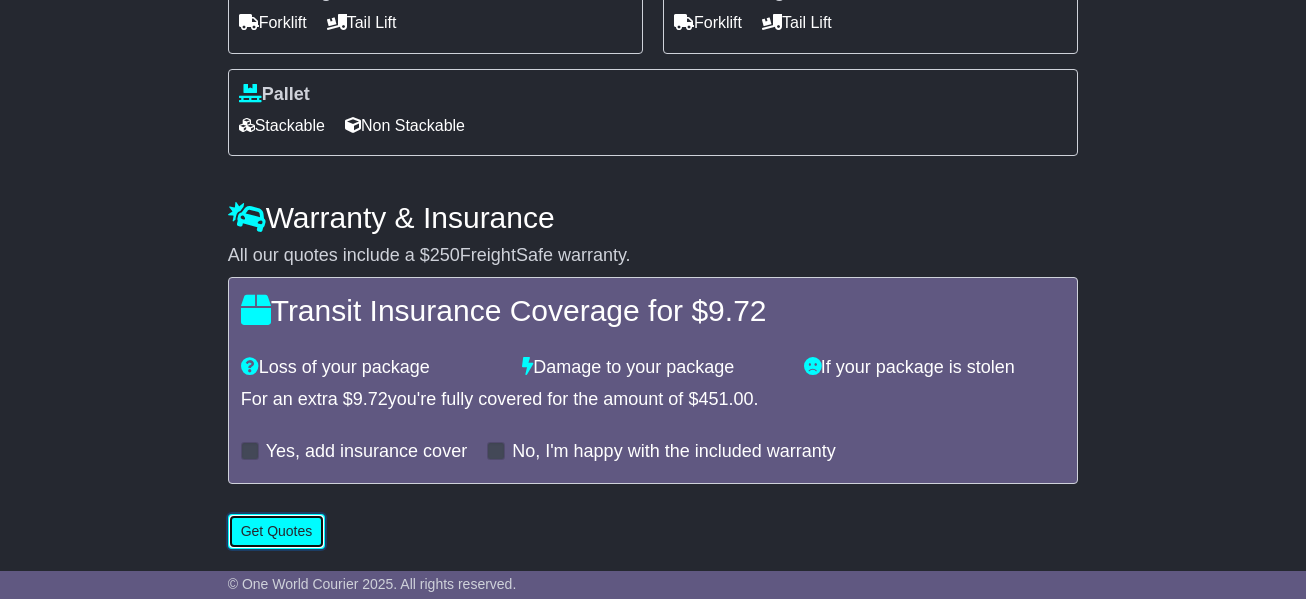 click on "Get Quotes" at bounding box center (277, 531) 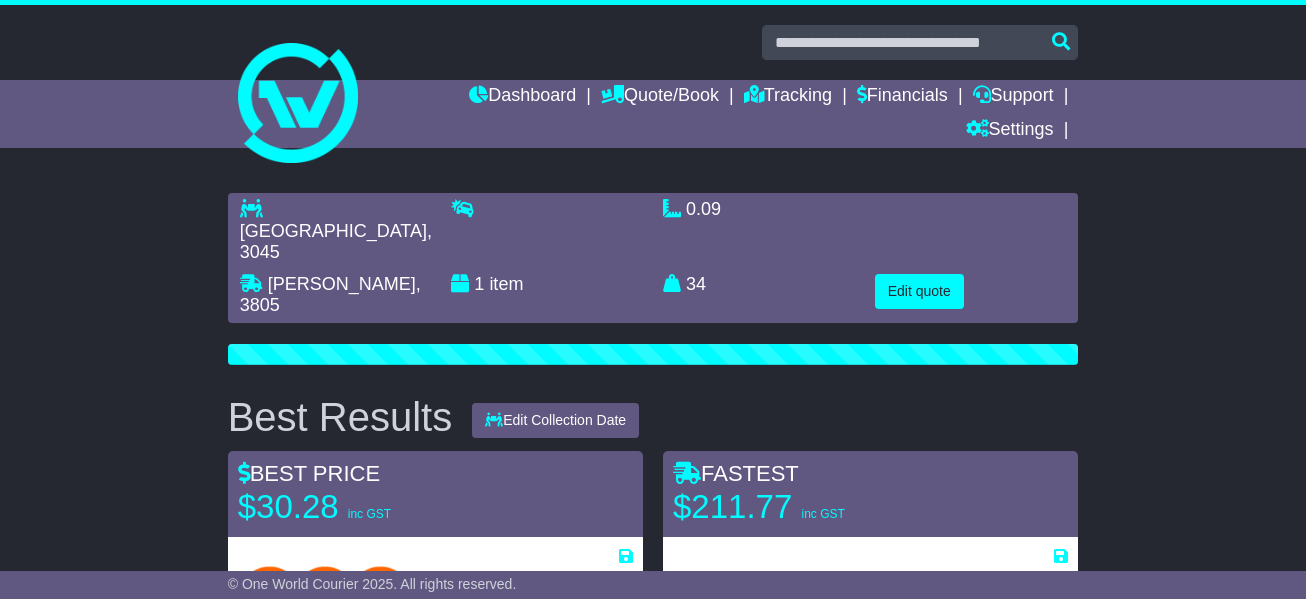 scroll, scrollTop: 300, scrollLeft: 0, axis: vertical 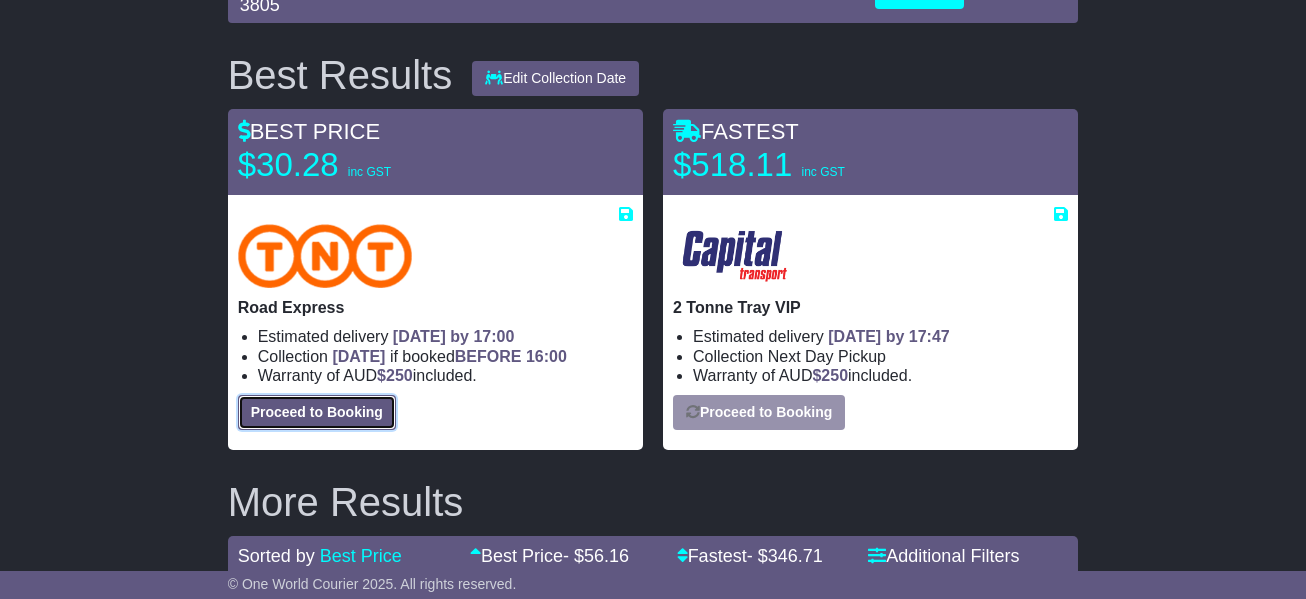 click on "Proceed to Booking" at bounding box center (317, 412) 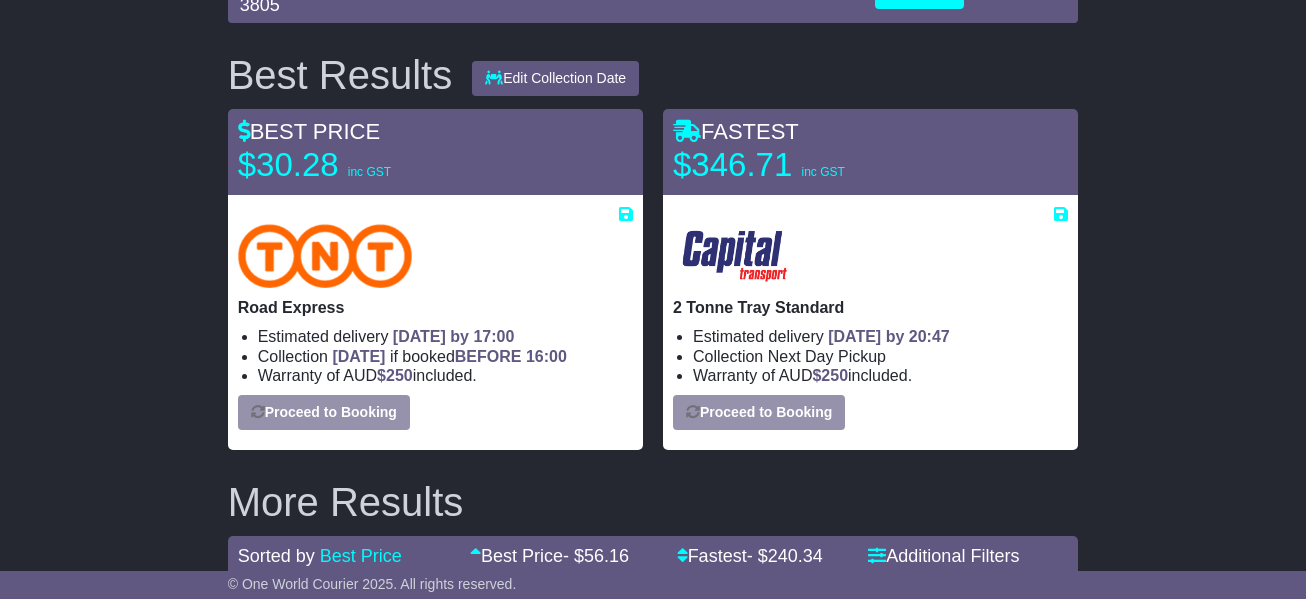 select on "*****" 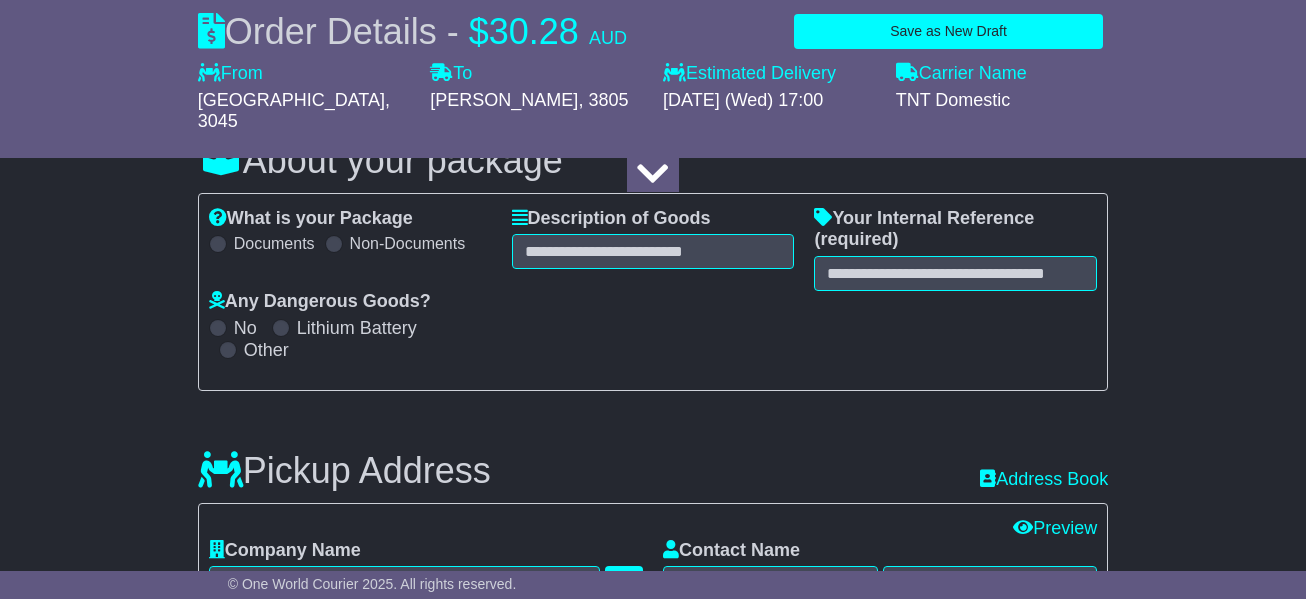 select 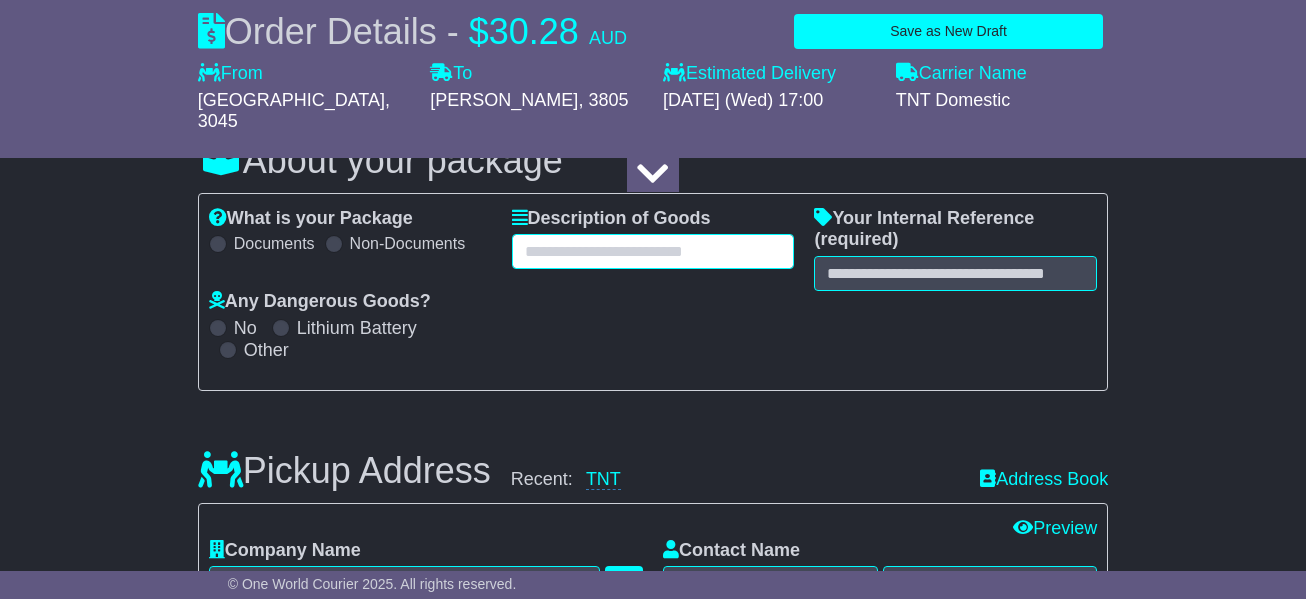 click at bounding box center [653, 251] 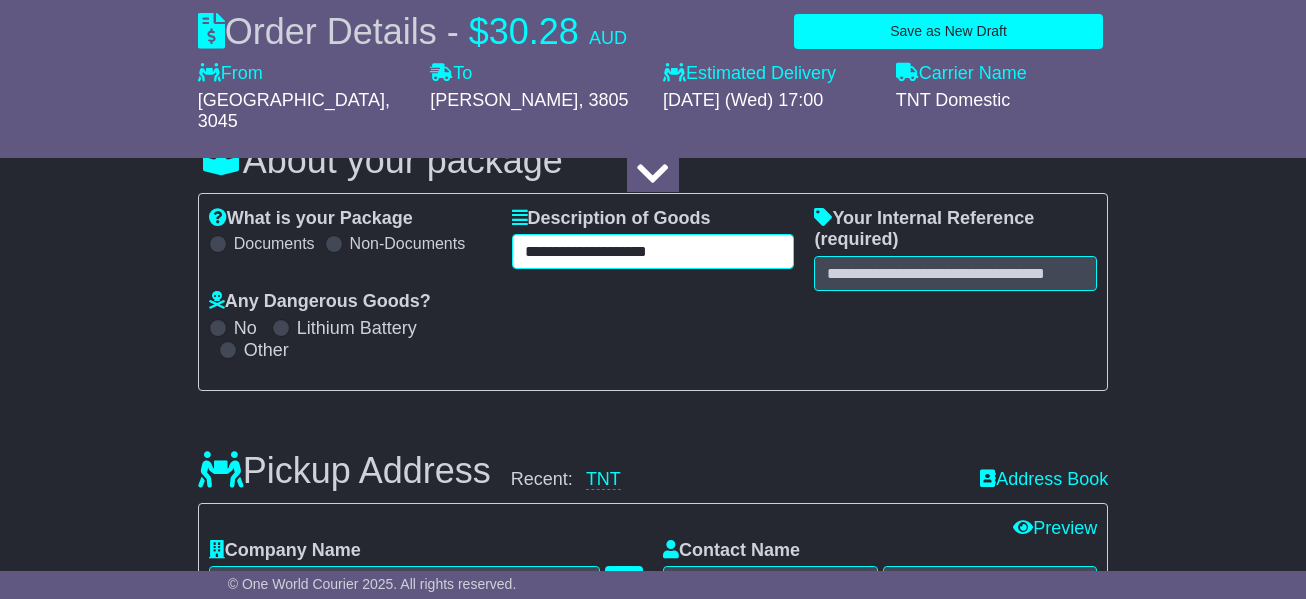 type on "**********" 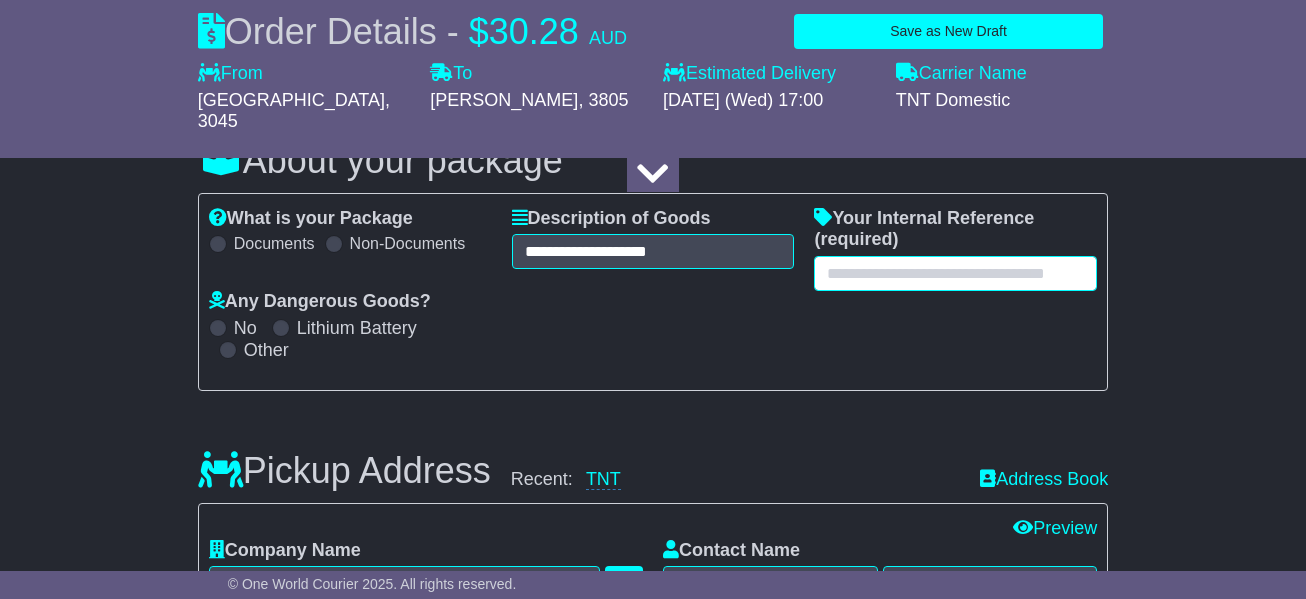 click at bounding box center [955, 273] 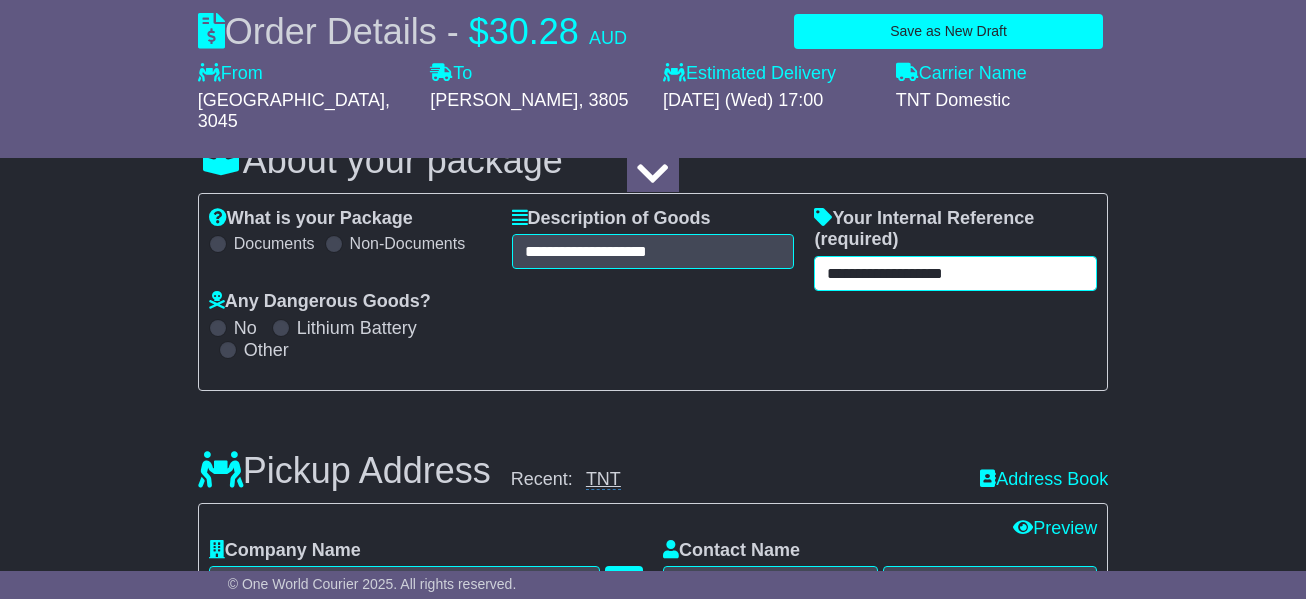 type on "**********" 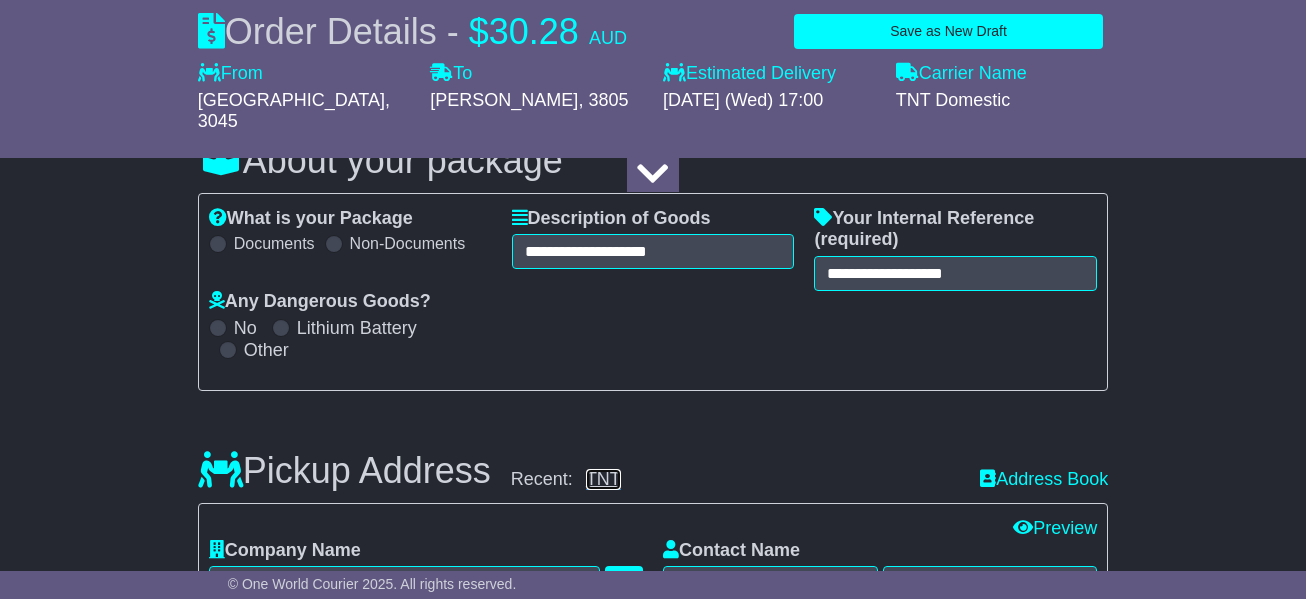 click on "TNT" at bounding box center [603, 479] 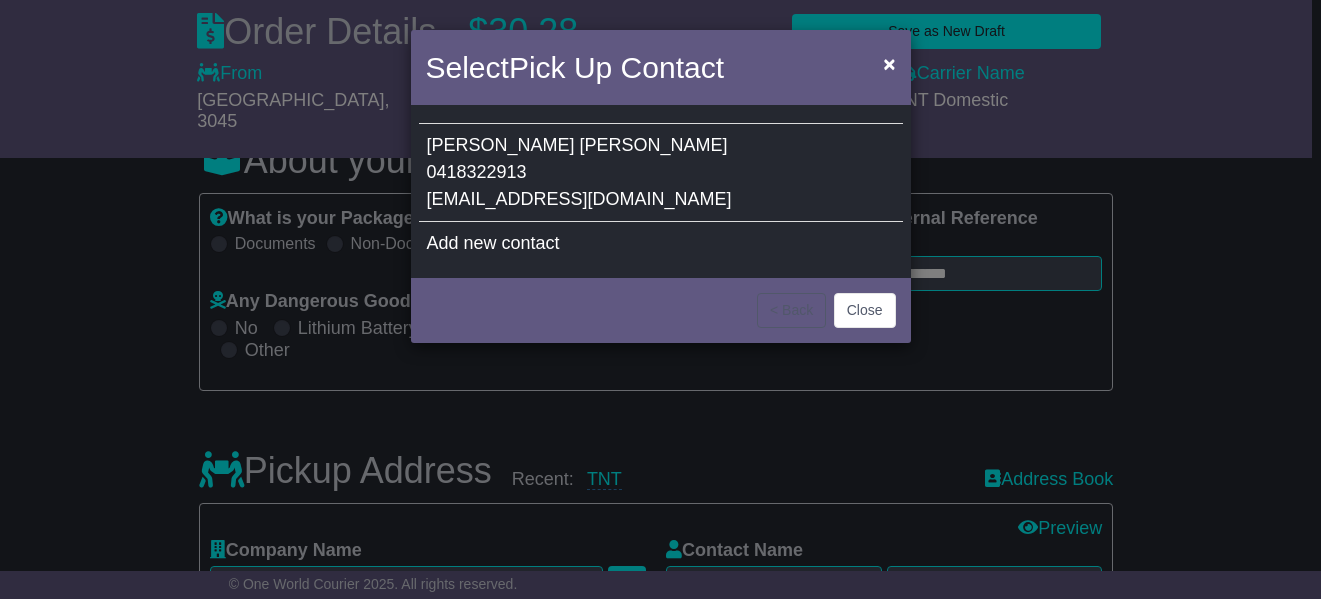 click on "0418322913" at bounding box center (477, 172) 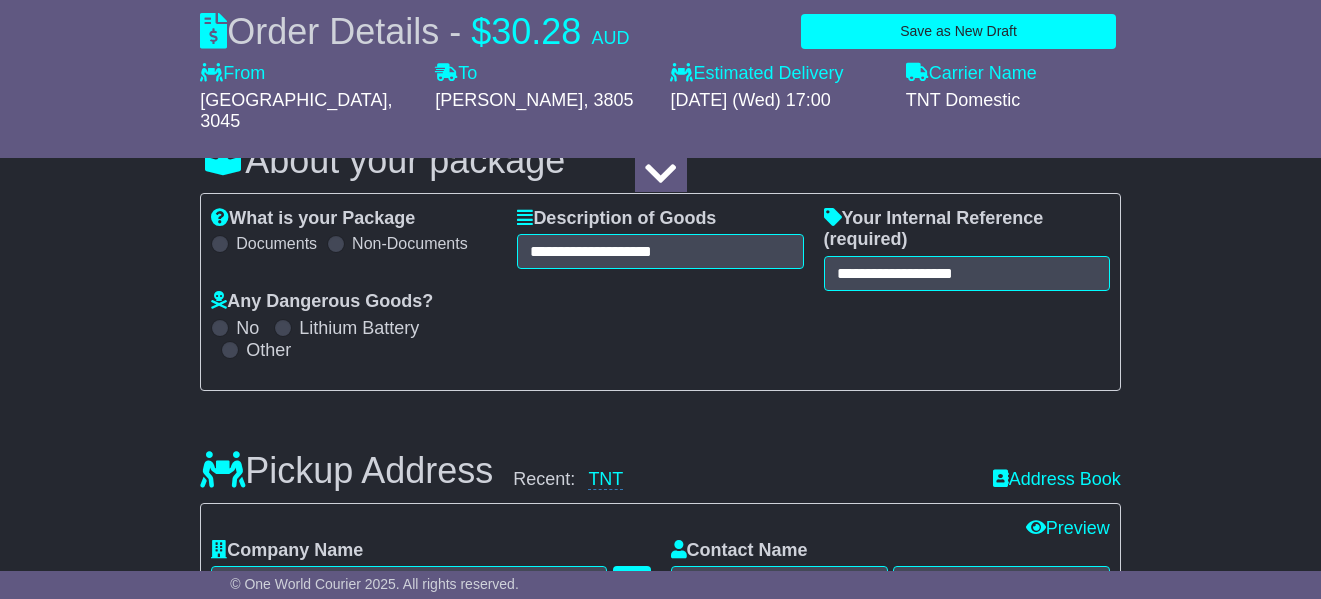 type on "***" 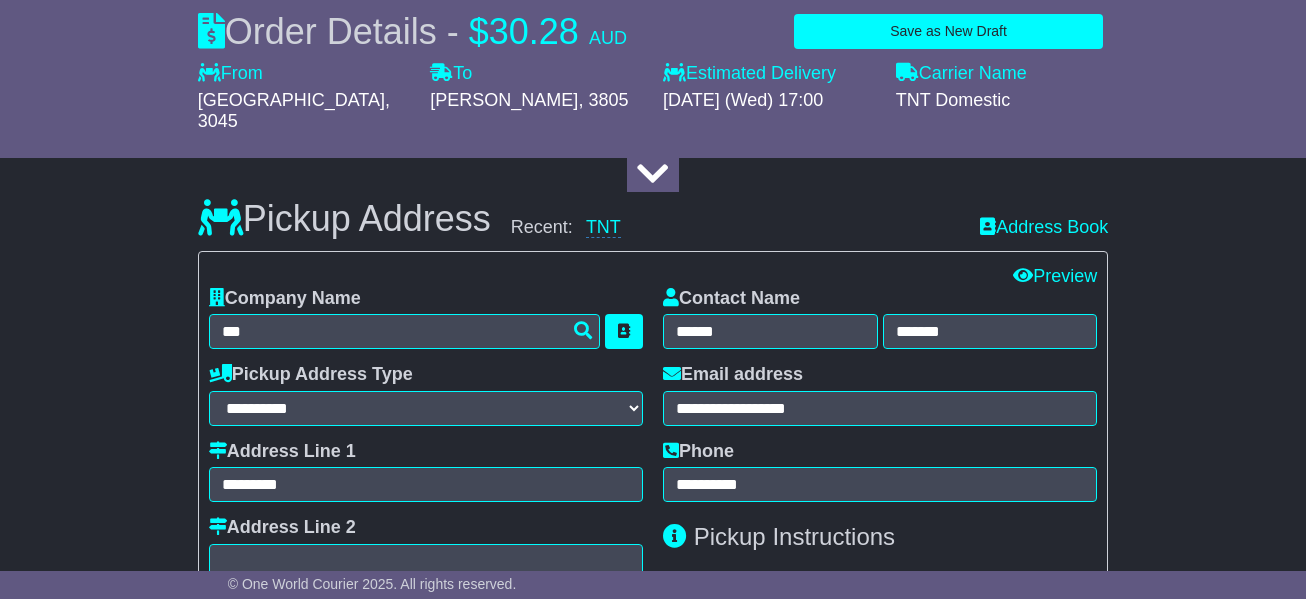 scroll, scrollTop: 600, scrollLeft: 0, axis: vertical 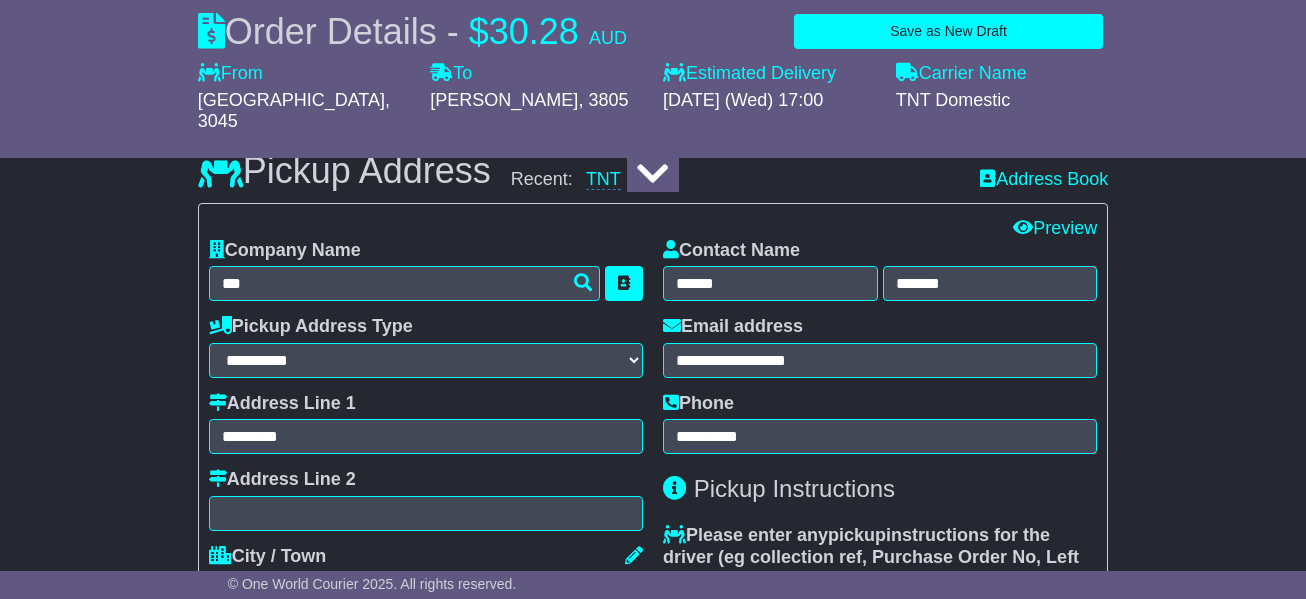 click at bounding box center [653, 174] 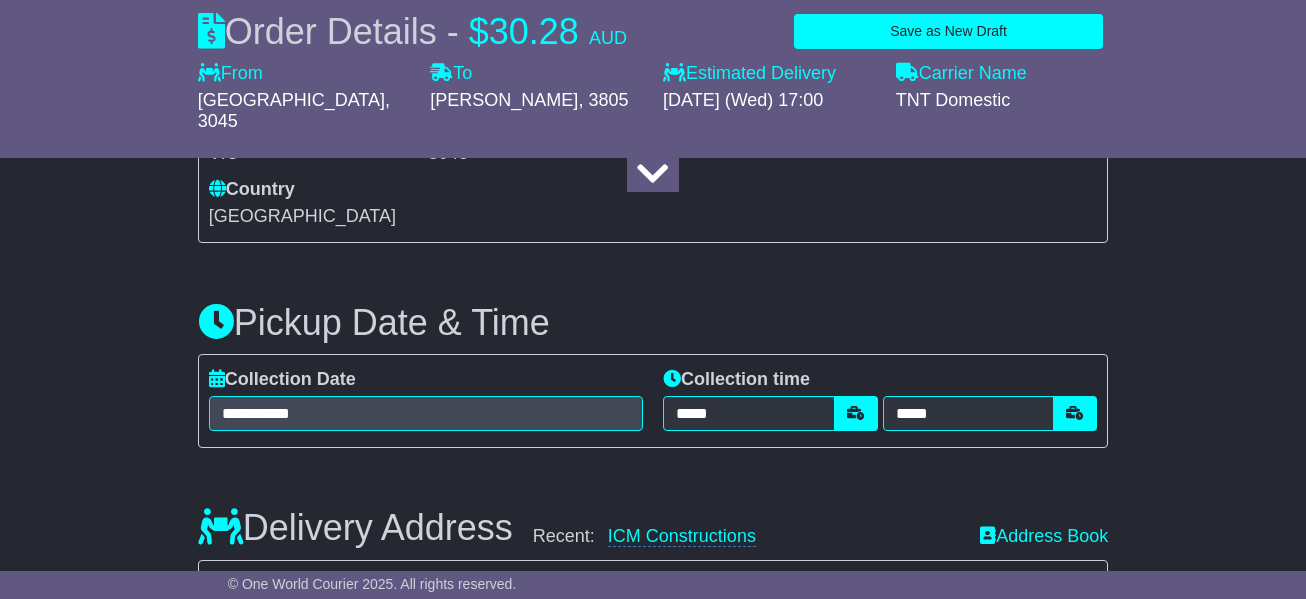 scroll, scrollTop: 1100, scrollLeft: 0, axis: vertical 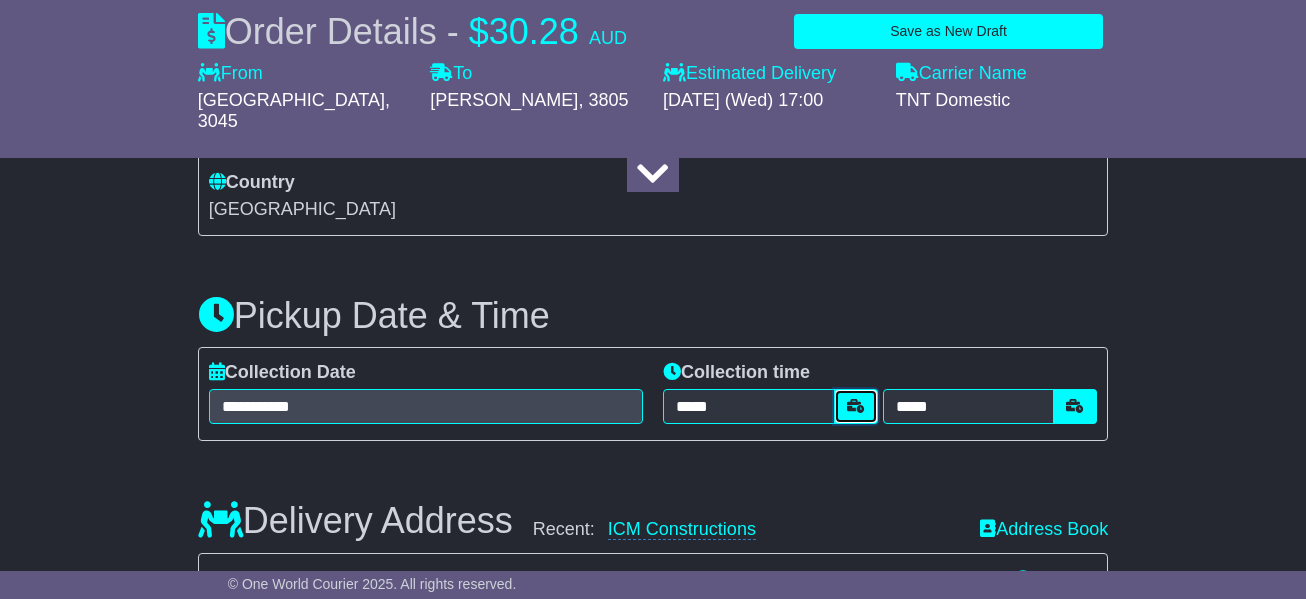 drag, startPoint x: 856, startPoint y: 390, endPoint x: 731, endPoint y: 414, distance: 127.28315 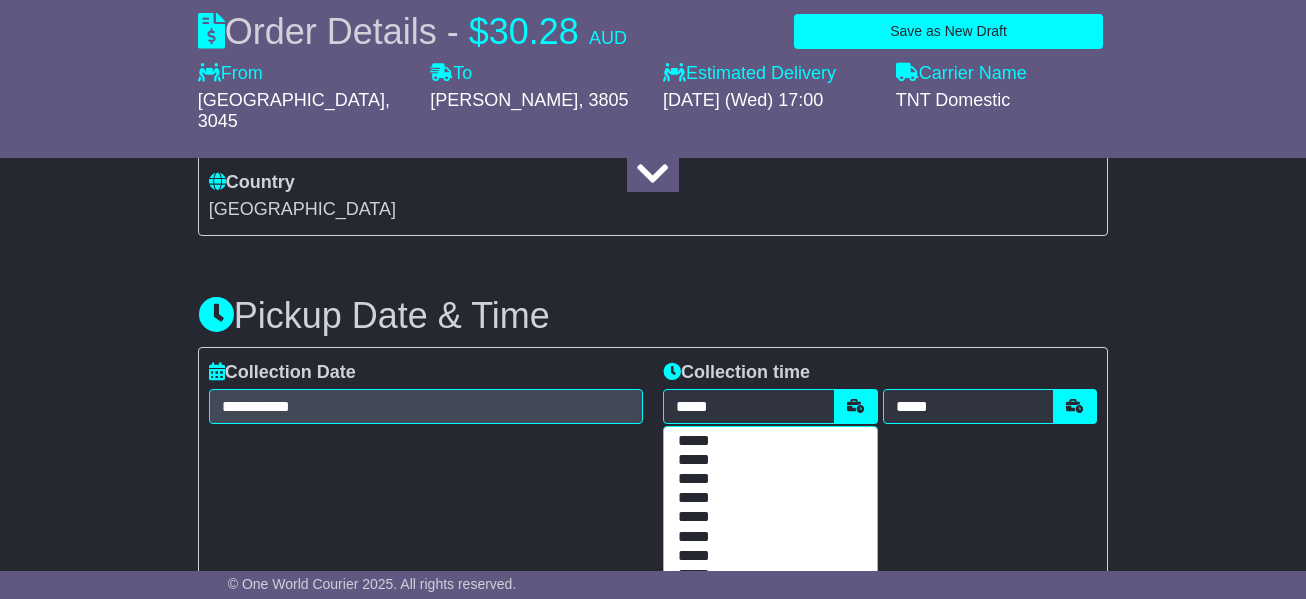 scroll, scrollTop: 100, scrollLeft: 0, axis: vertical 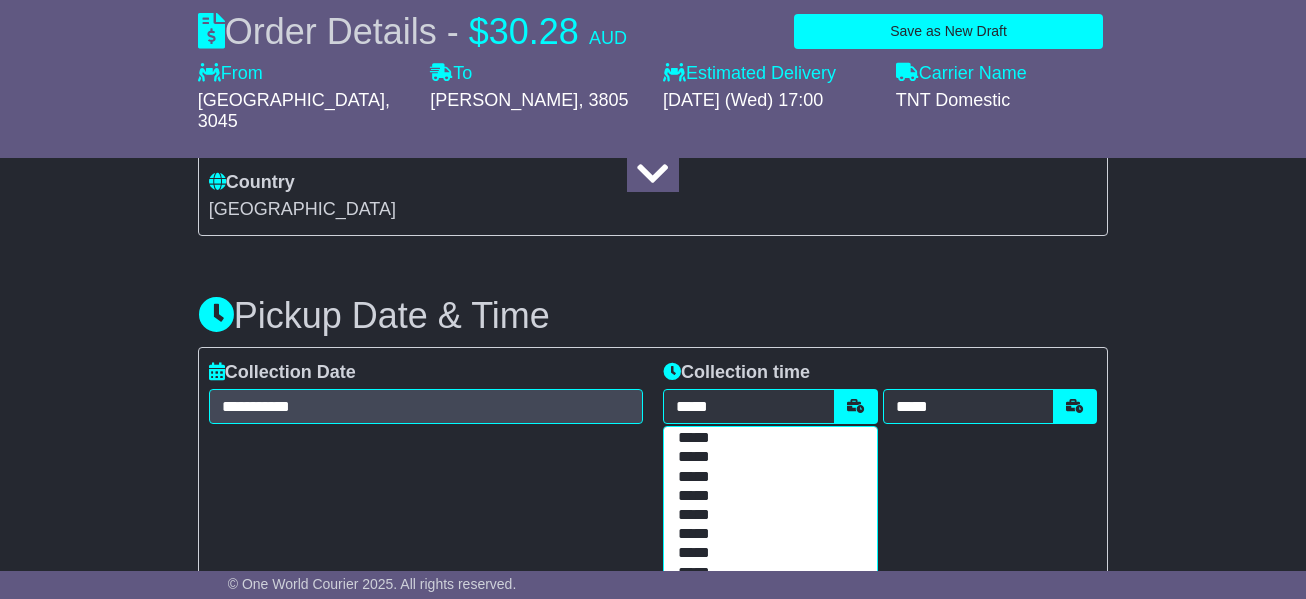 click on "*****" at bounding box center [766, 515] 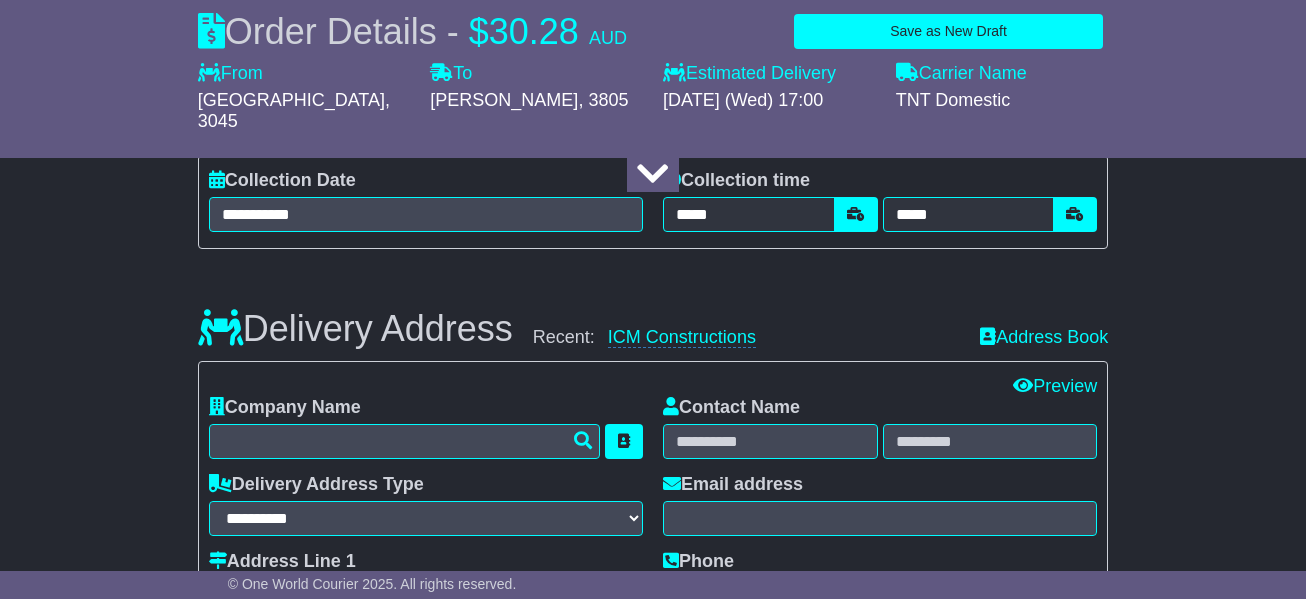 scroll, scrollTop: 1300, scrollLeft: 0, axis: vertical 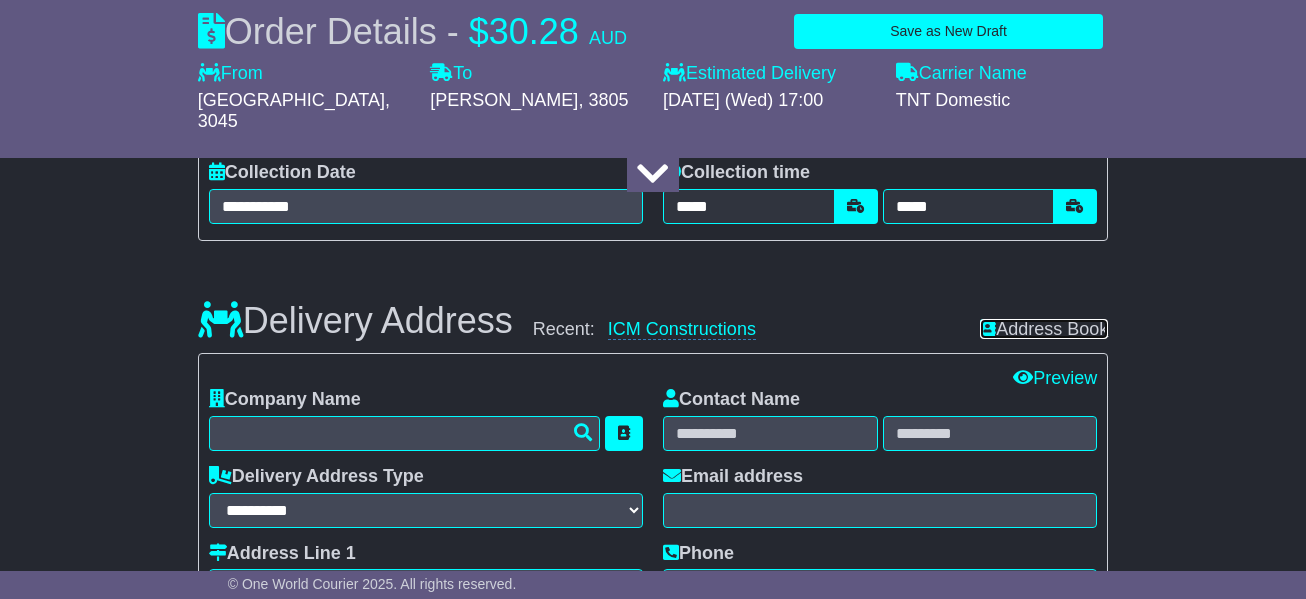 click on "Address Book" at bounding box center (1044, 329) 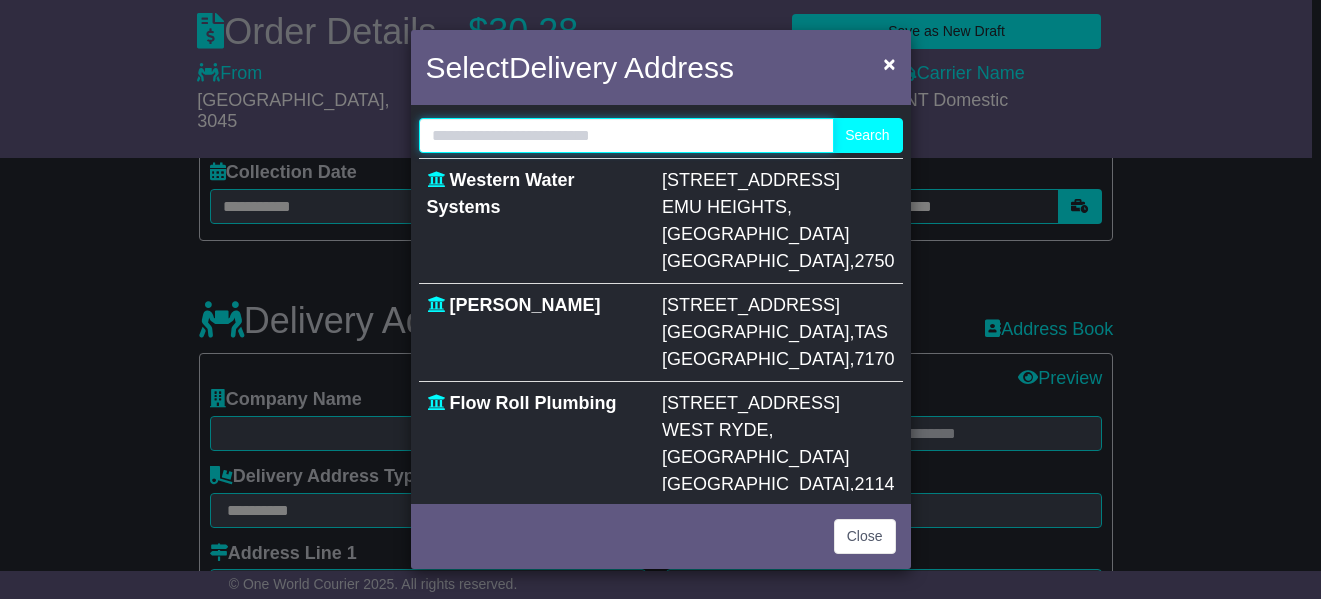 click at bounding box center (627, 135) 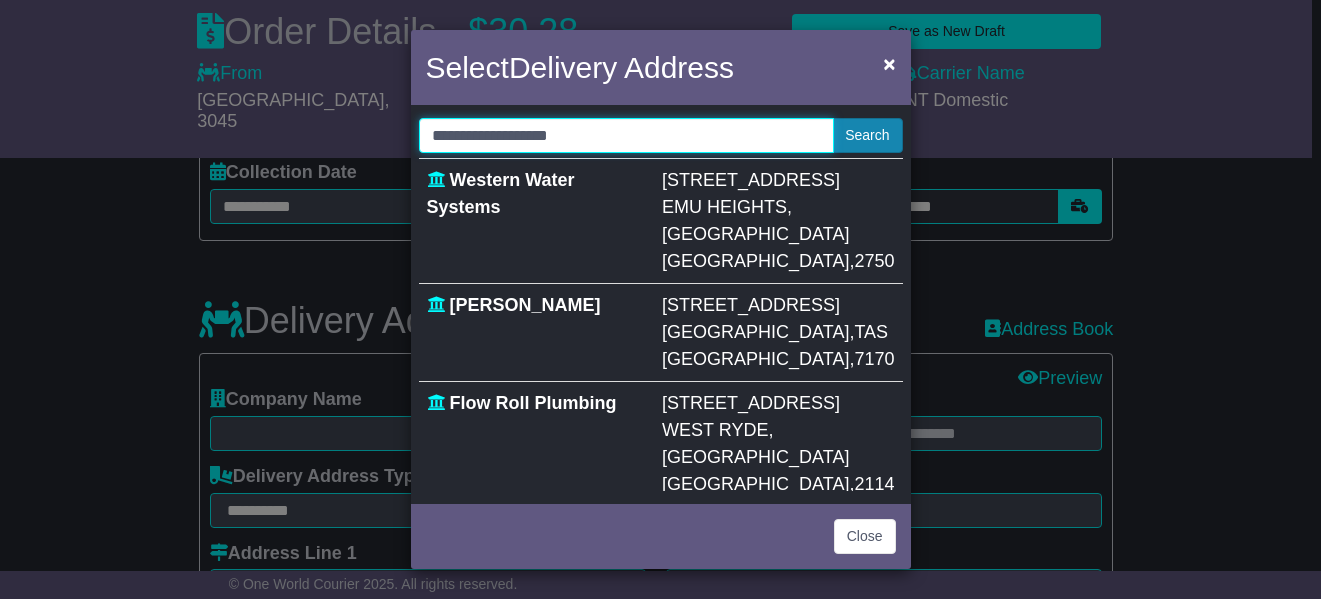 type on "**********" 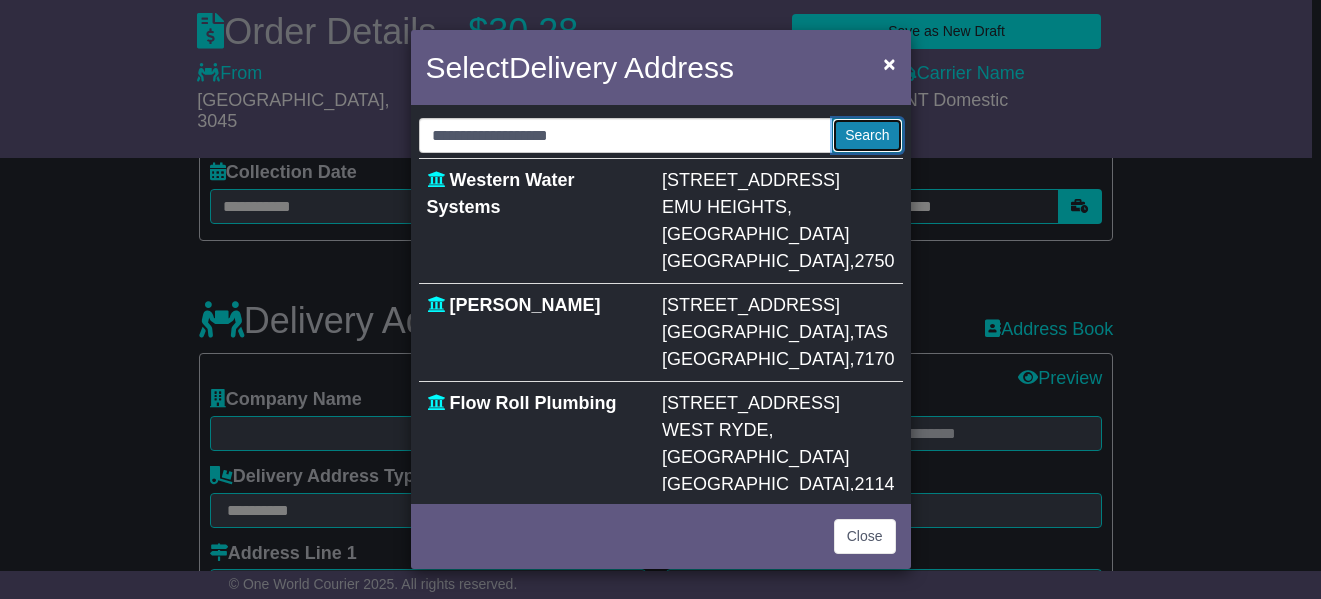 click on "Search" at bounding box center (867, 135) 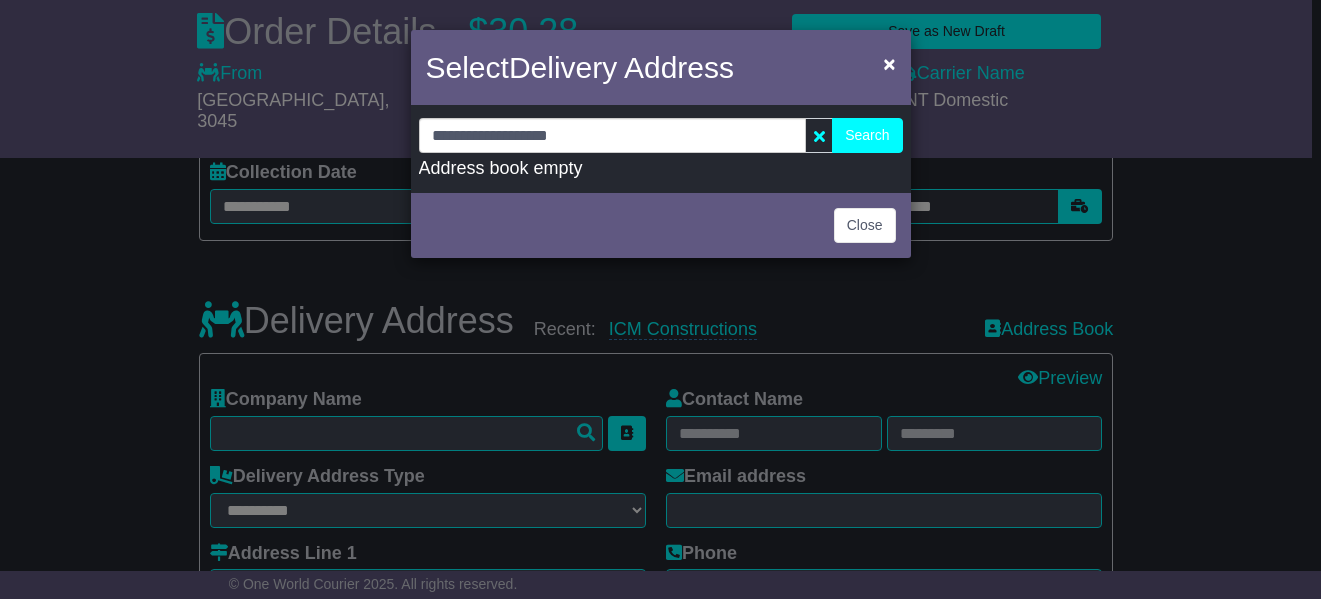click on "Select  Delivery   Address
×
Afghanistan
Albania
Algeria
American Samoa
Andorra
Angola
Anguilla
Antigua
Argentina
Armenia
Aruba
Australia
Austria
Azerbaijan
Bahamas
Bahrain
Bangladesh
Barbados
Belarus
Belgium
Belize" at bounding box center [660, 299] 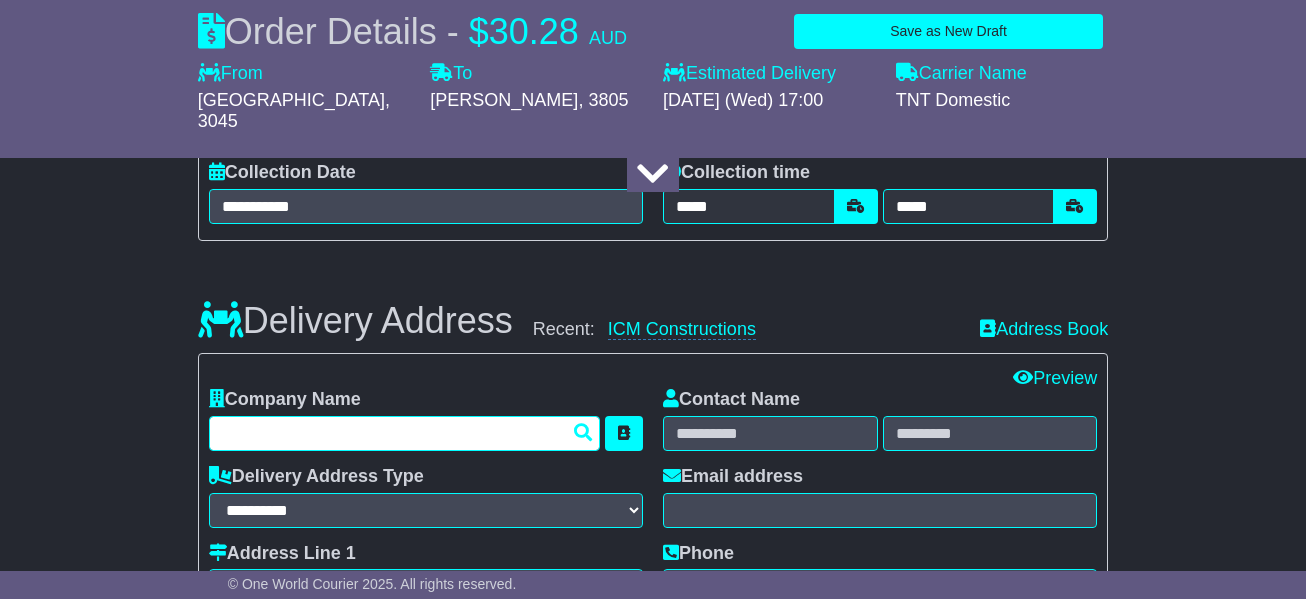 click at bounding box center [404, 433] 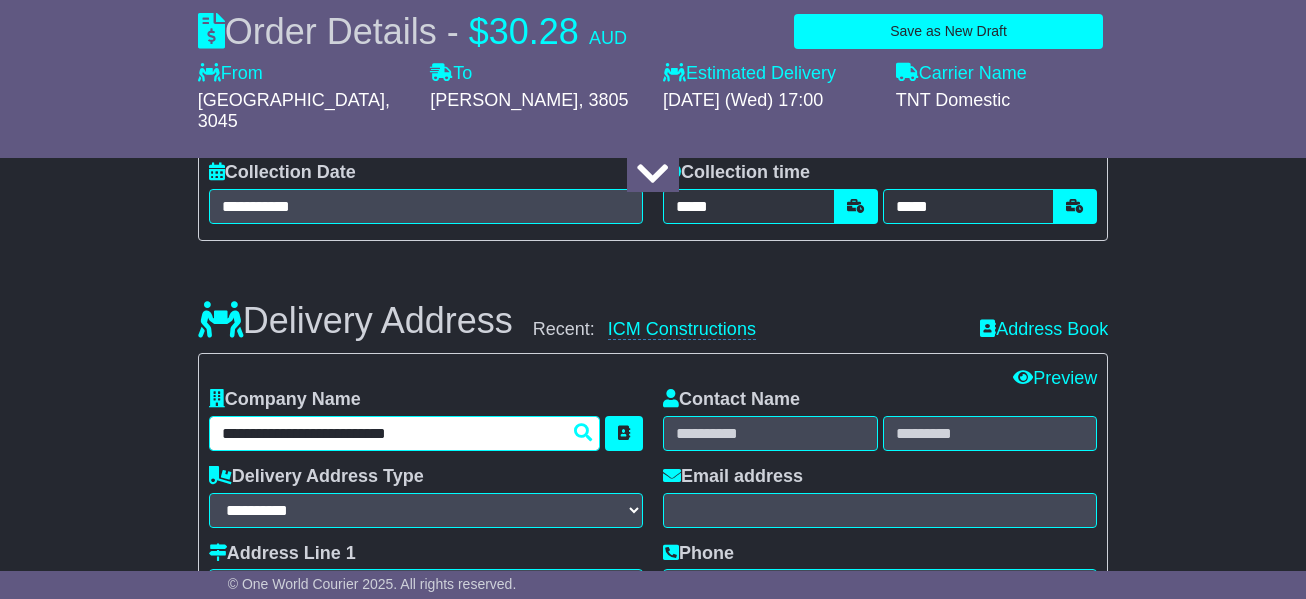 type on "**********" 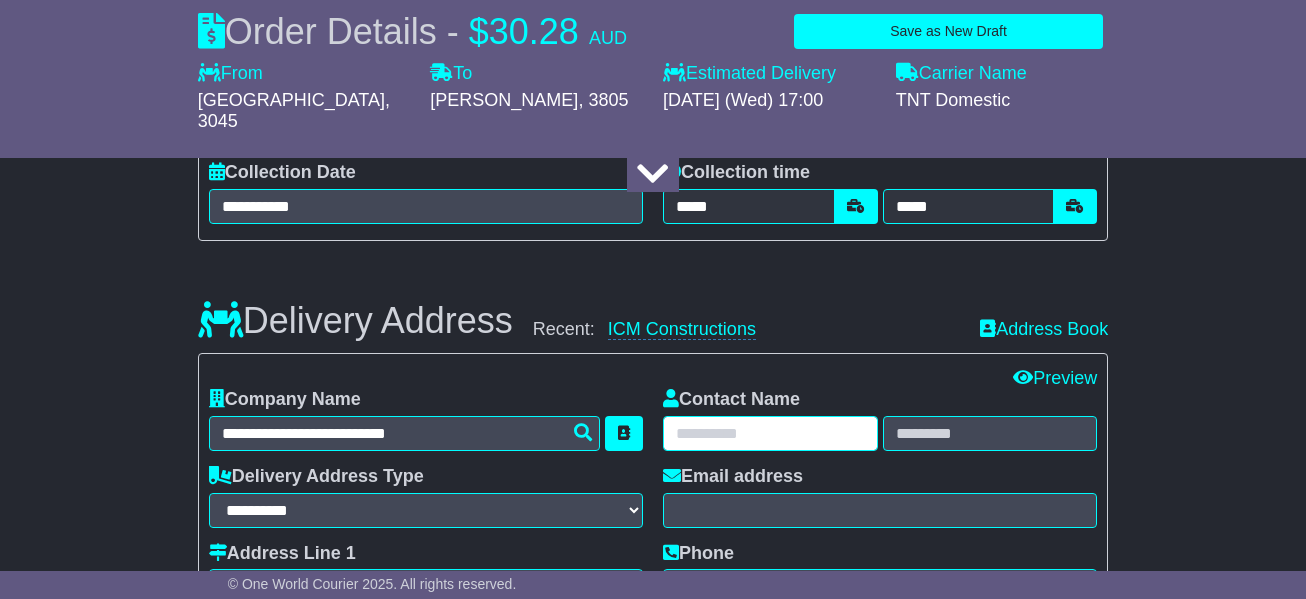 click at bounding box center [770, 433] 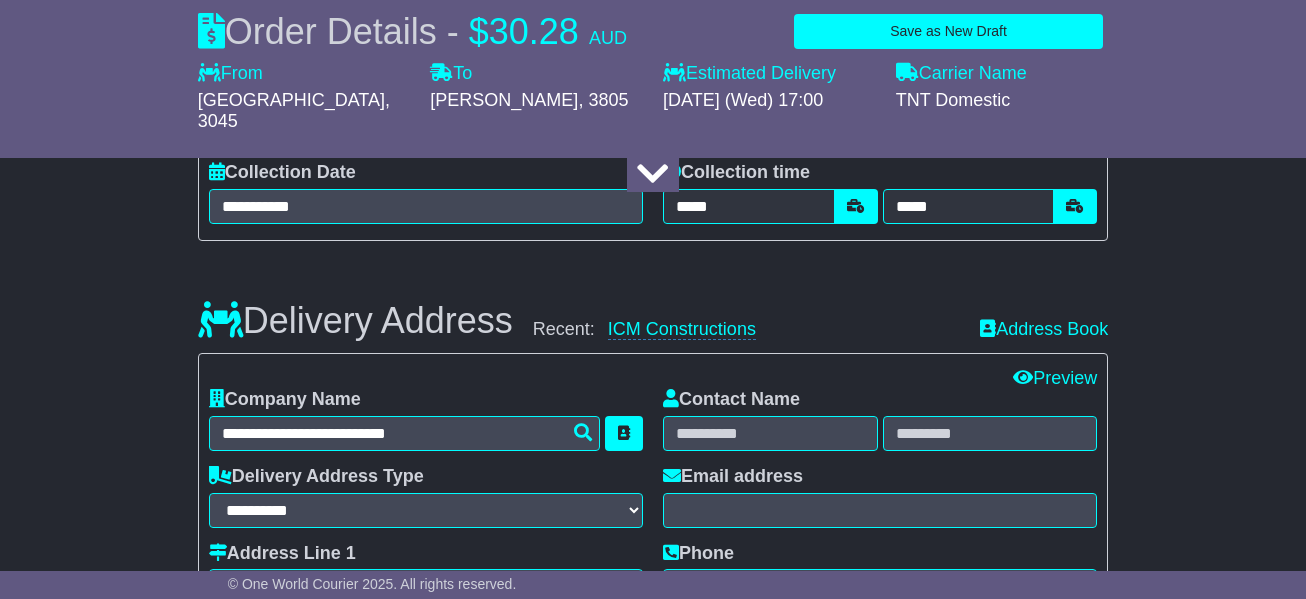 click on "Order Details -
$ 30.28   AUD
Save as New Draft
Save Used Draft" at bounding box center [653, 31] 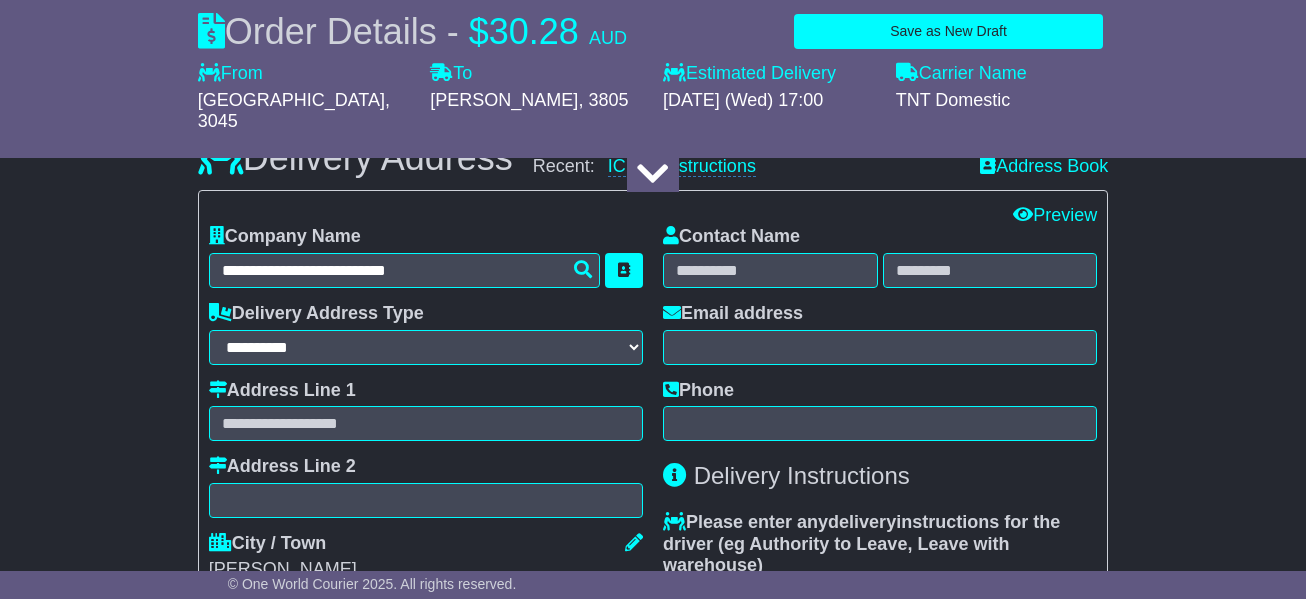 scroll, scrollTop: 1500, scrollLeft: 0, axis: vertical 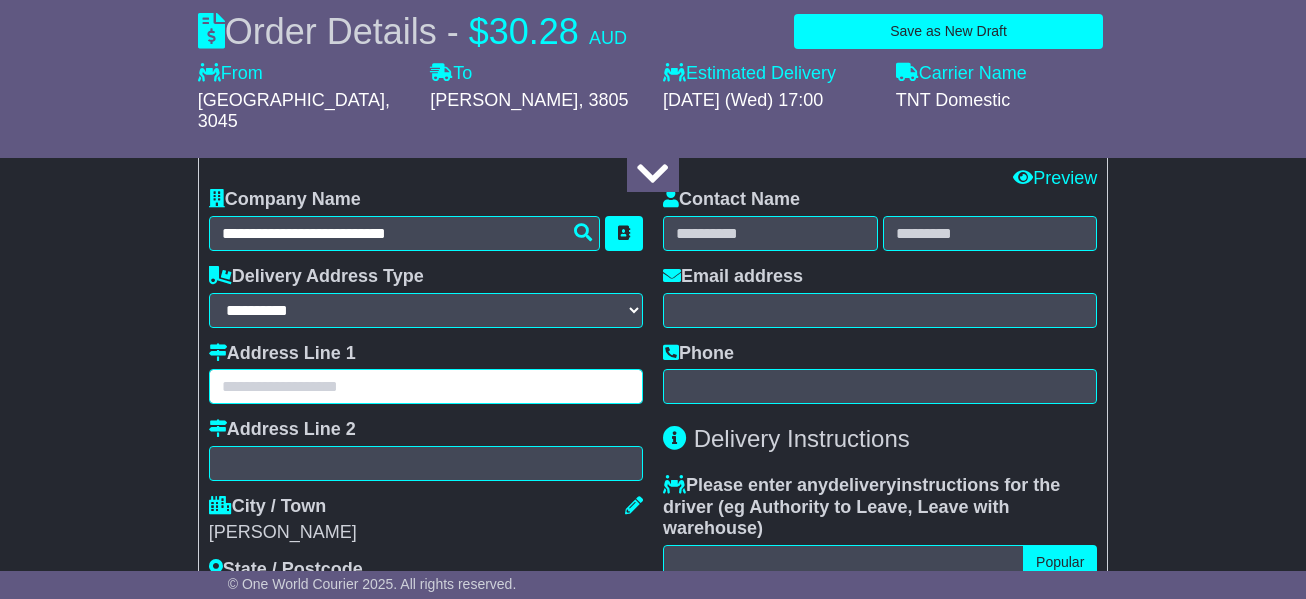 click at bounding box center (426, 386) 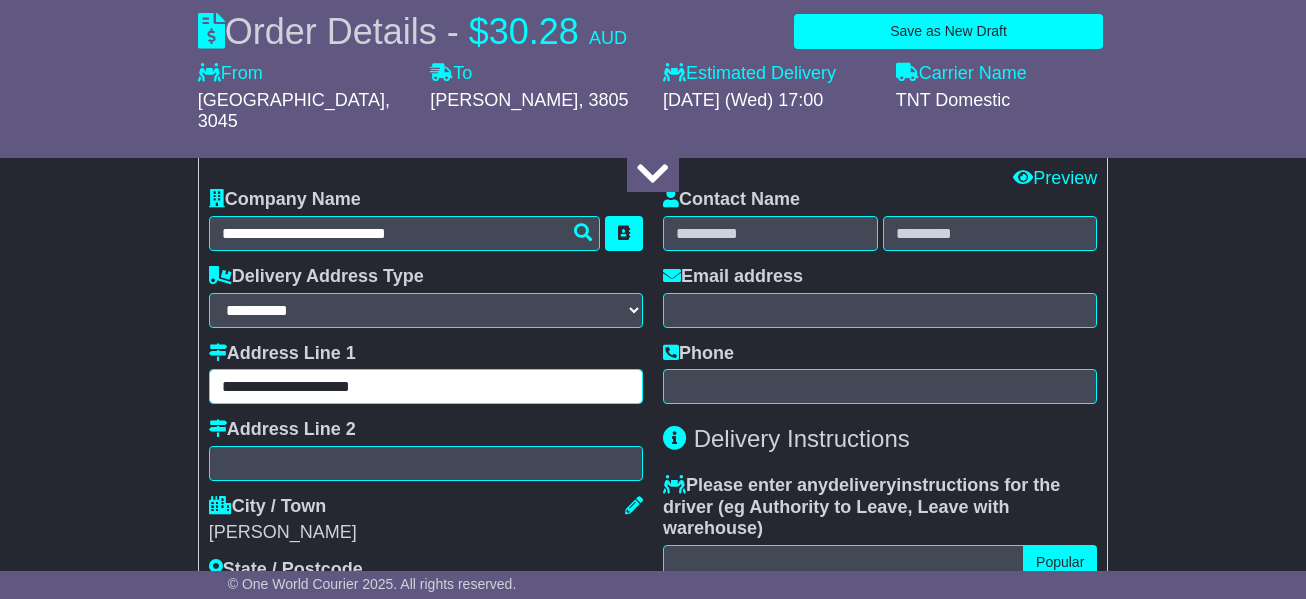 type on "**********" 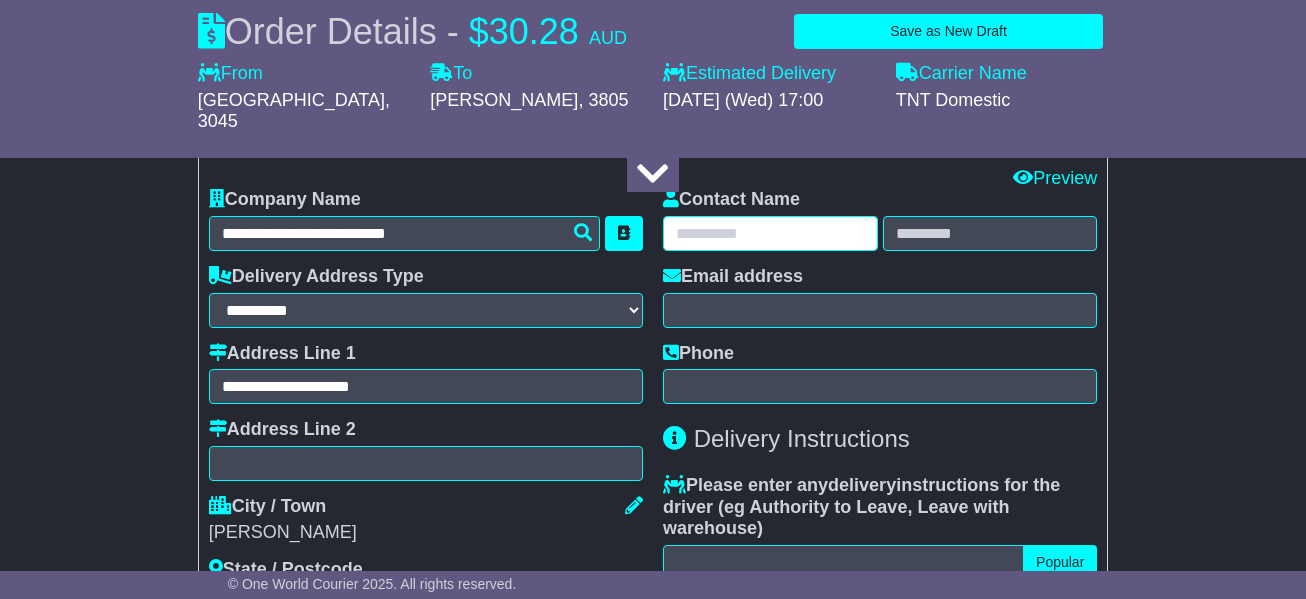 drag, startPoint x: 712, startPoint y: 223, endPoint x: 65, endPoint y: 247, distance: 647.445 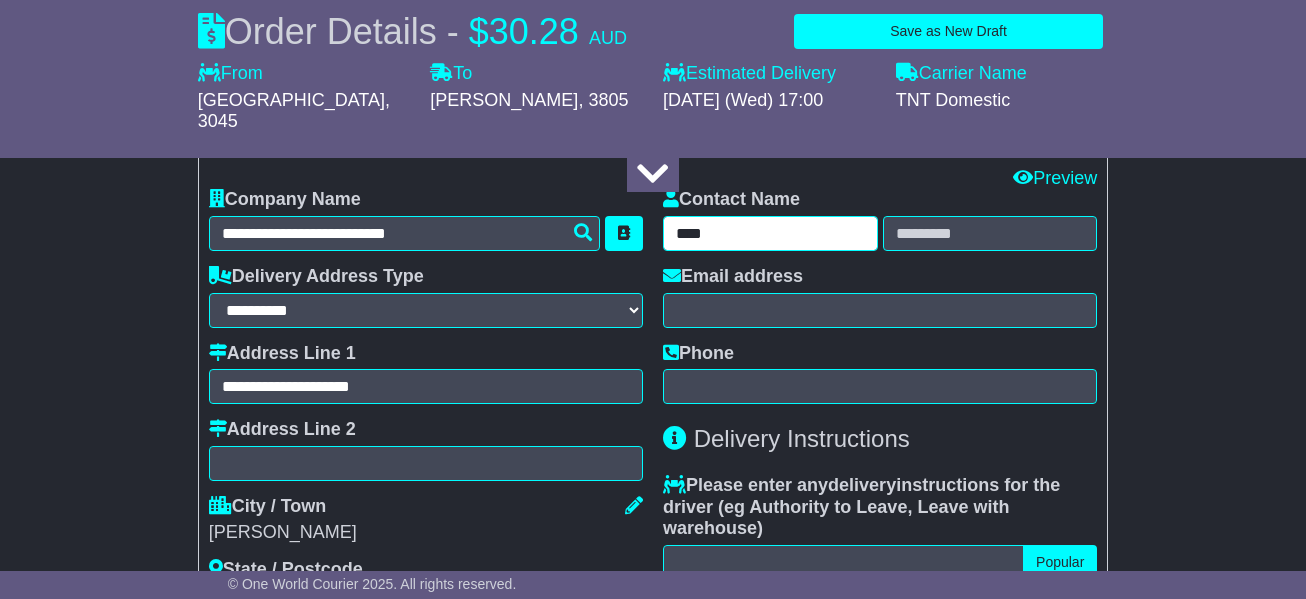 type on "****" 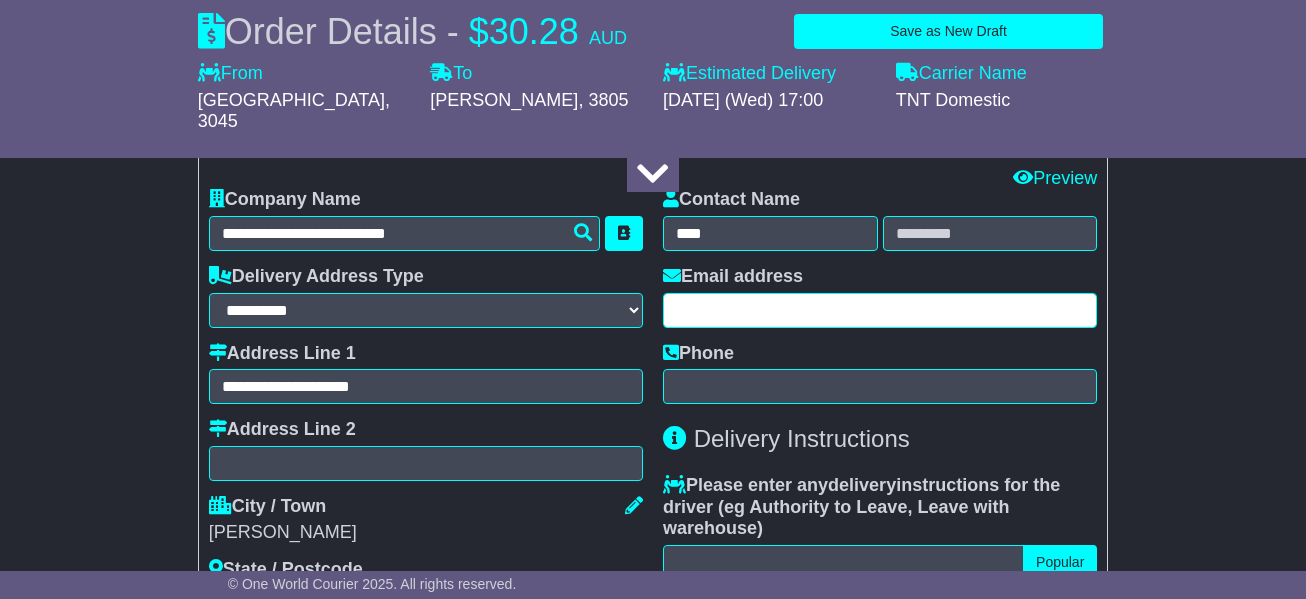 click at bounding box center [880, 310] 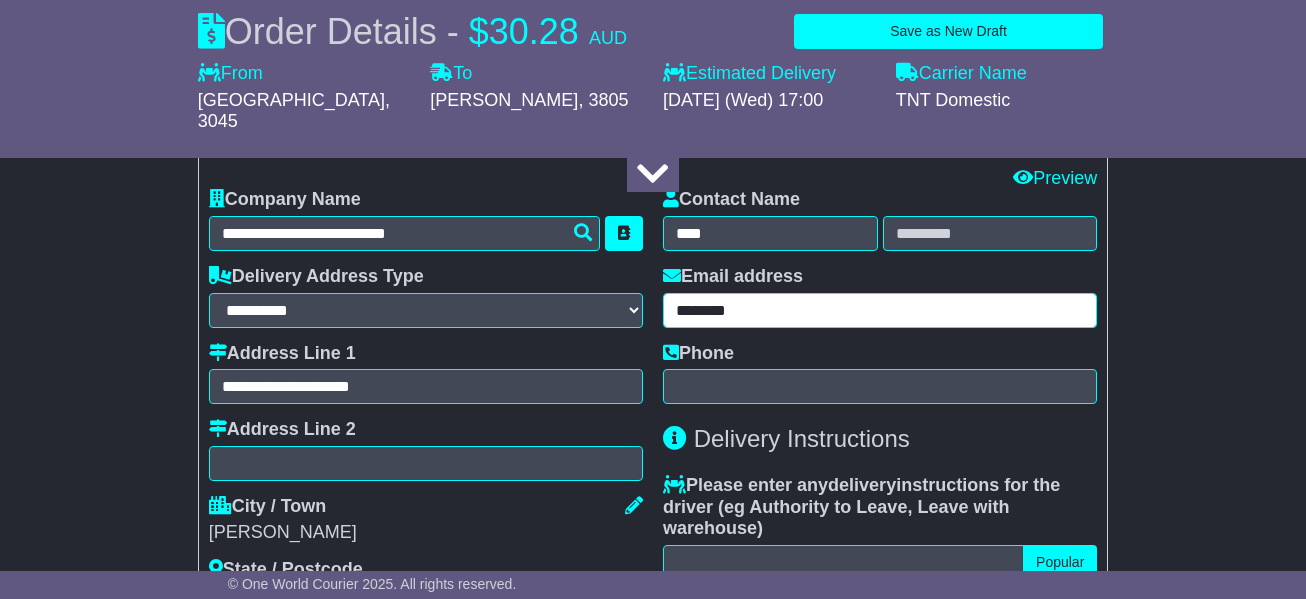 type on "*********" 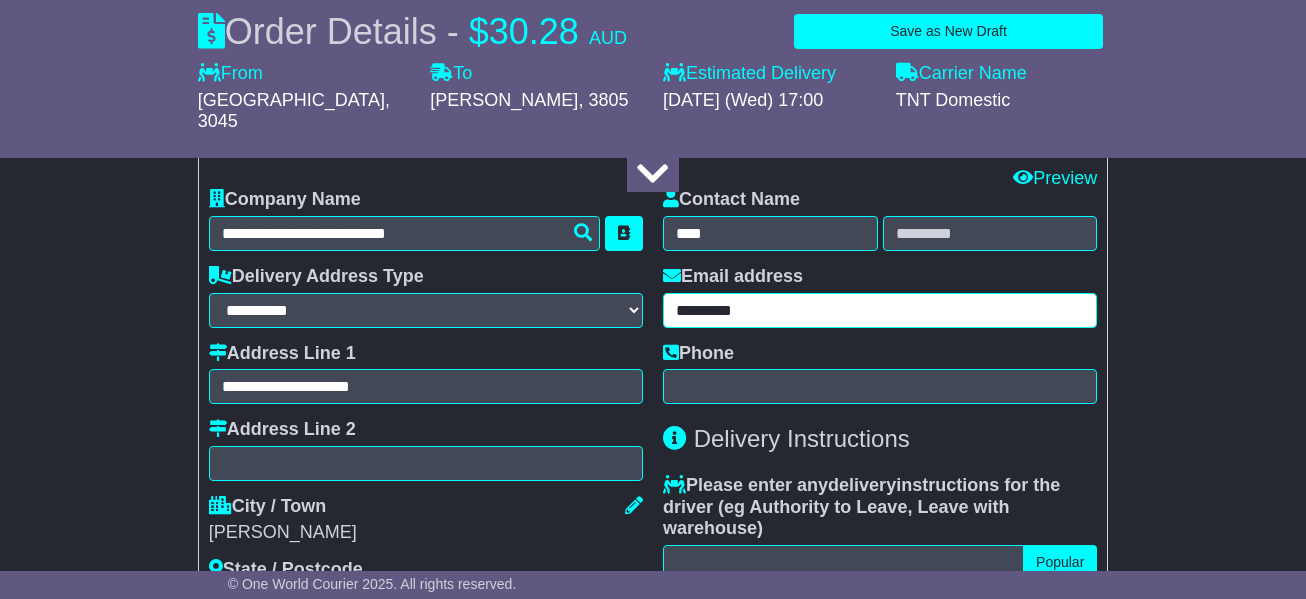 drag, startPoint x: 765, startPoint y: 300, endPoint x: 678, endPoint y: 305, distance: 87.14356 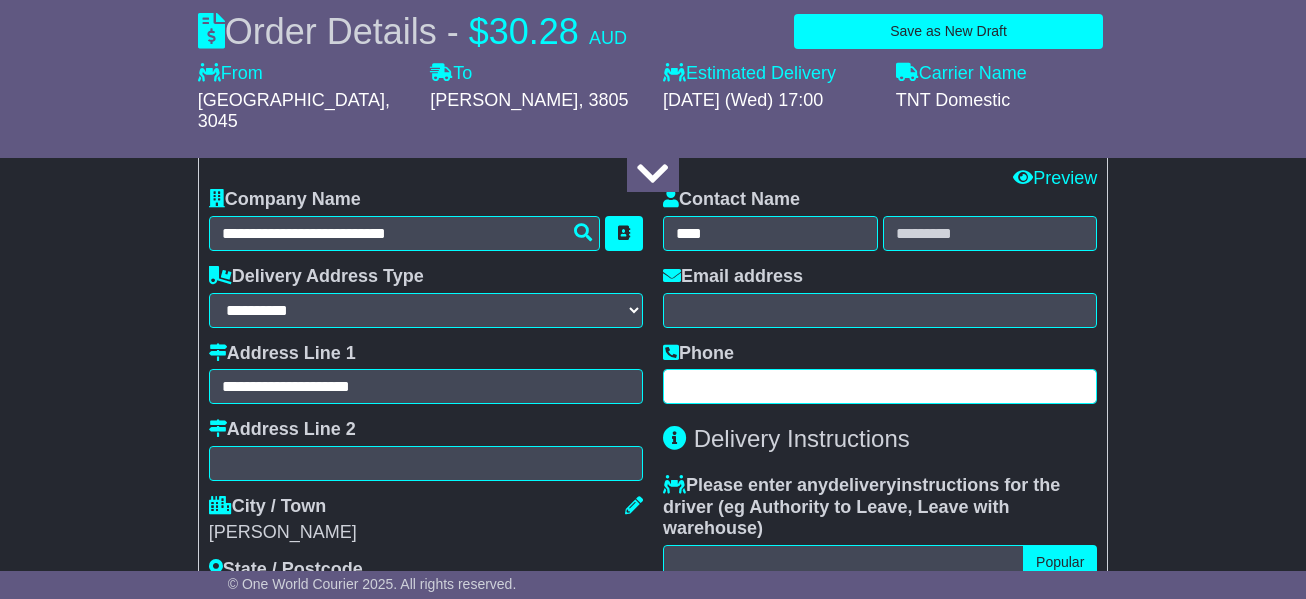 click at bounding box center (880, 386) 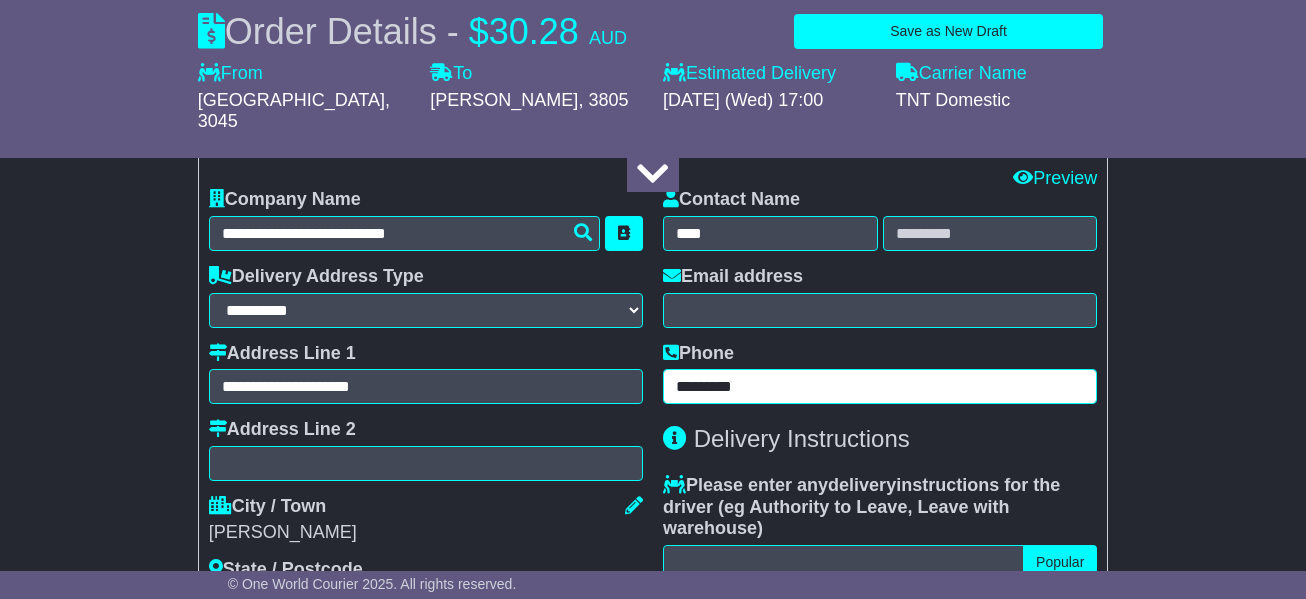 type on "*********" 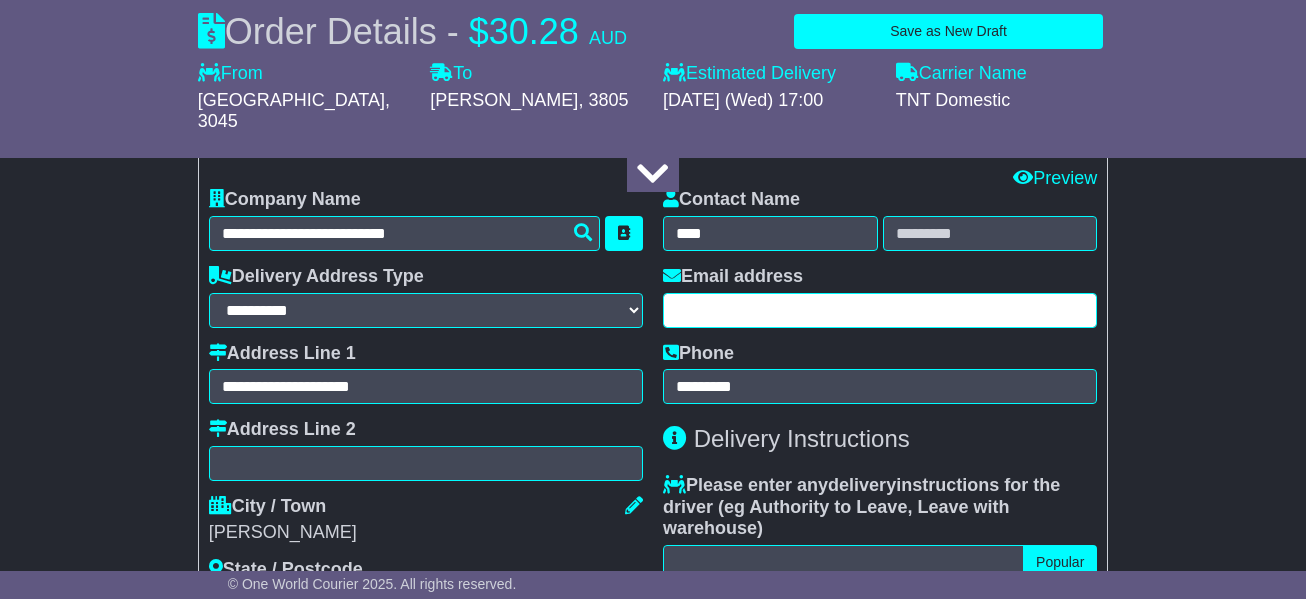 click at bounding box center [880, 310] 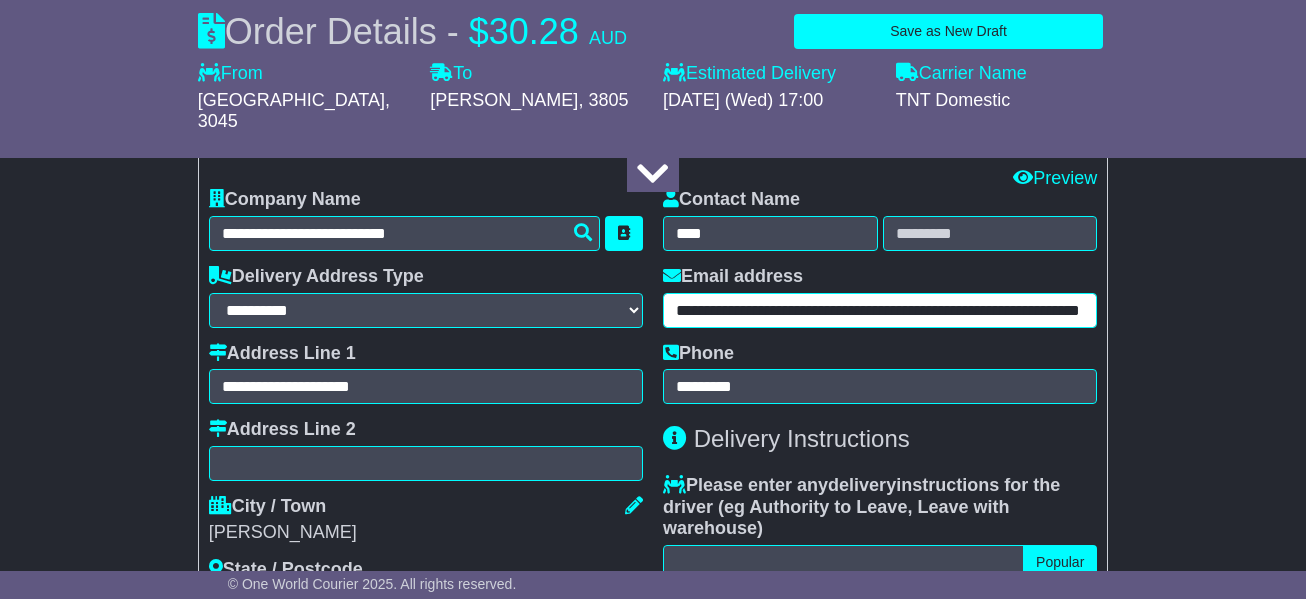 scroll, scrollTop: 0, scrollLeft: 126, axis: horizontal 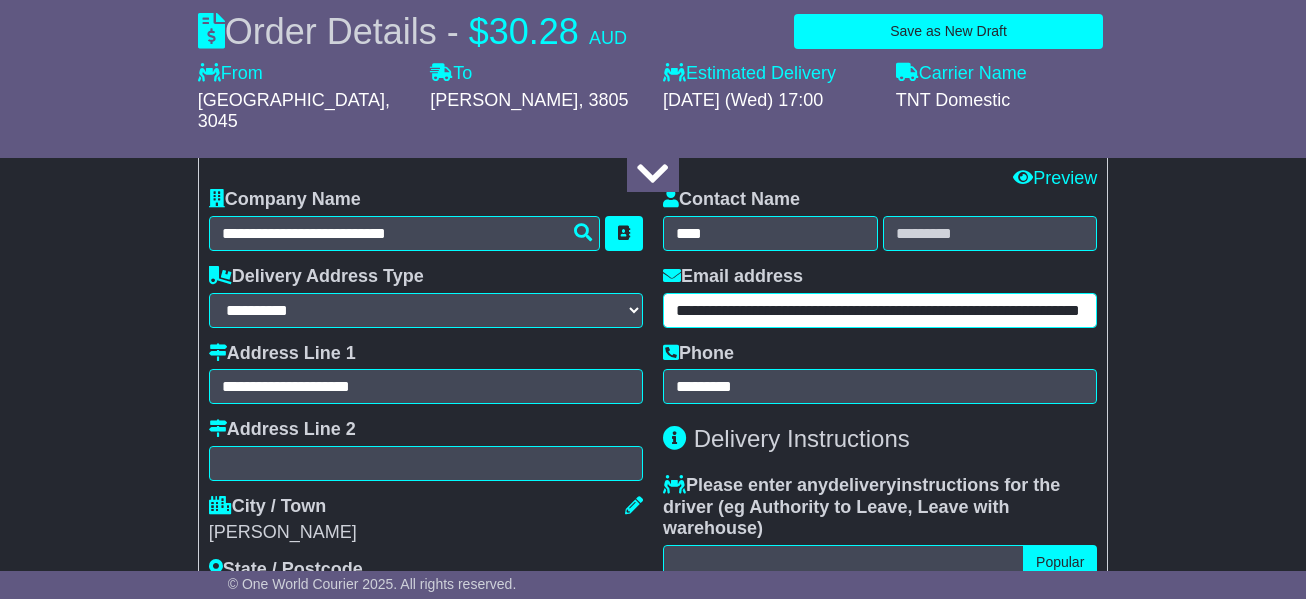 click on "**********" at bounding box center [880, 310] 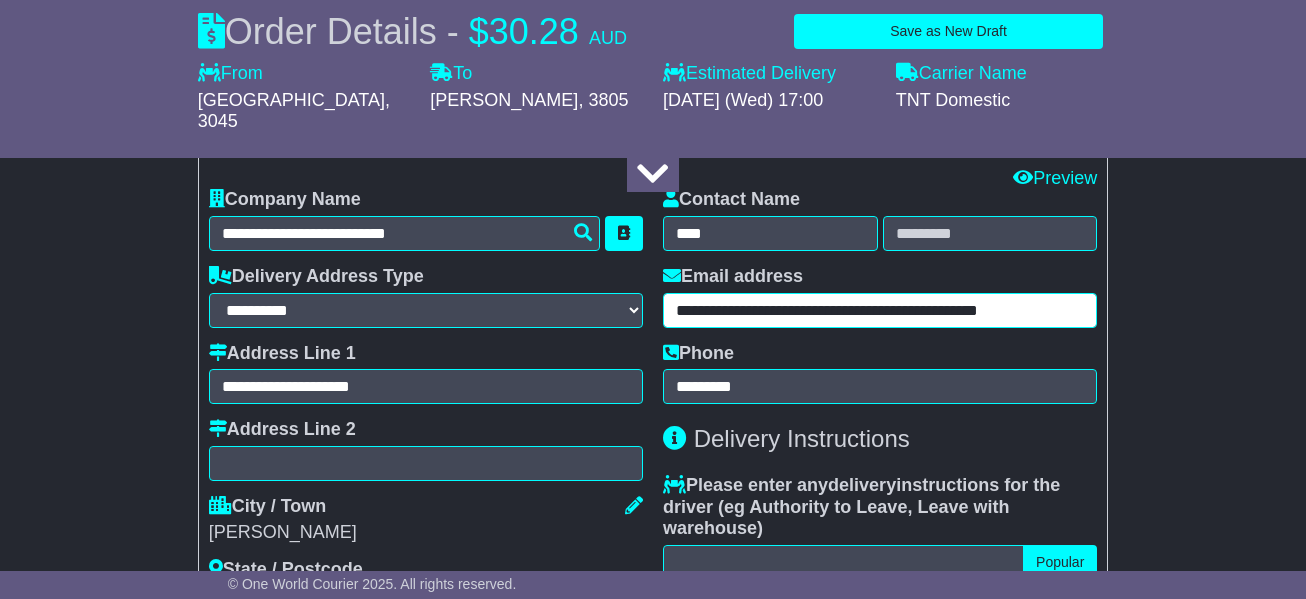 scroll, scrollTop: 0, scrollLeft: 0, axis: both 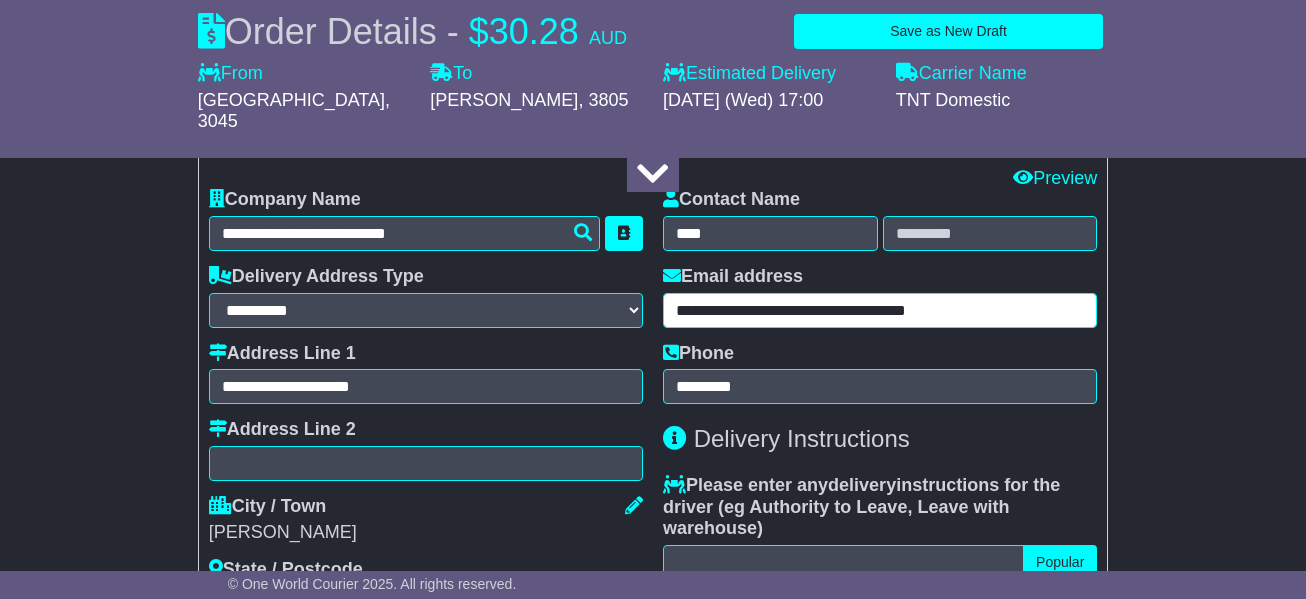click on "**********" at bounding box center (880, 310) 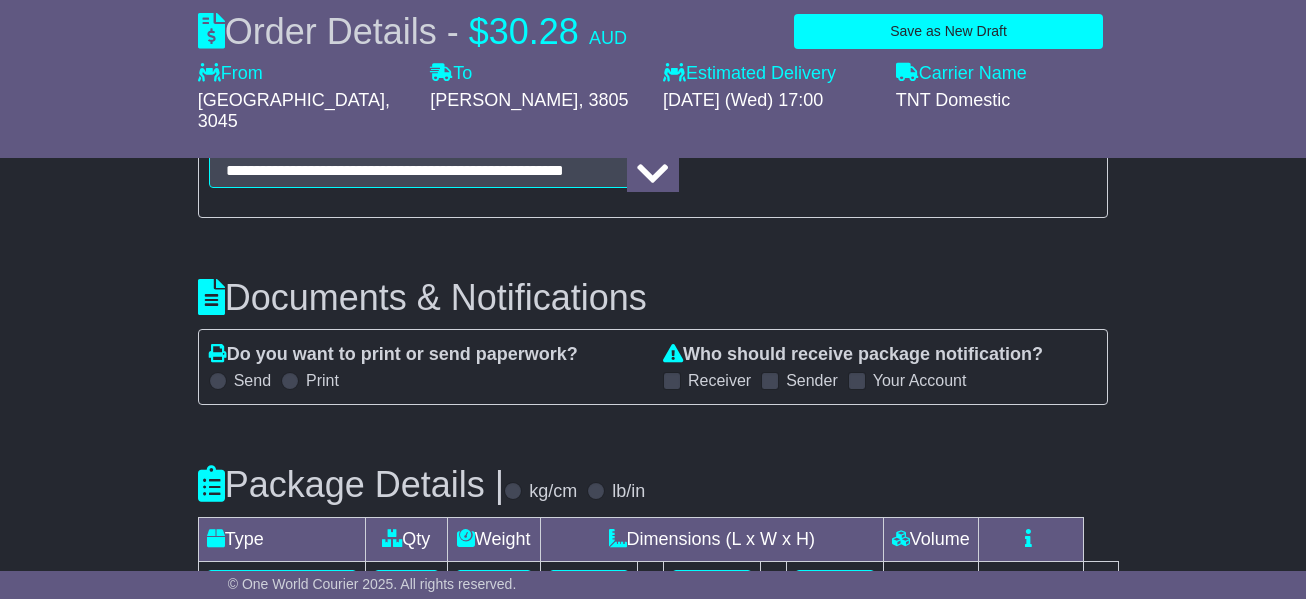 scroll, scrollTop: 2200, scrollLeft: 0, axis: vertical 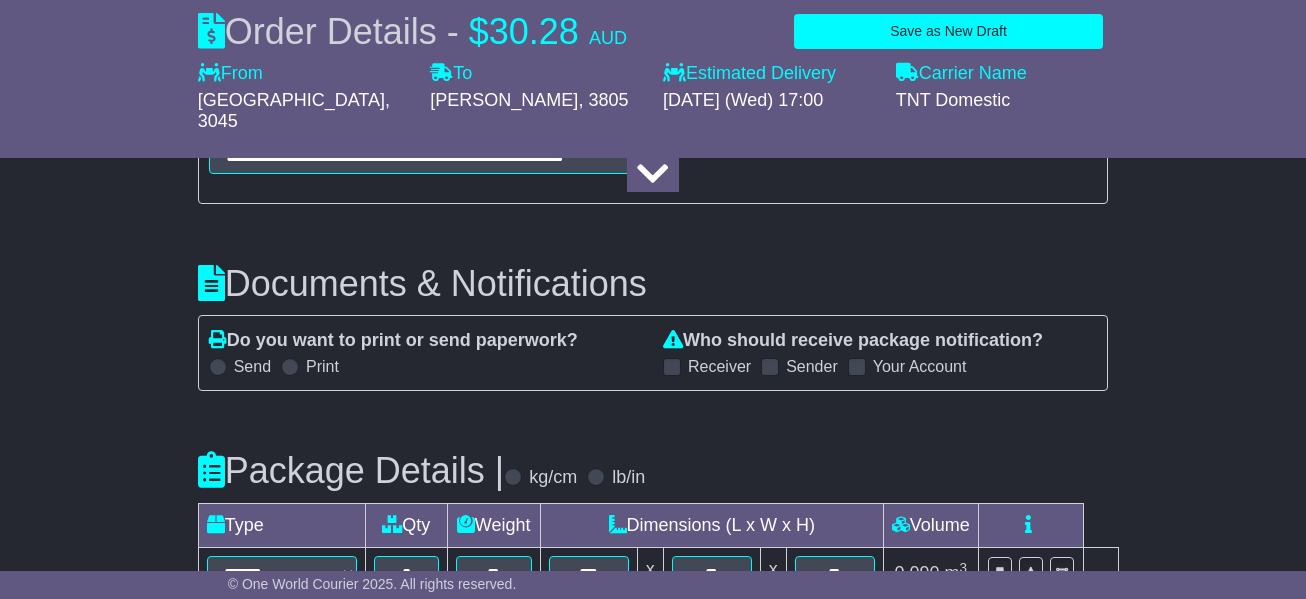 type on "**********" 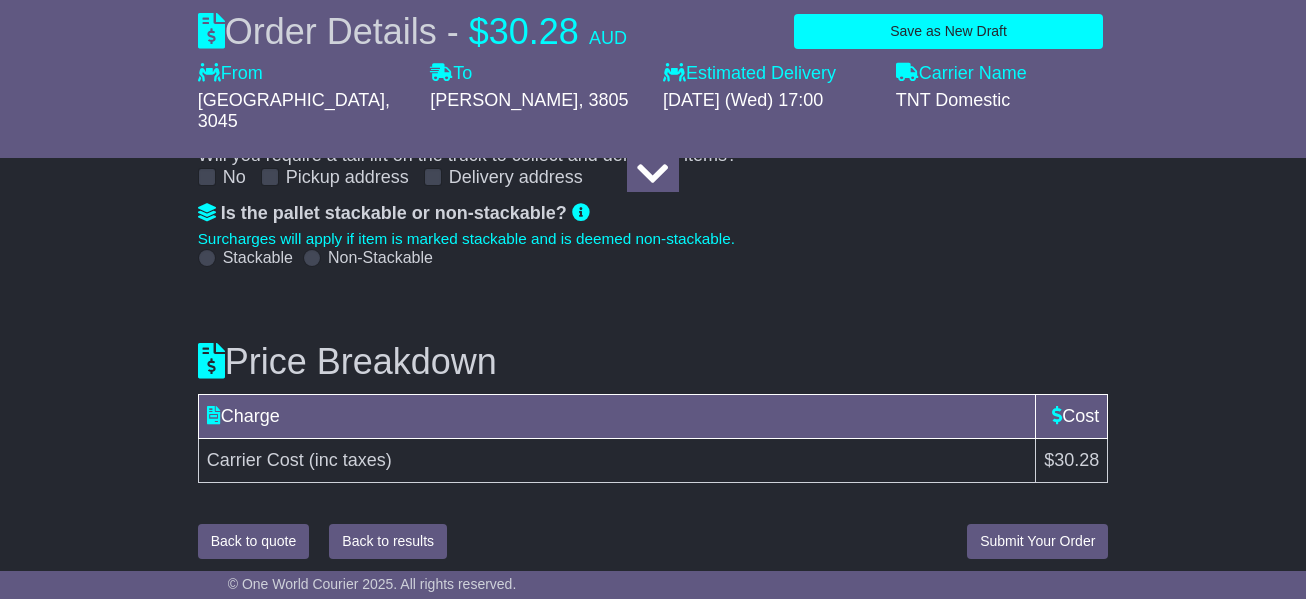 scroll, scrollTop: 2778, scrollLeft: 0, axis: vertical 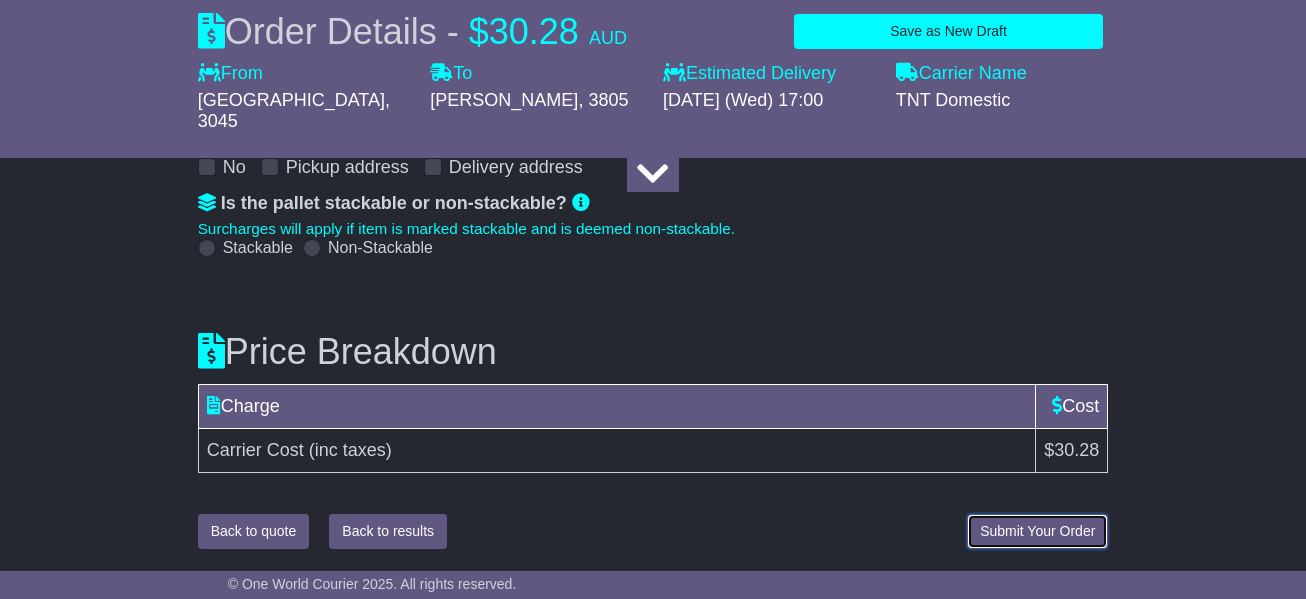 click on "Submit Your Order" at bounding box center [1037, 531] 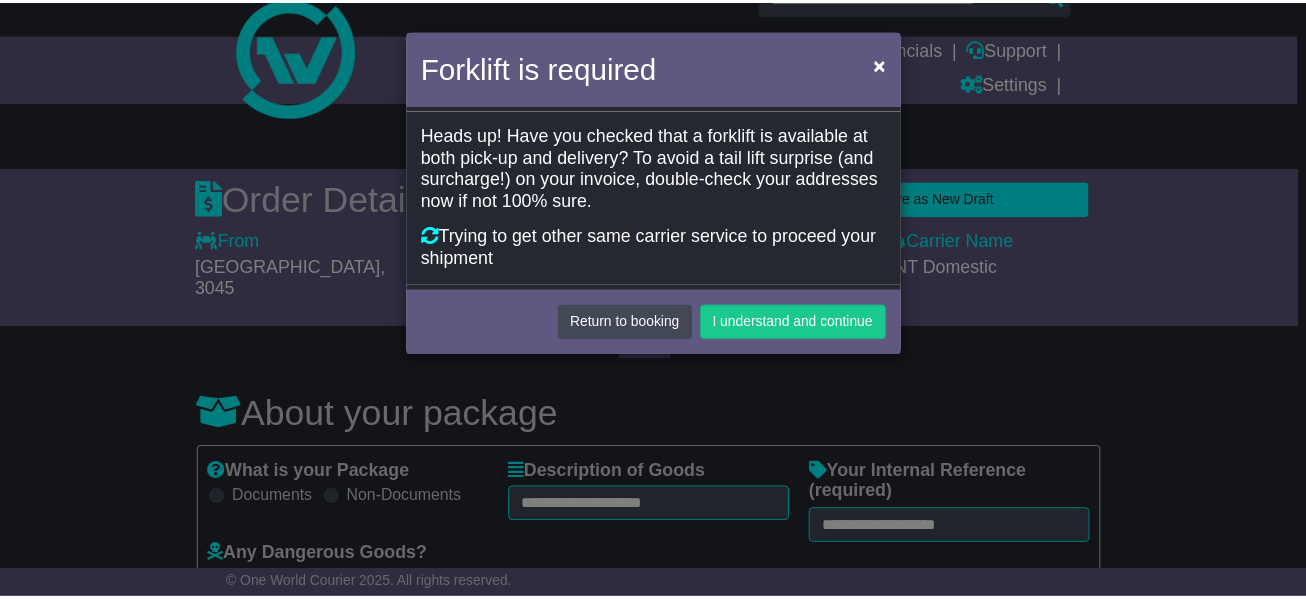 scroll, scrollTop: 0, scrollLeft: 0, axis: both 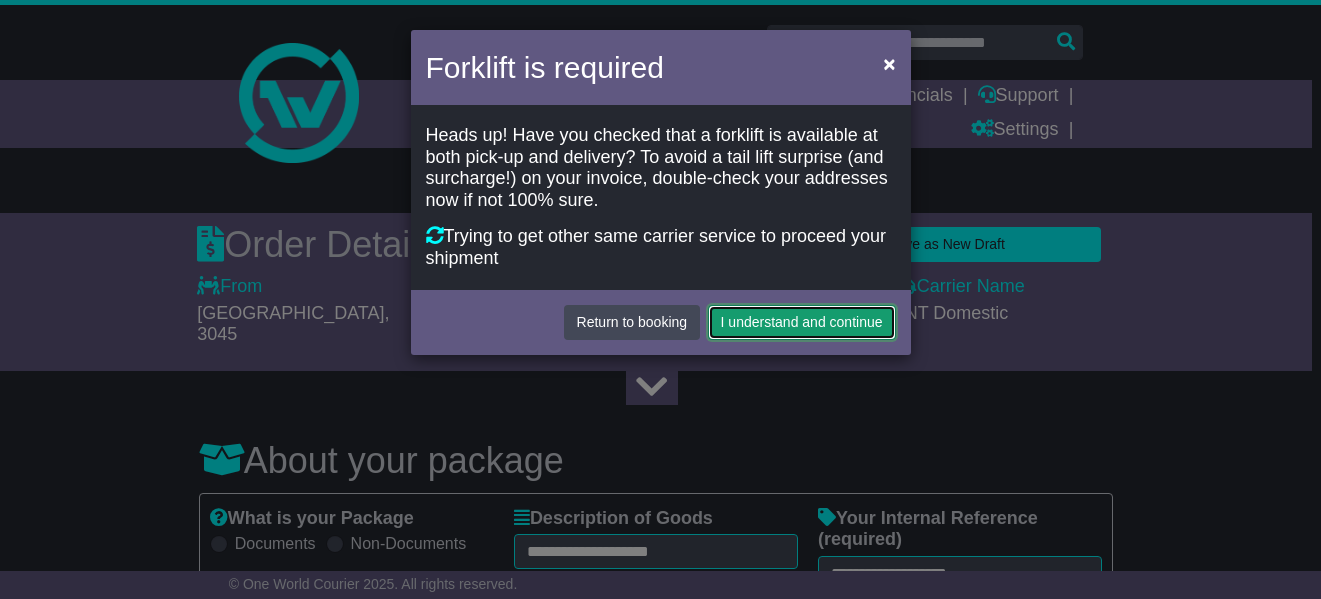 click on "I understand and continue" at bounding box center [802, 322] 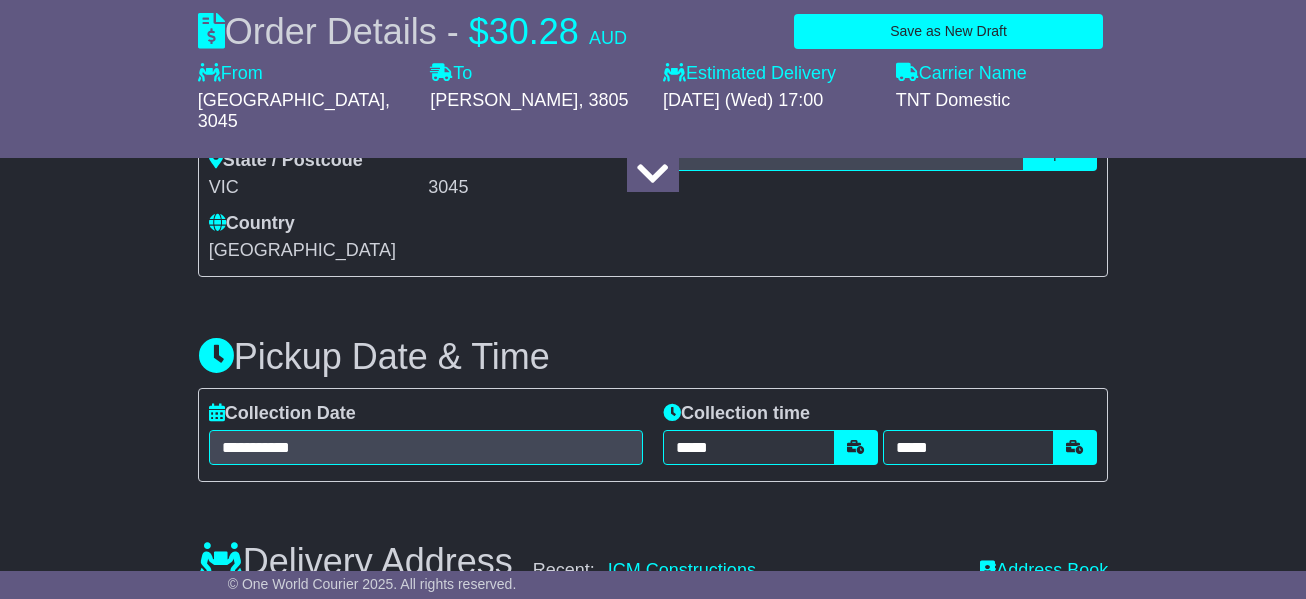 scroll, scrollTop: 1100, scrollLeft: 0, axis: vertical 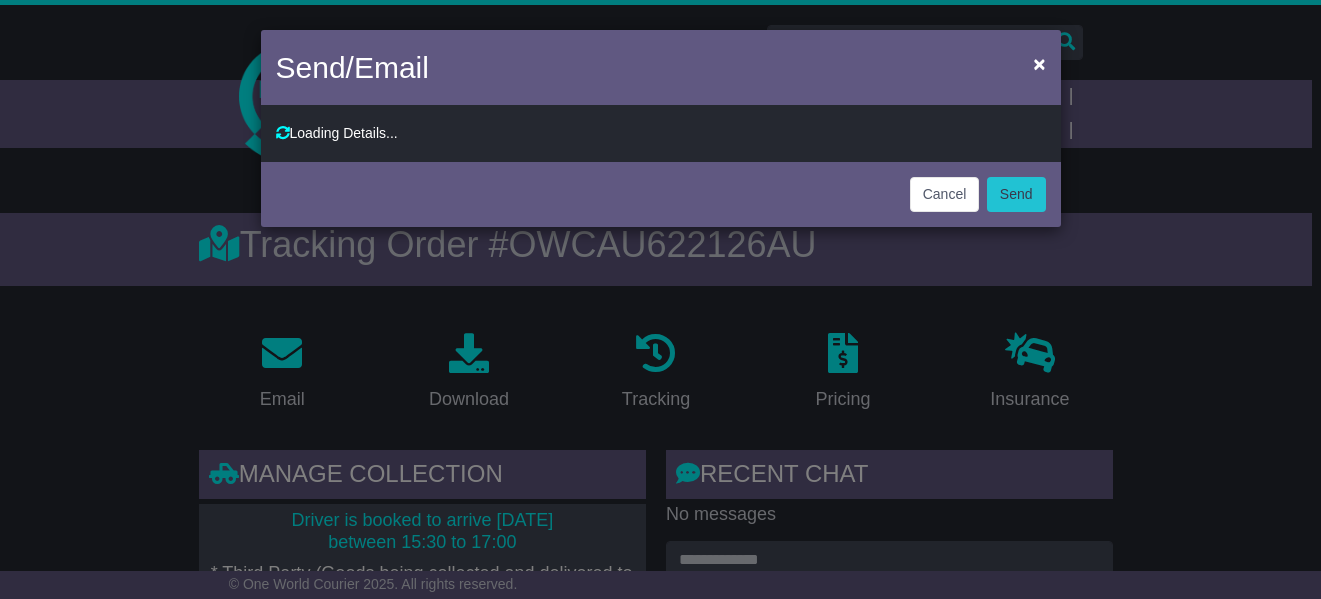 type on "**********" 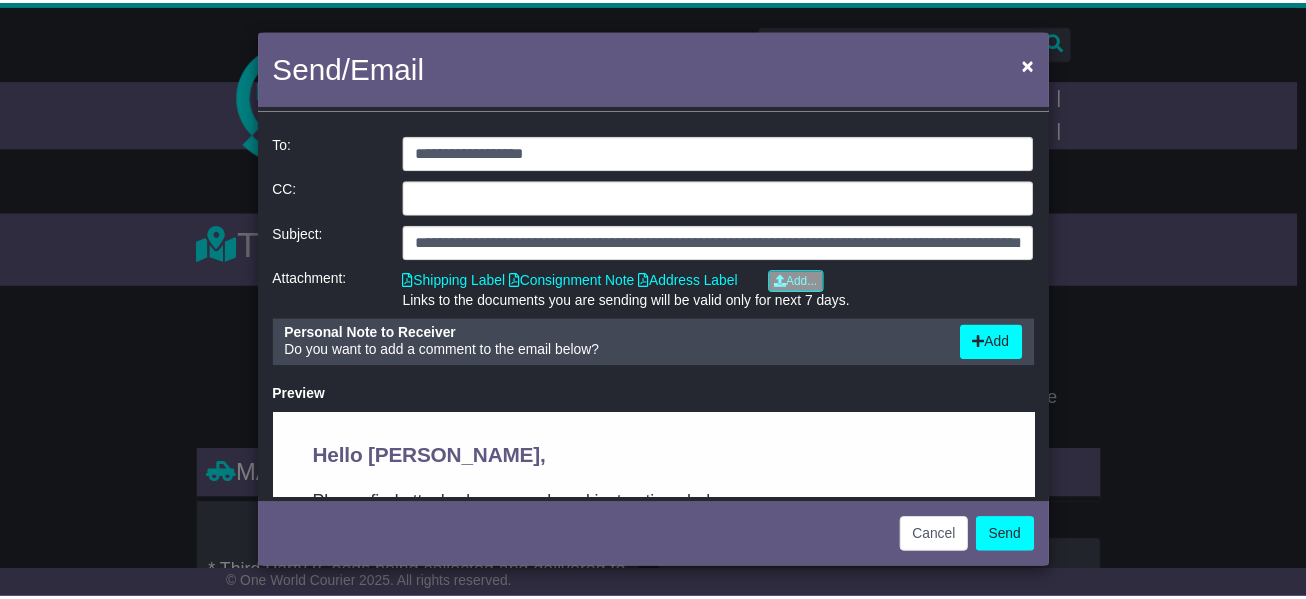 scroll, scrollTop: 0, scrollLeft: 0, axis: both 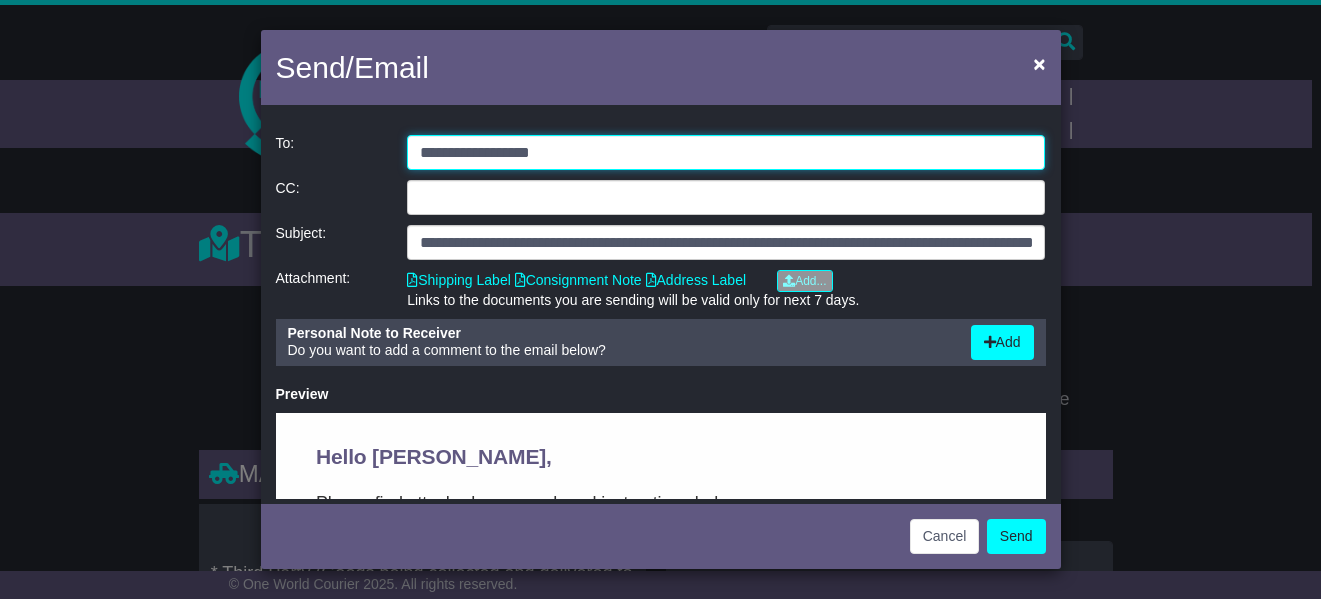 drag, startPoint x: 580, startPoint y: 150, endPoint x: 375, endPoint y: 146, distance: 205.03902 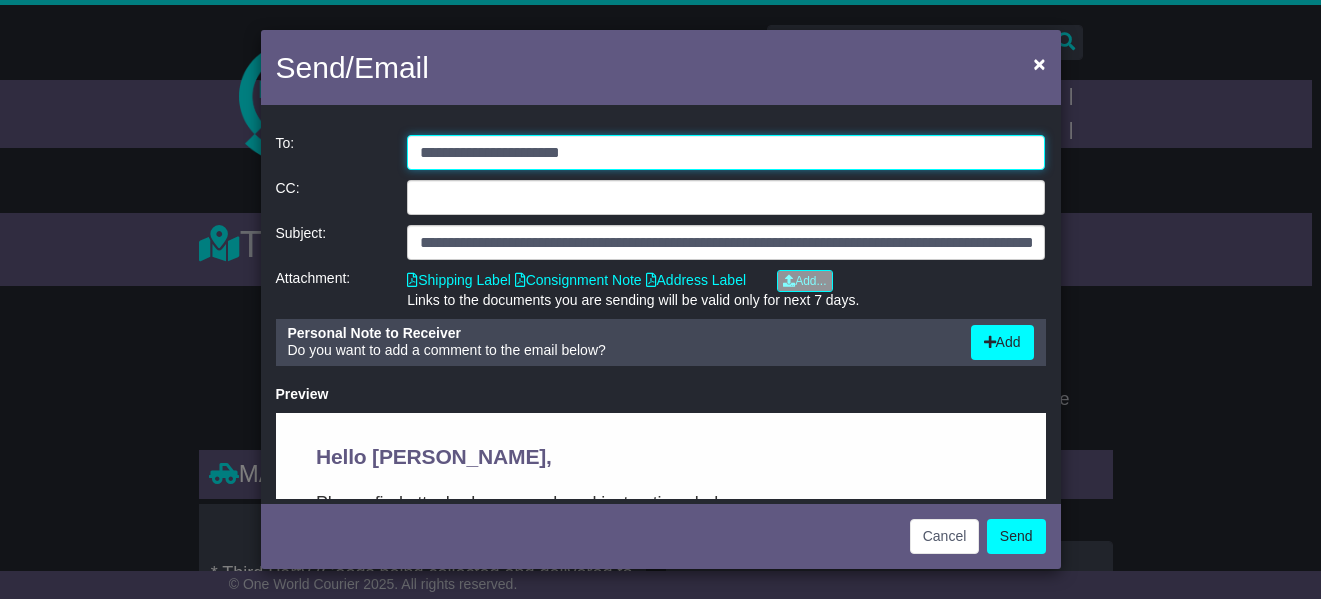type on "**********" 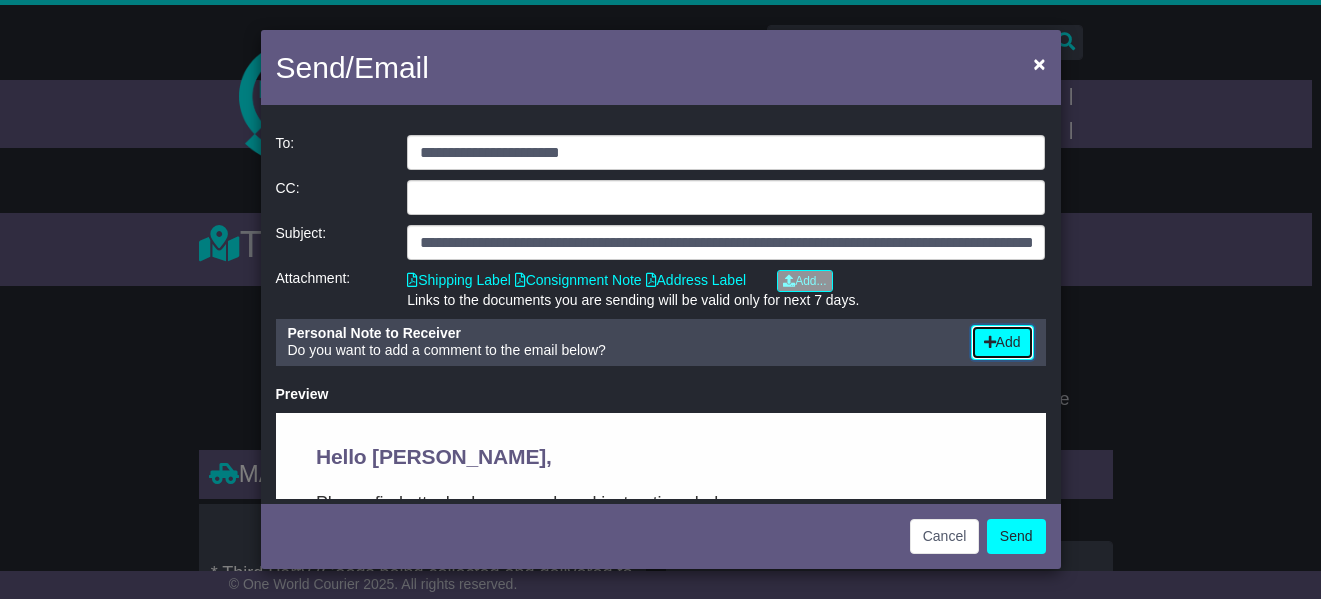 click on "Add" 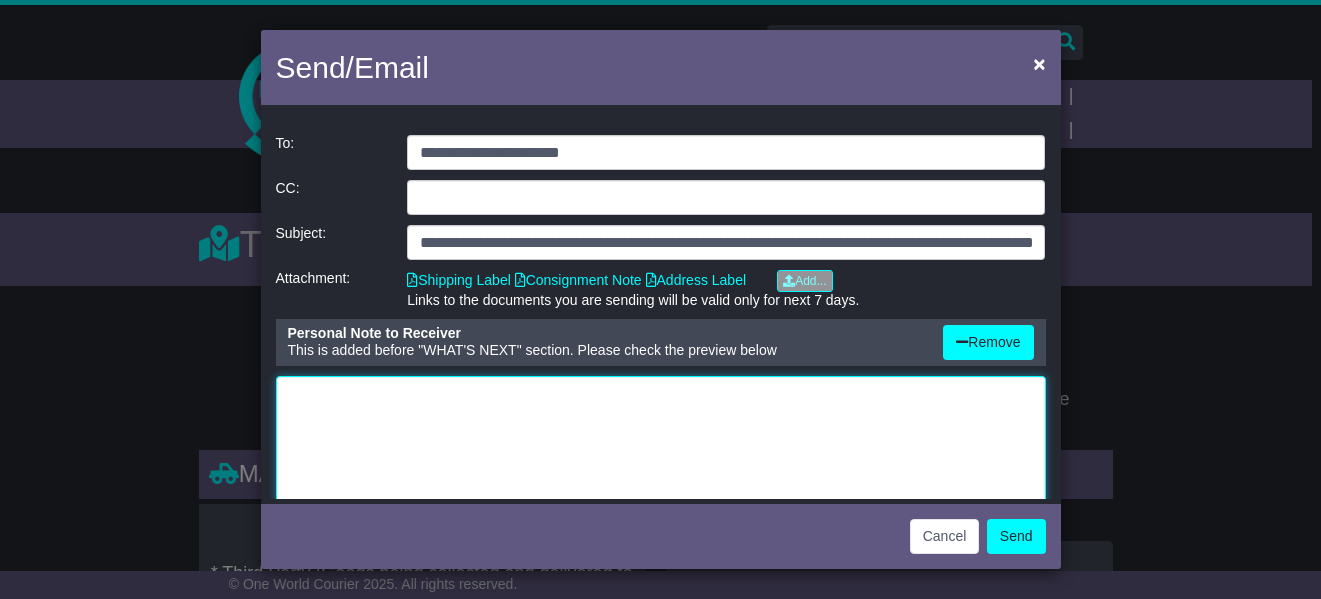 click 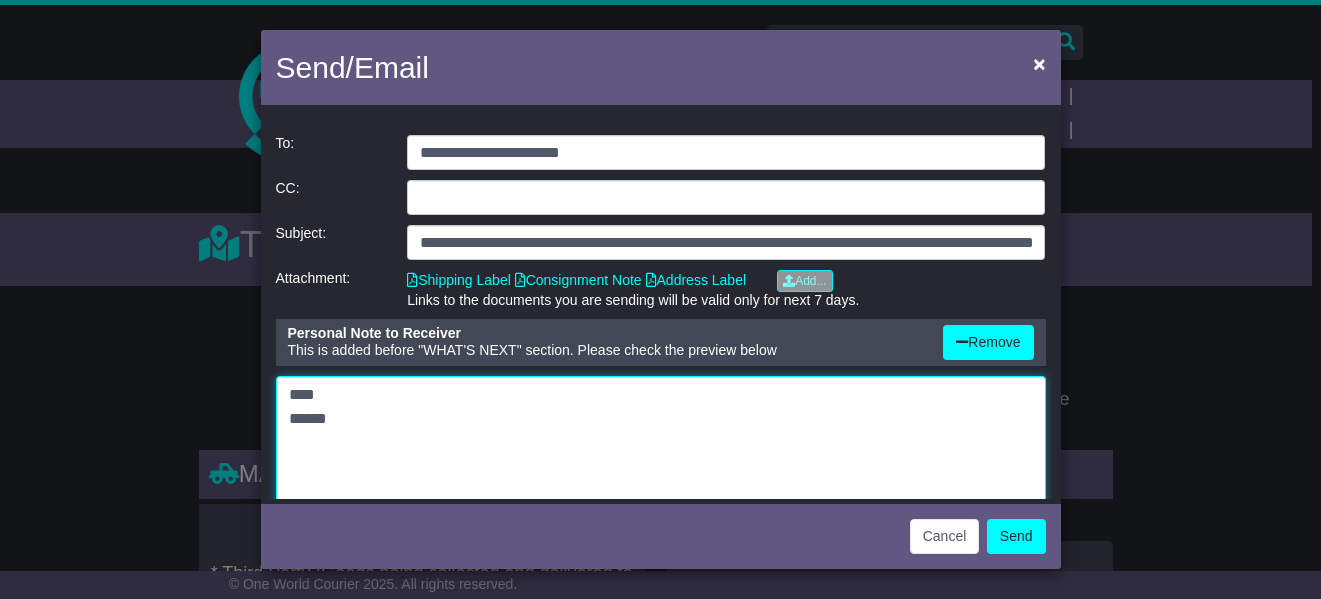 type on "****
******" 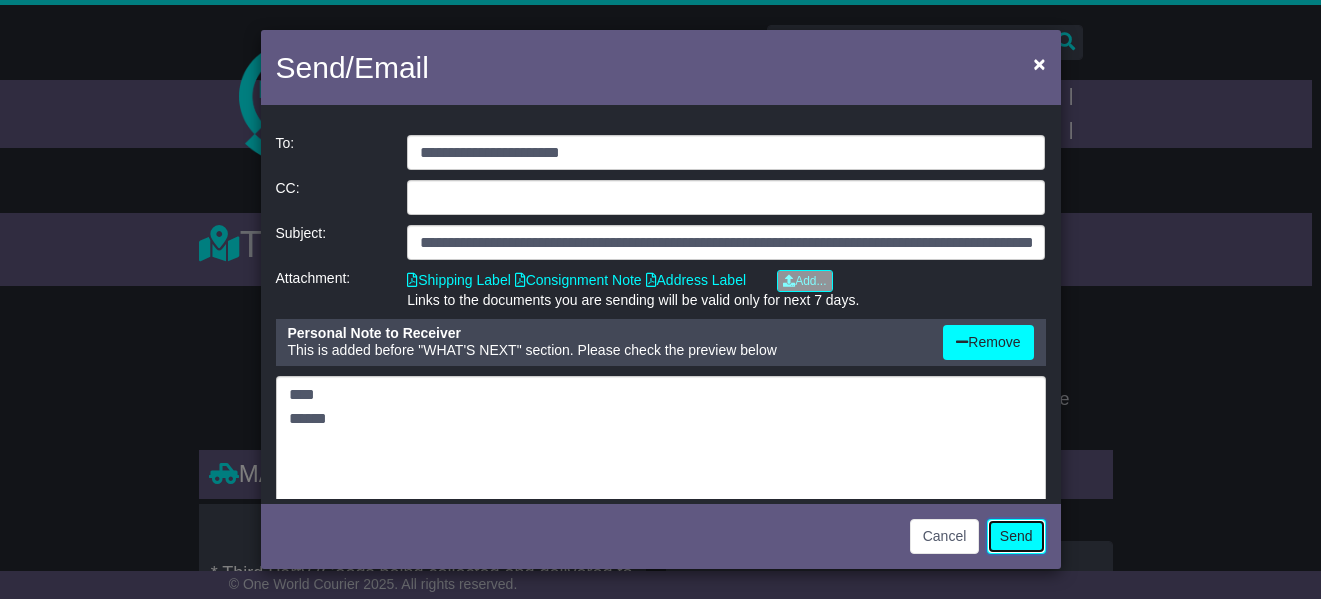 click on "Send" 